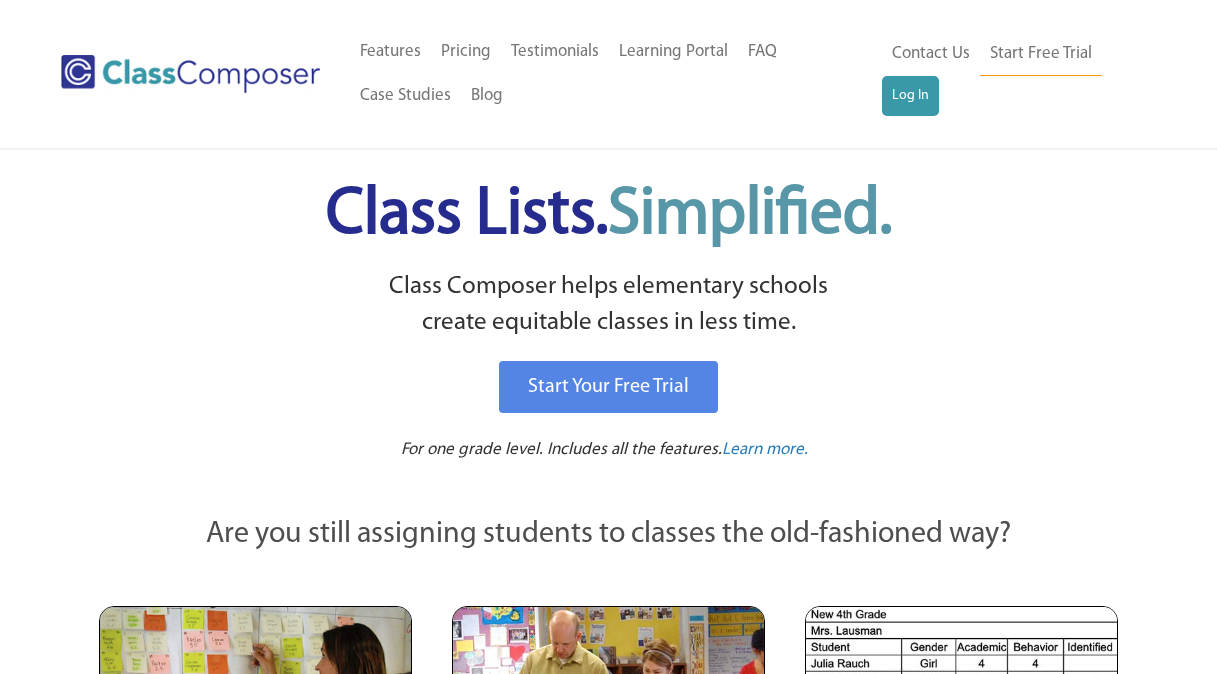 scroll, scrollTop: 0, scrollLeft: 0, axis: both 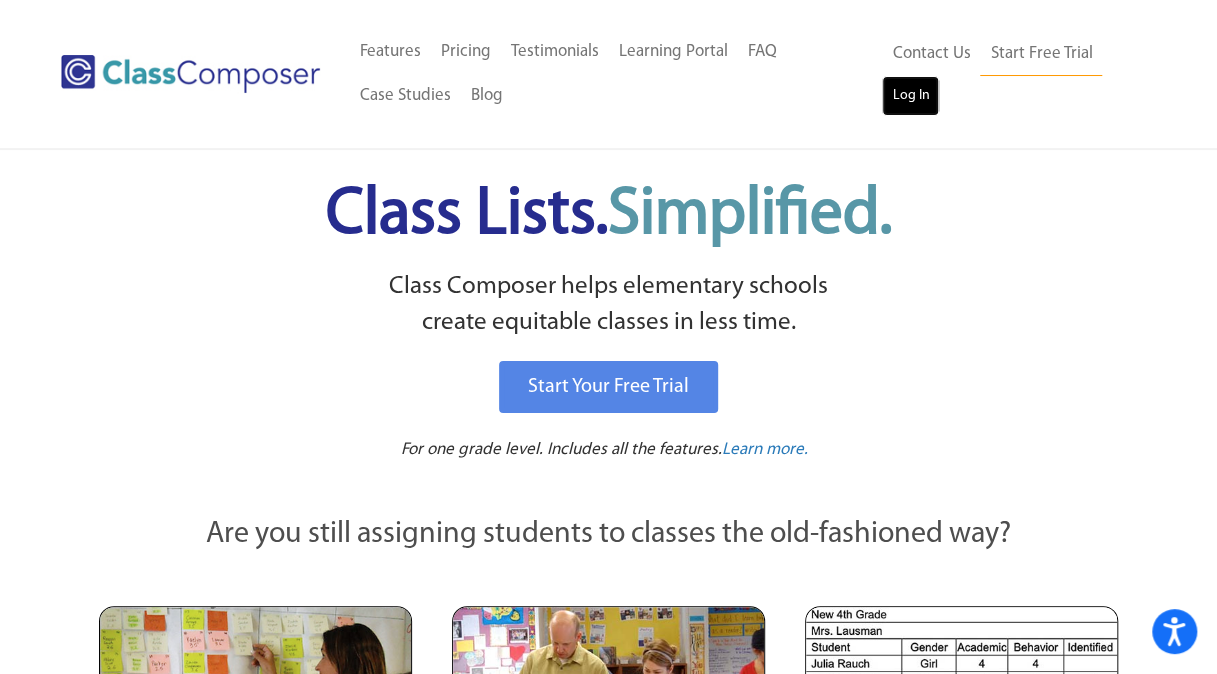 click on "Log In" at bounding box center [910, 96] 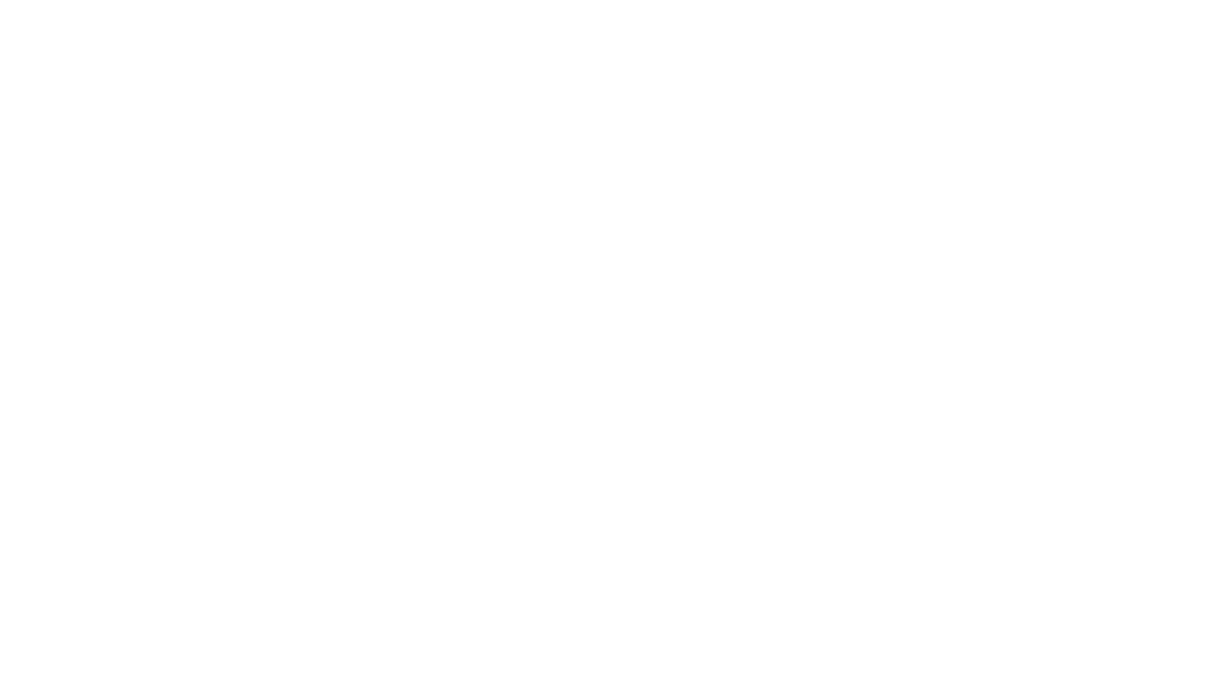 scroll, scrollTop: 0, scrollLeft: 0, axis: both 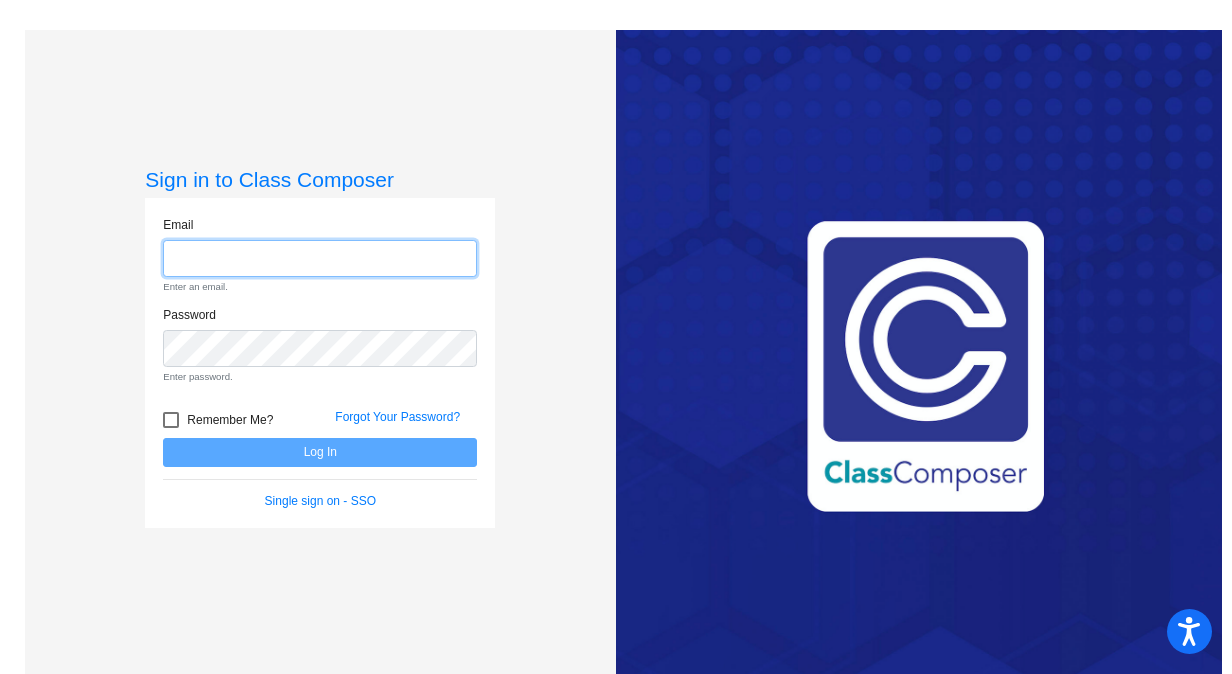 type on "aporras@[EMAIL]" 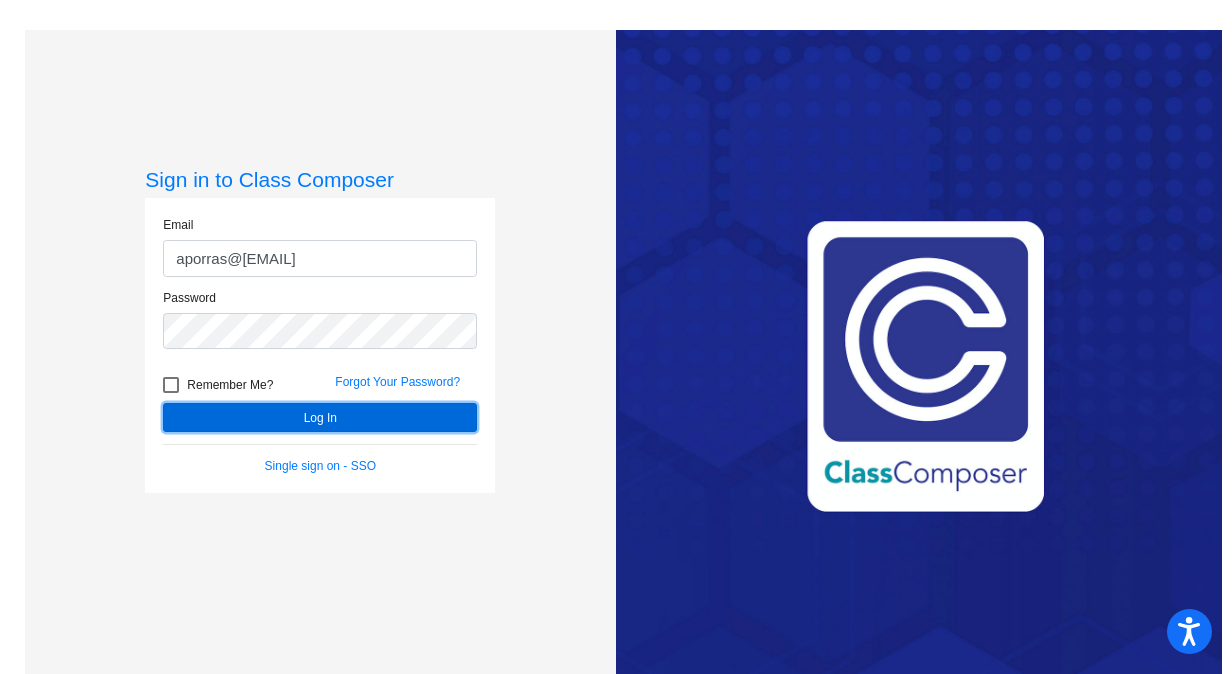 click on "Email aporras@[EMAIL] Password Remember Me? Forgot Your Password? Log In Single sign on - SSO" 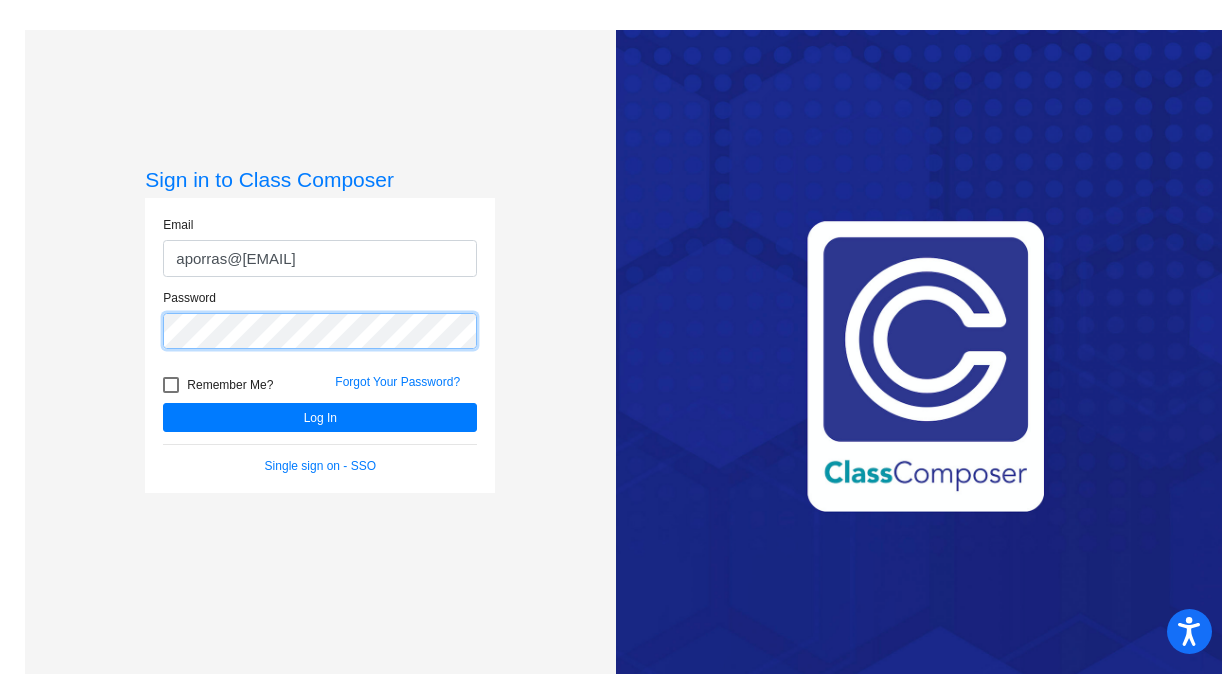 click on "Sign in to Class Composer Email aporras@[EMAIL] Password Remember Me? Forgot Your Password? Log In Single sign on - SSO" 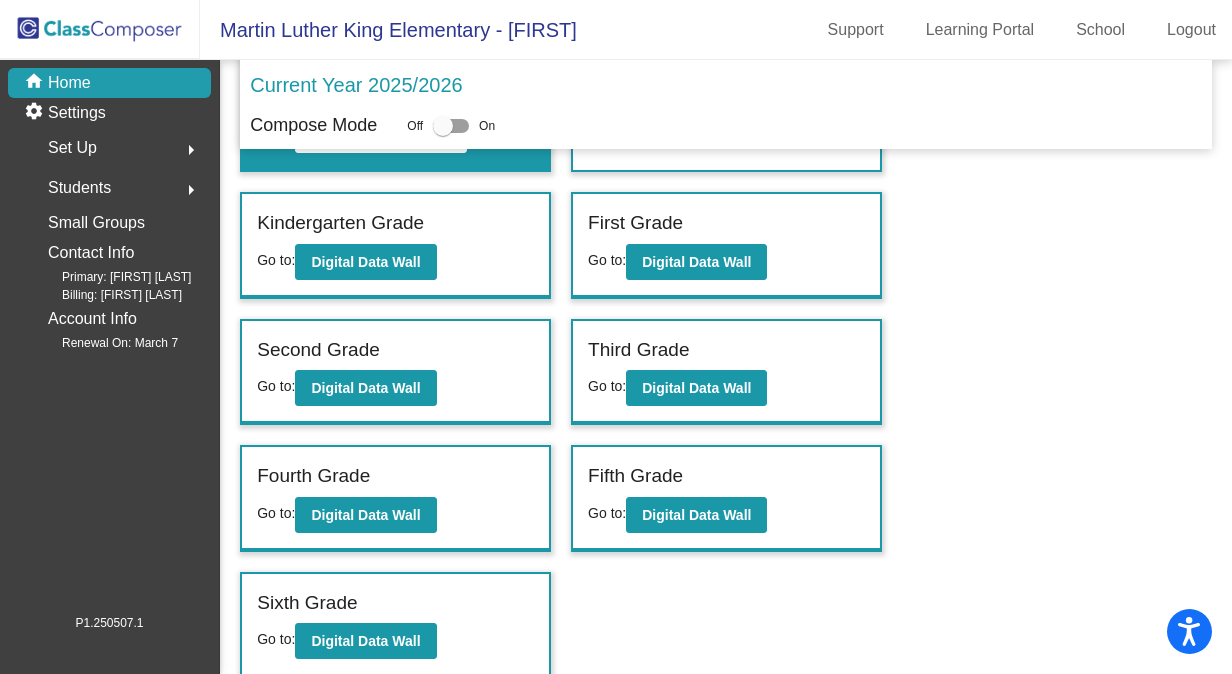 scroll, scrollTop: 0, scrollLeft: 0, axis: both 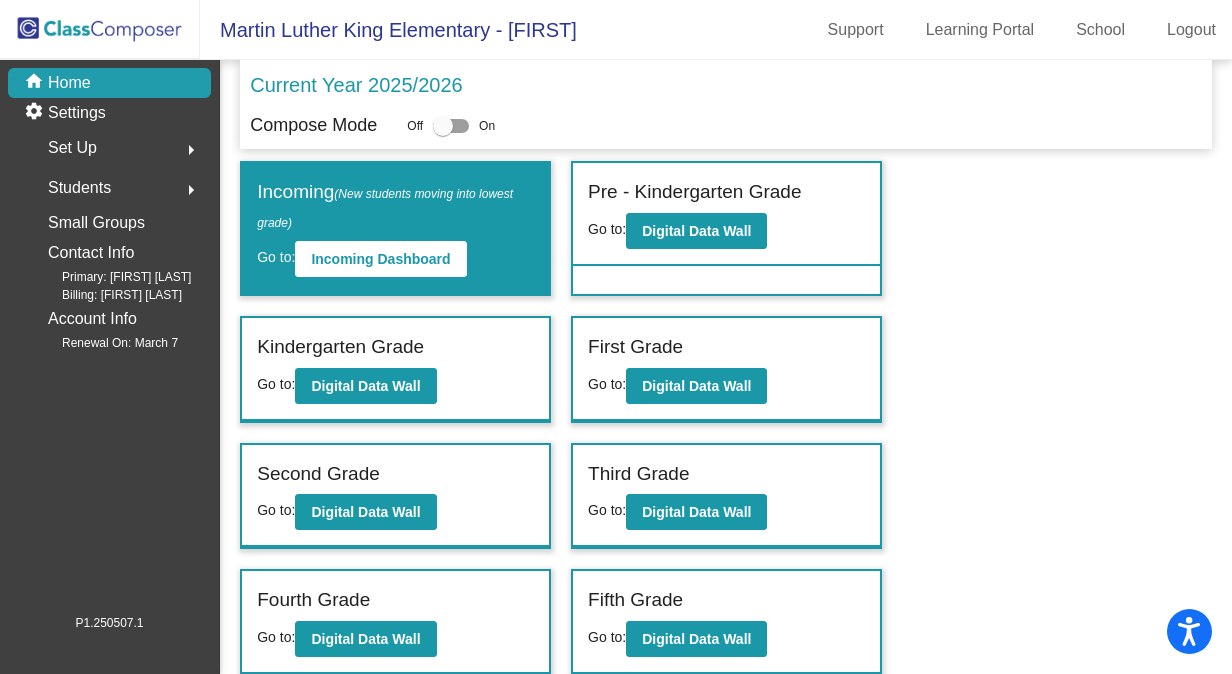 click on "Incoming (New students moving into lowest grade) Go to: Incoming Dashboard Pre - Kindergarten Grade Go to: Digital Data Wall Kindergarten Grade Go to: Digital Data Wall First Grade Go to: Digital Data Wall Second Grade Go to: Digital Data Wall Third Grade Go to: Digital Data Wall Fourth Grade Go to: Digital Data Wall Fifth Grade Go to: Digital Data Wall Sixth Grade Go to: Digital Data Wall" 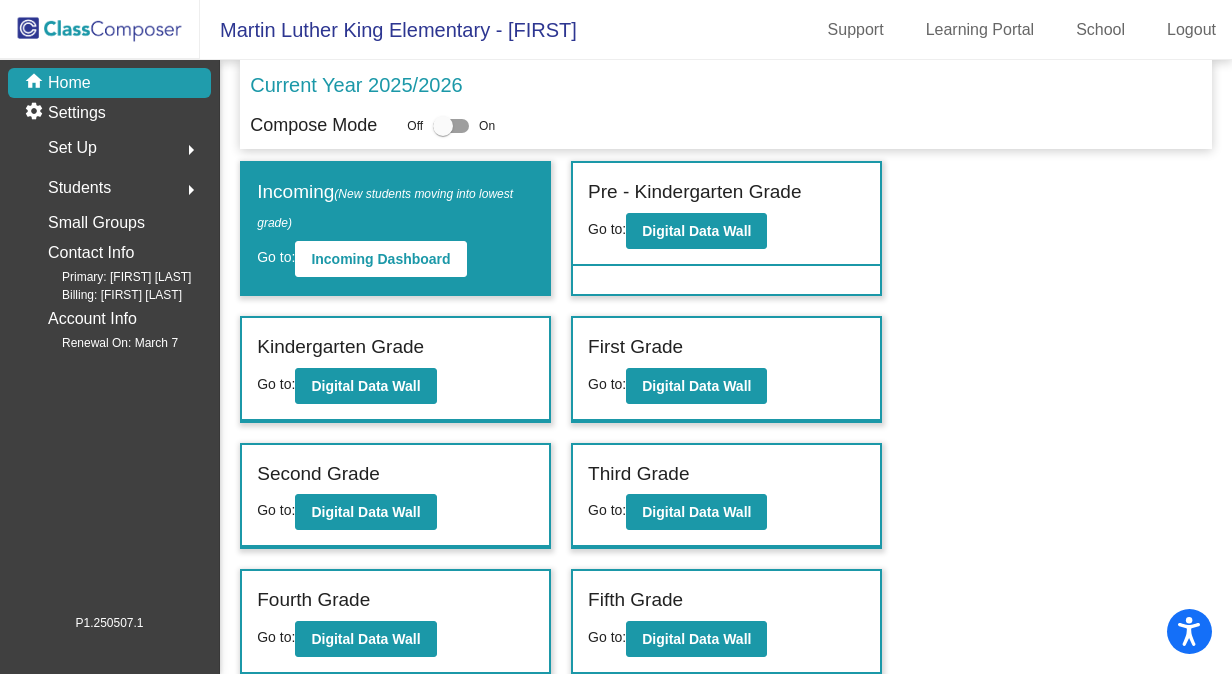 scroll, scrollTop: 124, scrollLeft: 0, axis: vertical 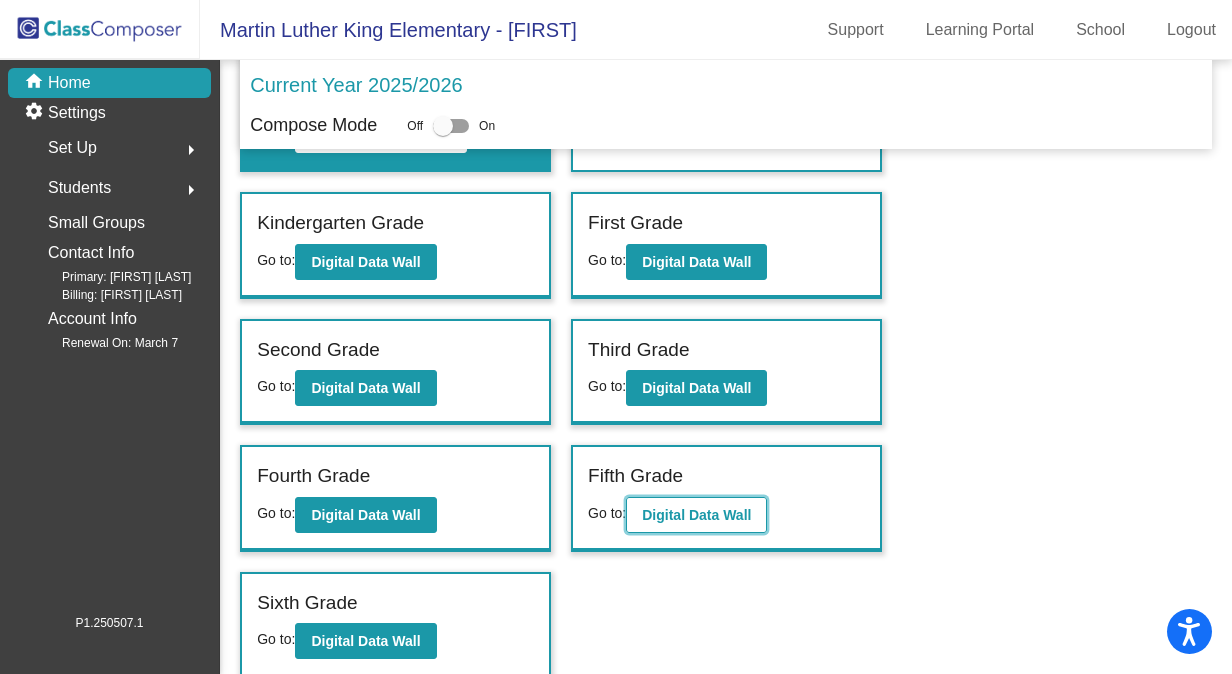 click on "Digital Data Wall" 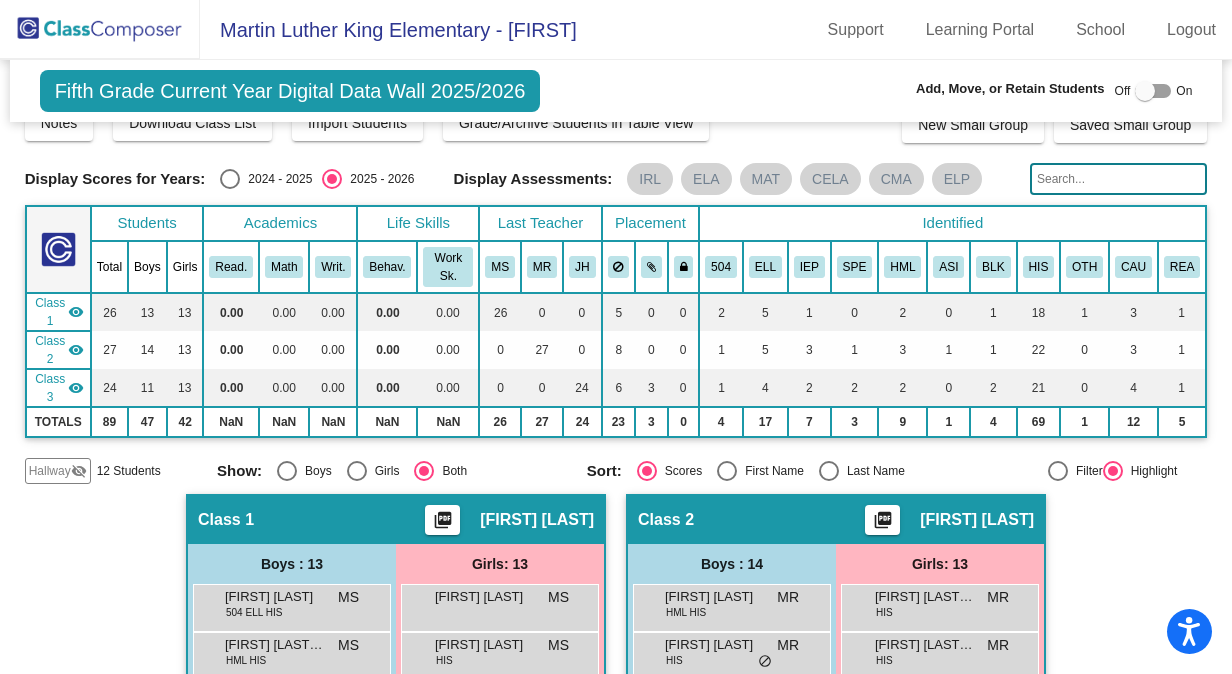 scroll, scrollTop: 0, scrollLeft: 0, axis: both 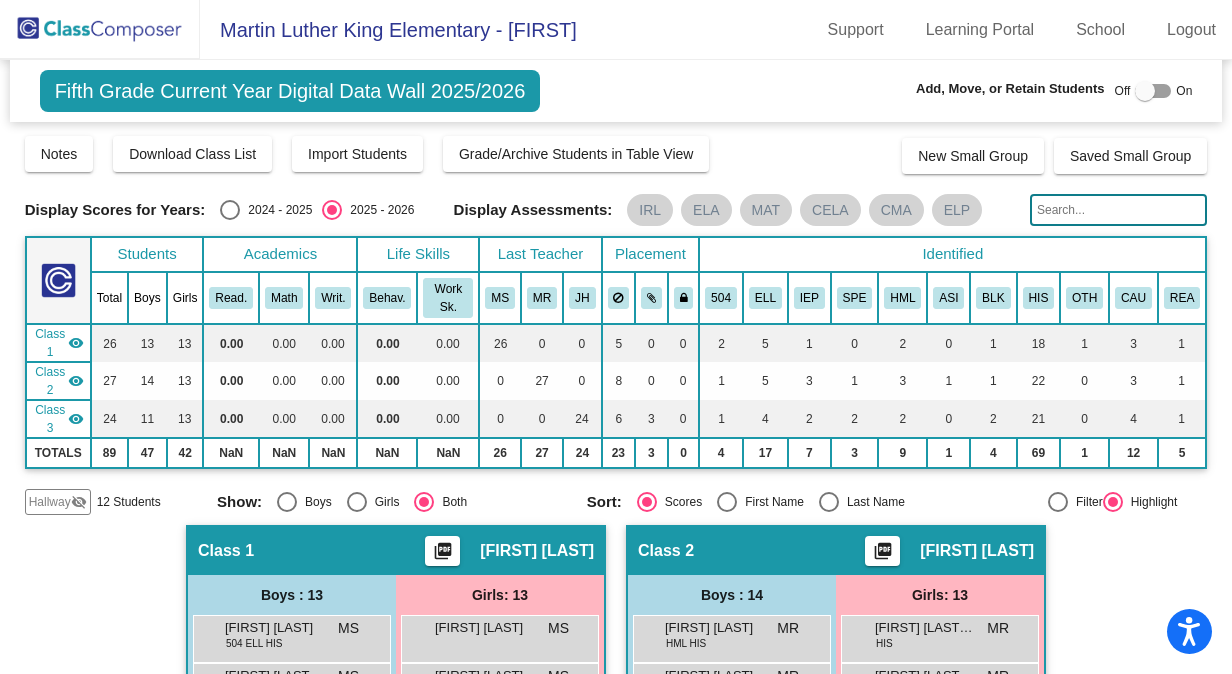 click 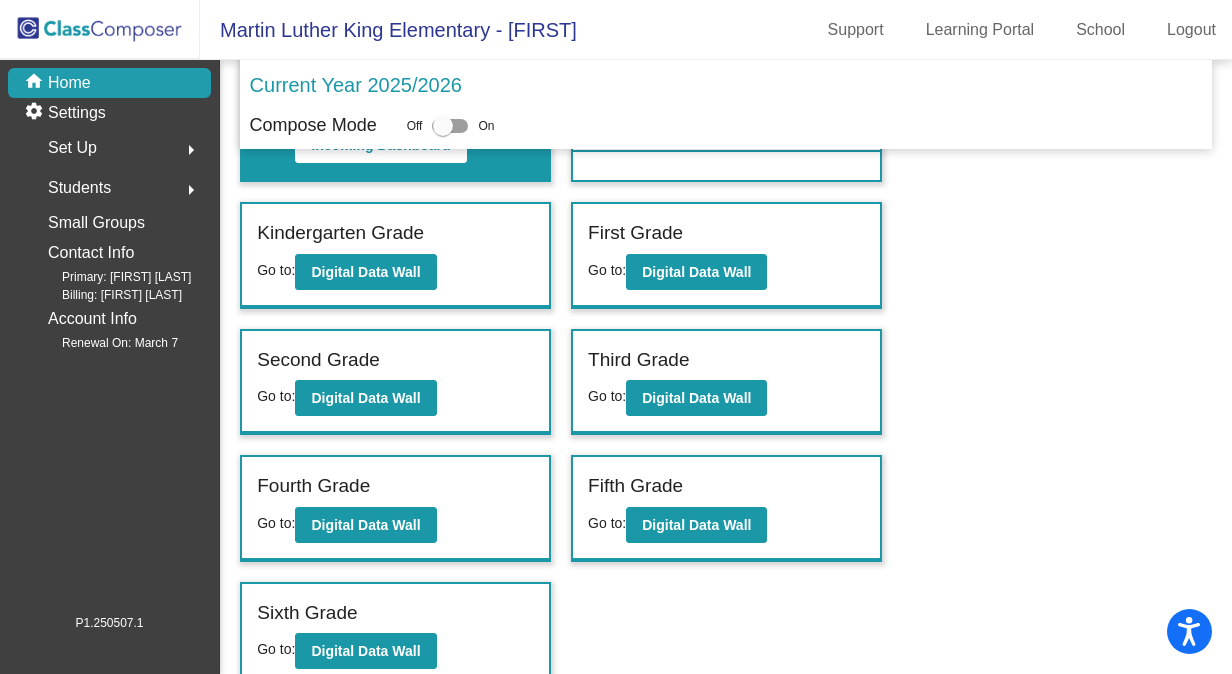 scroll, scrollTop: 124, scrollLeft: 0, axis: vertical 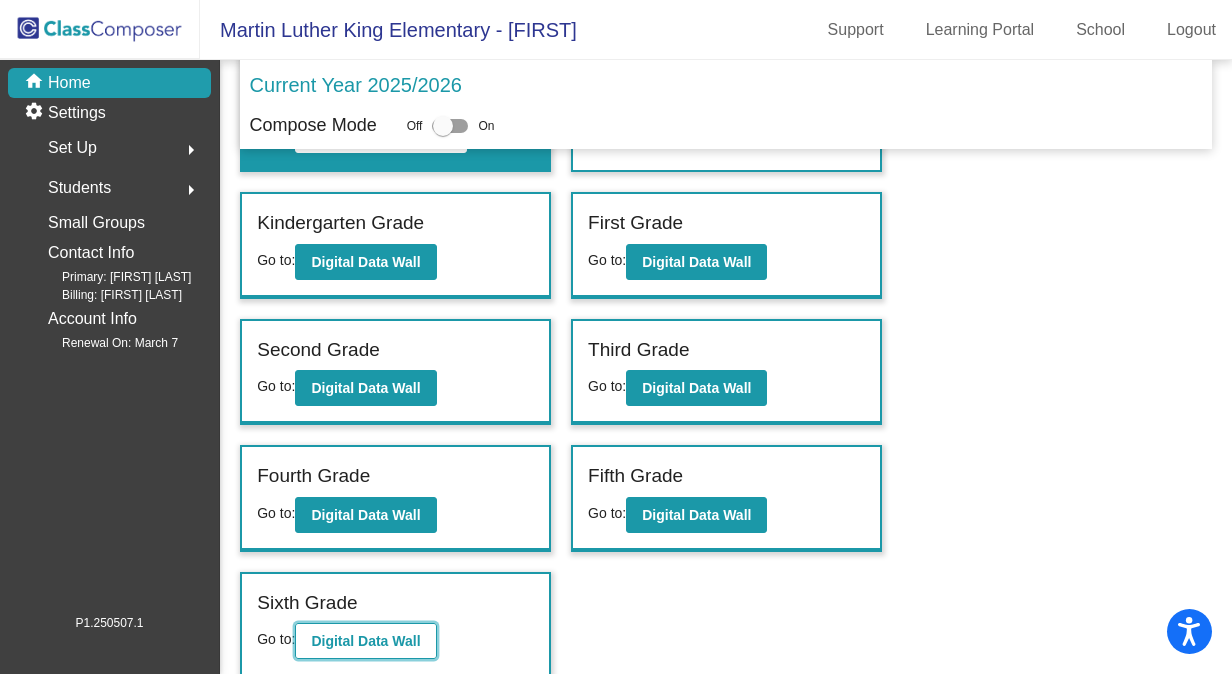 click on "Digital Data Wall" 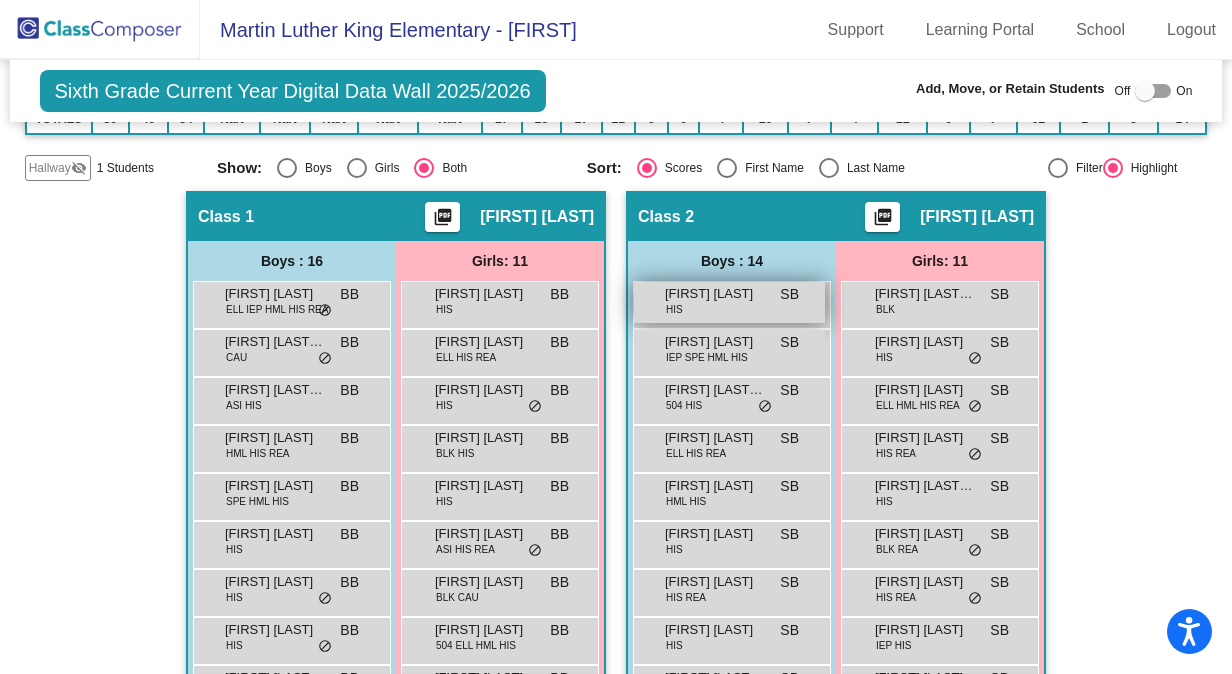 scroll, scrollTop: 394, scrollLeft: 0, axis: vertical 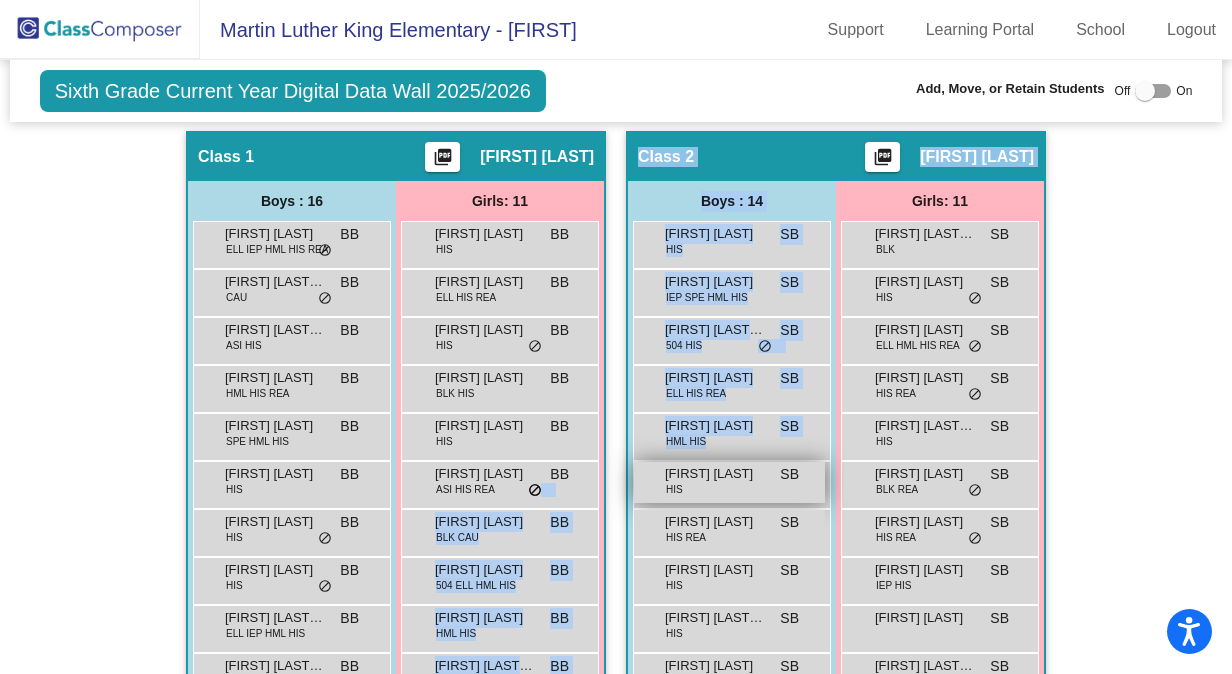 drag, startPoint x: 536, startPoint y: 439, endPoint x: 727, endPoint y: 455, distance: 191.66899 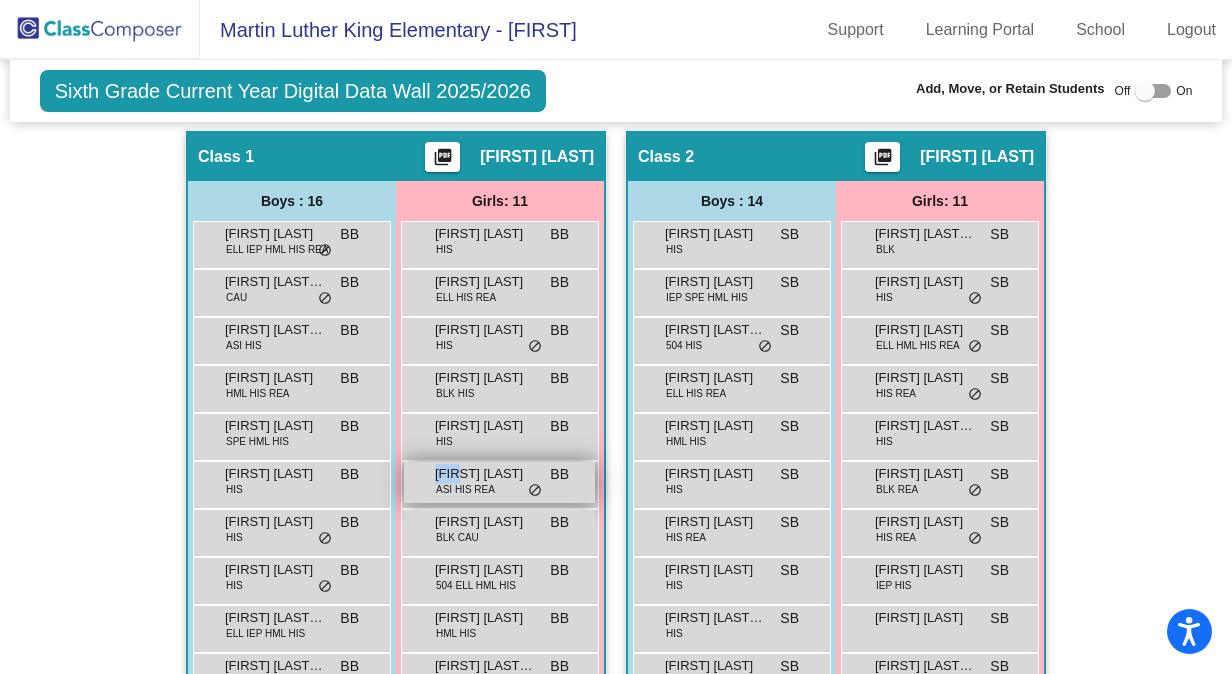drag, startPoint x: 456, startPoint y: 432, endPoint x: 589, endPoint y: 441, distance: 133.30417 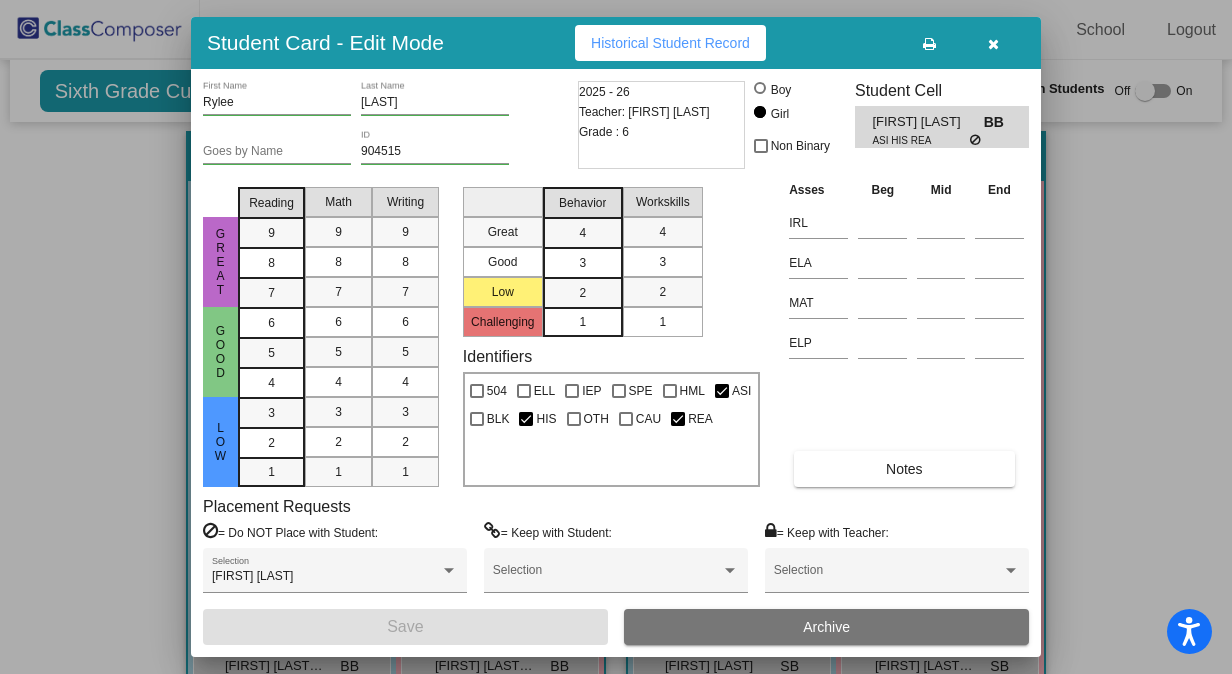 click at bounding box center [993, 43] 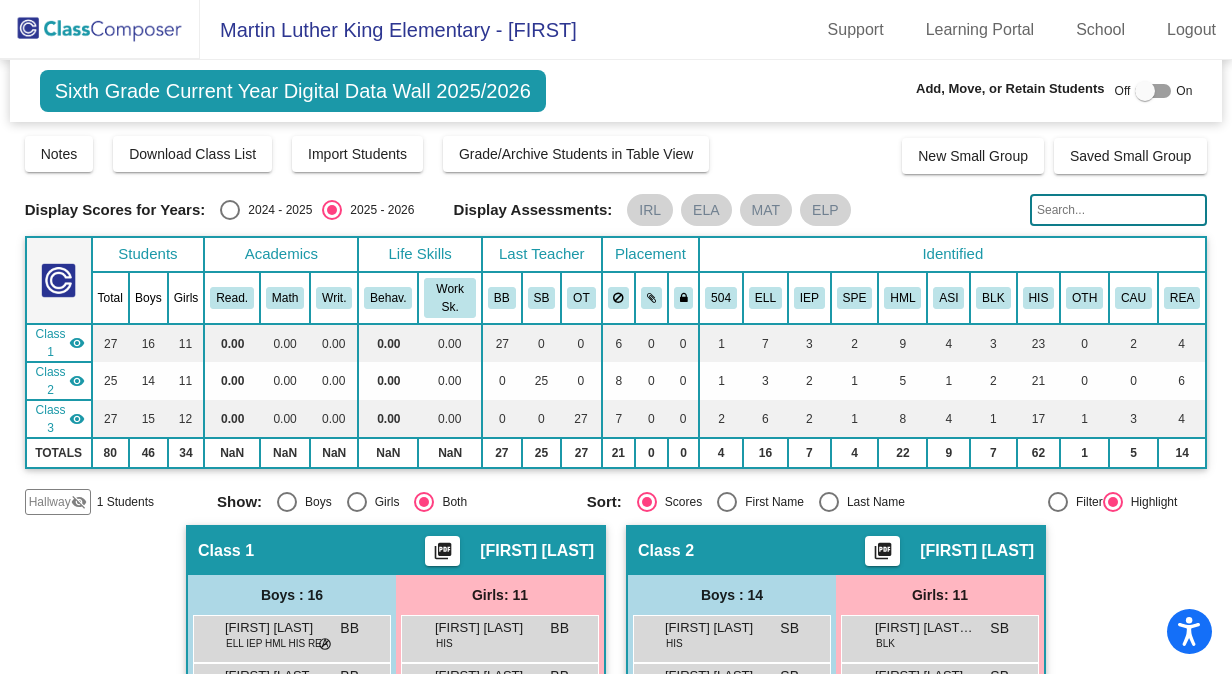 scroll, scrollTop: 0, scrollLeft: 0, axis: both 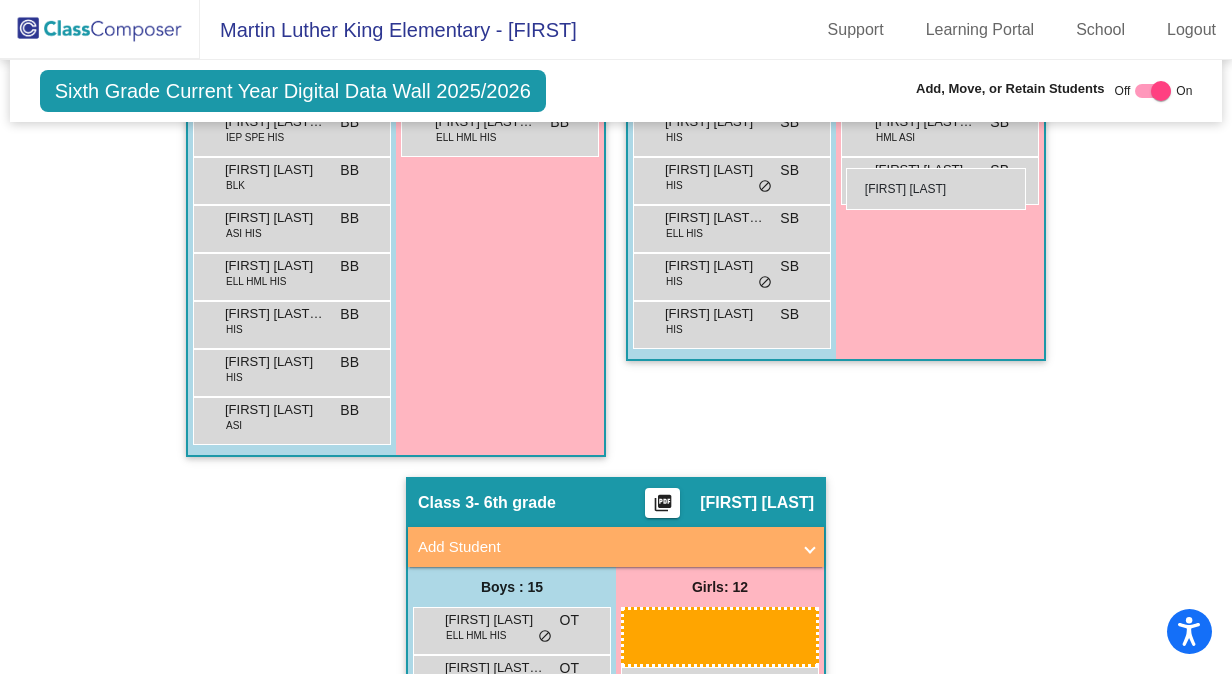 drag, startPoint x: 502, startPoint y: 395, endPoint x: 848, endPoint y: 170, distance: 412.72388 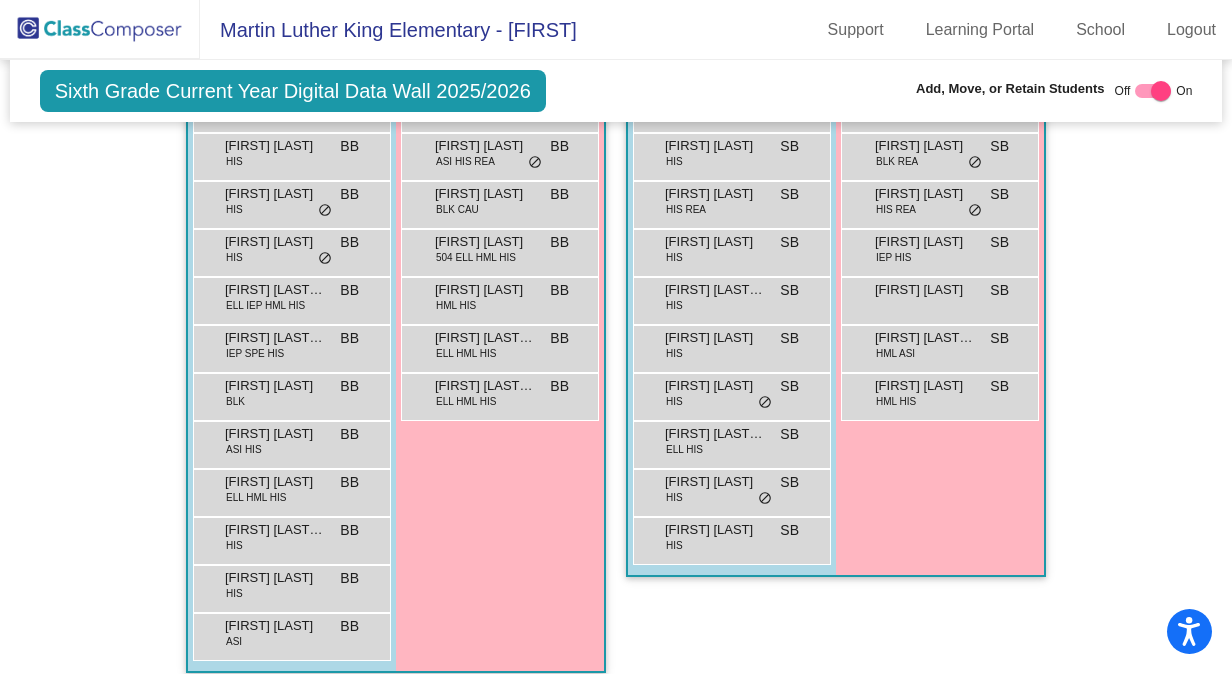 scroll, scrollTop: 600, scrollLeft: 0, axis: vertical 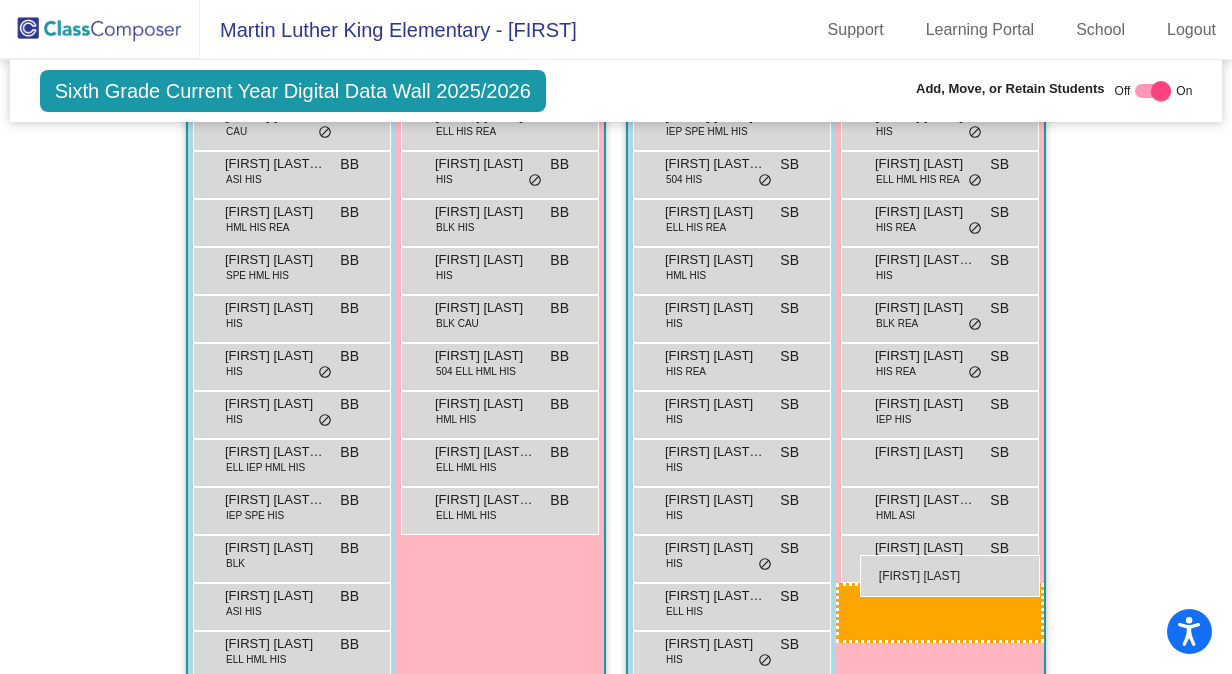 drag, startPoint x: 481, startPoint y: 264, endPoint x: 860, endPoint y: 562, distance: 482.1255 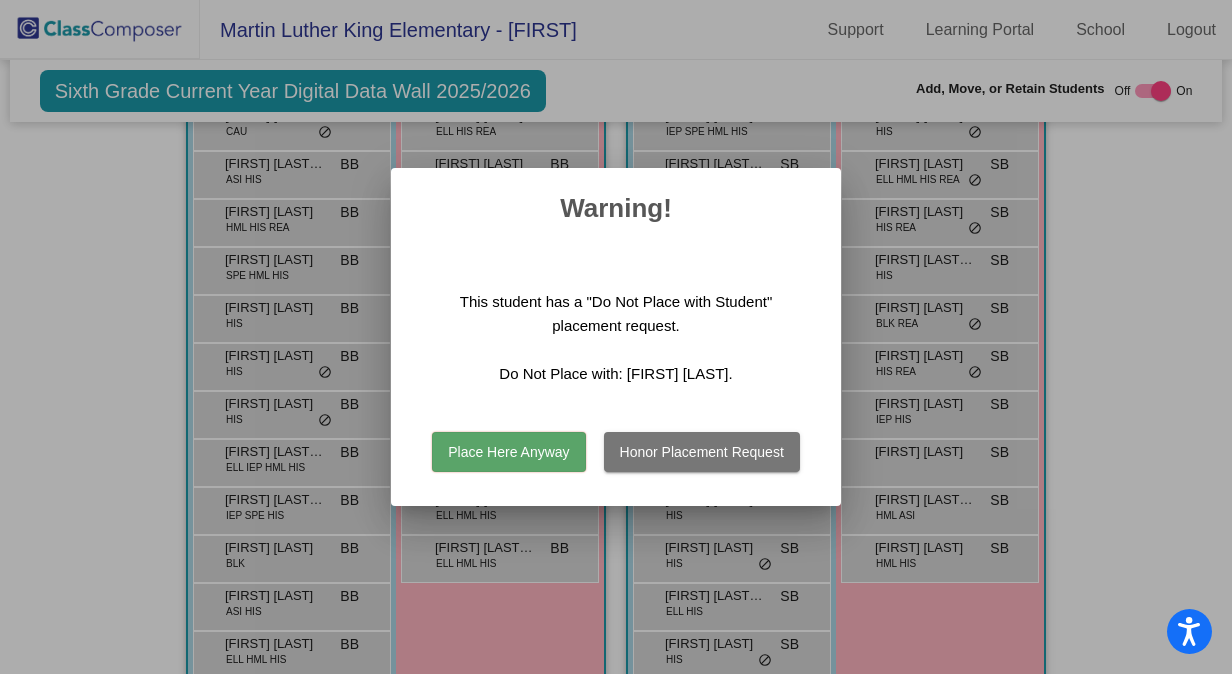click on "Place Here Anyway" at bounding box center [508, 452] 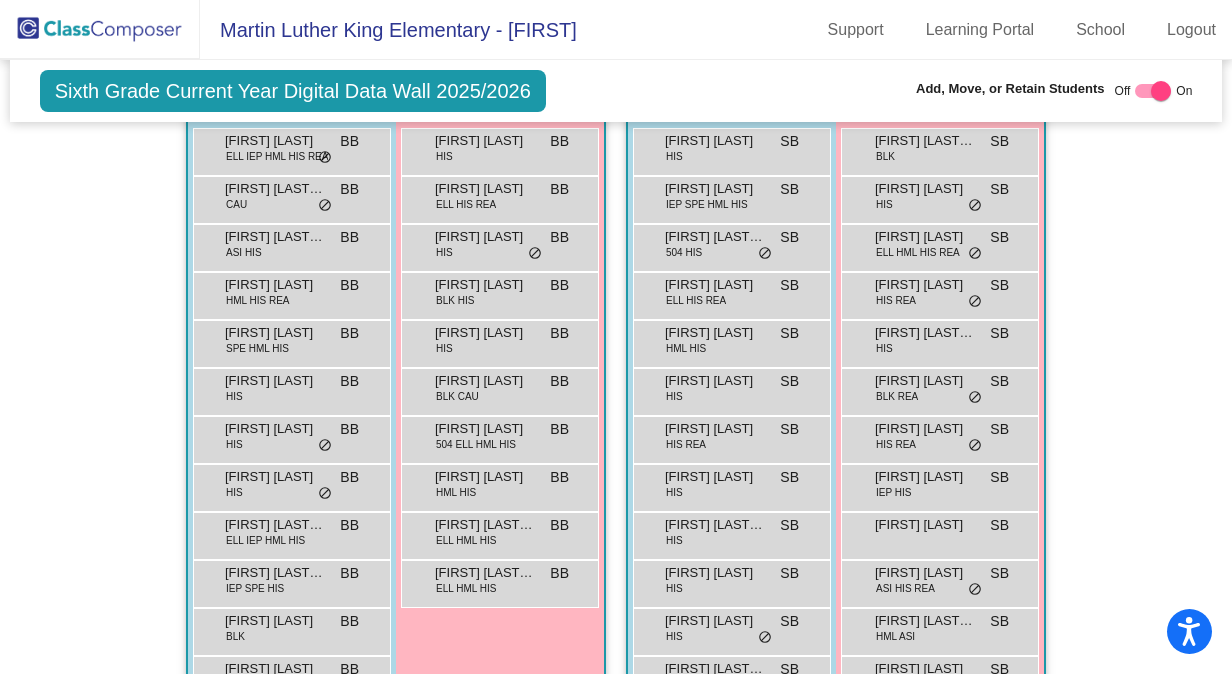 scroll, scrollTop: 528, scrollLeft: 0, axis: vertical 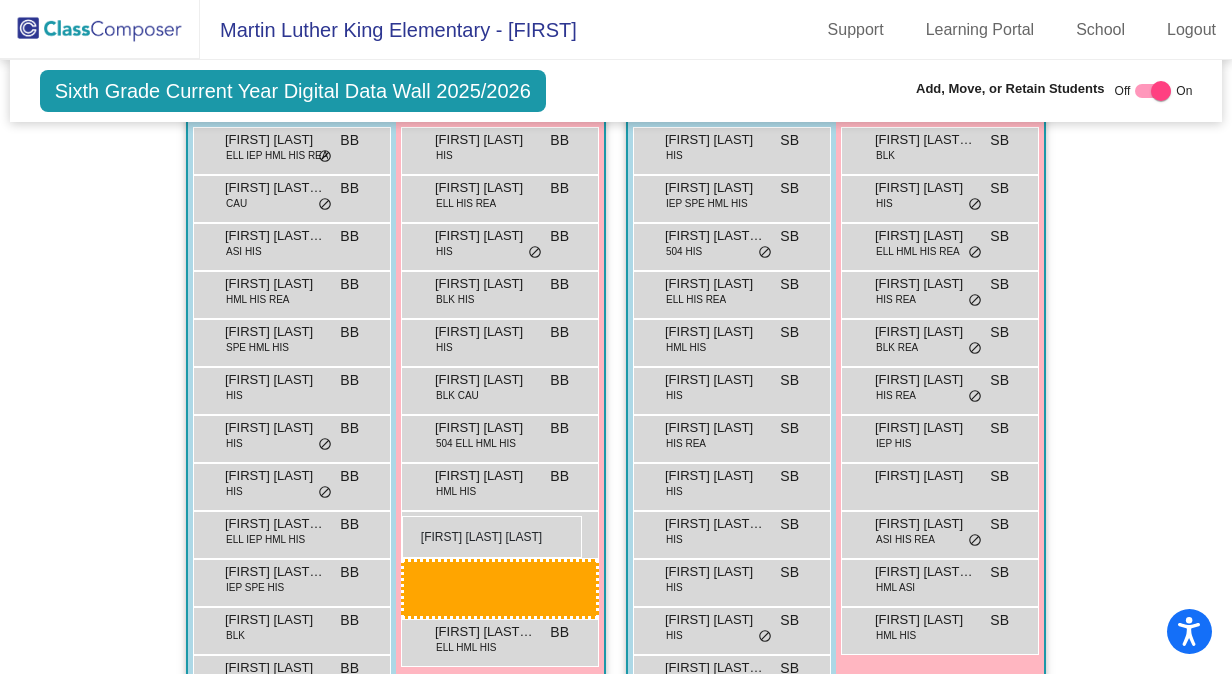 drag, startPoint x: 933, startPoint y: 296, endPoint x: 402, endPoint y: 516, distance: 574.7704 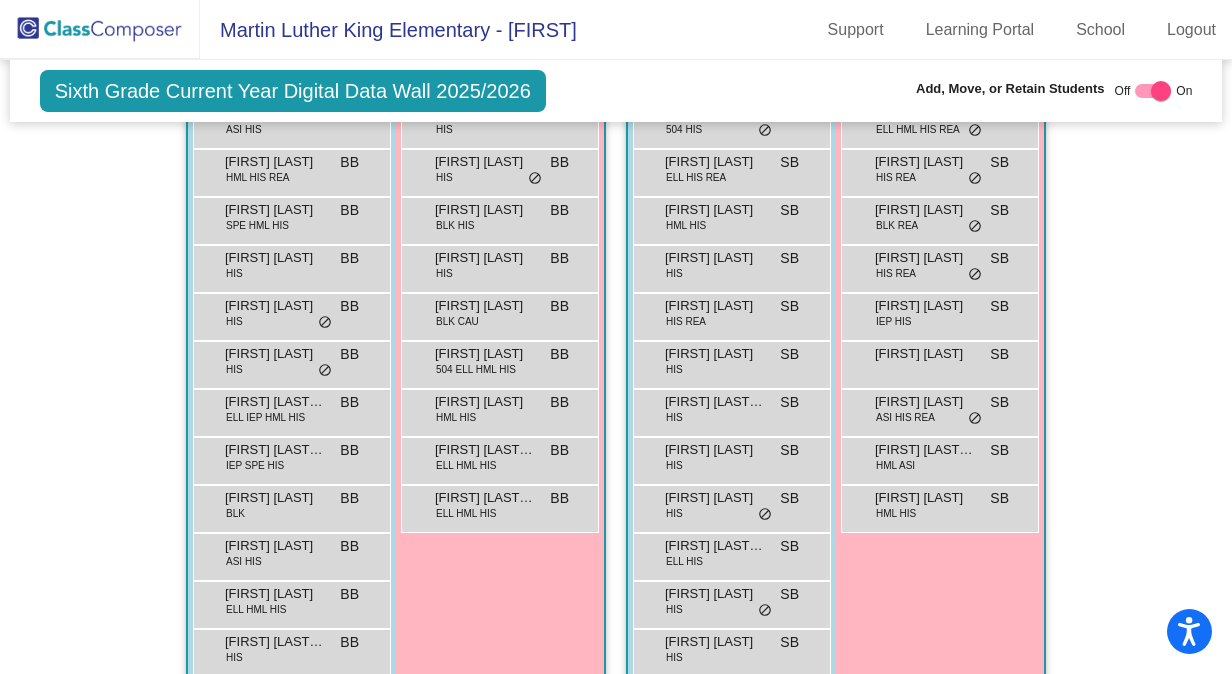 scroll, scrollTop: 543, scrollLeft: 0, axis: vertical 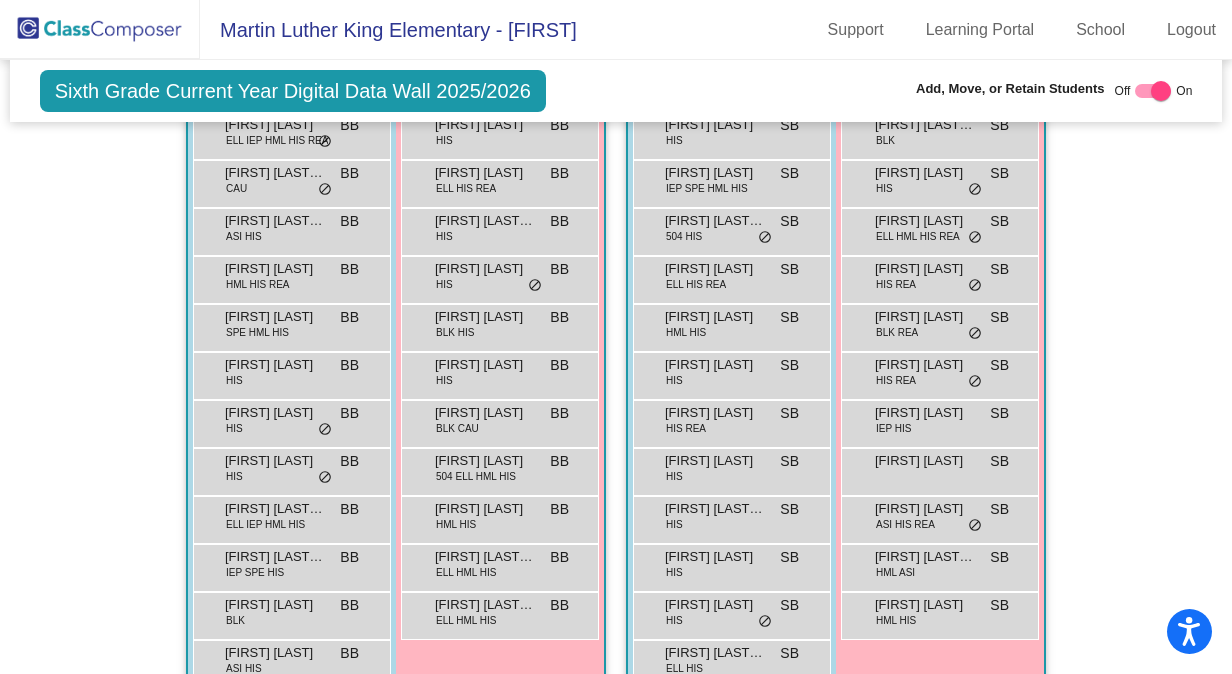 click at bounding box center (1161, 91) 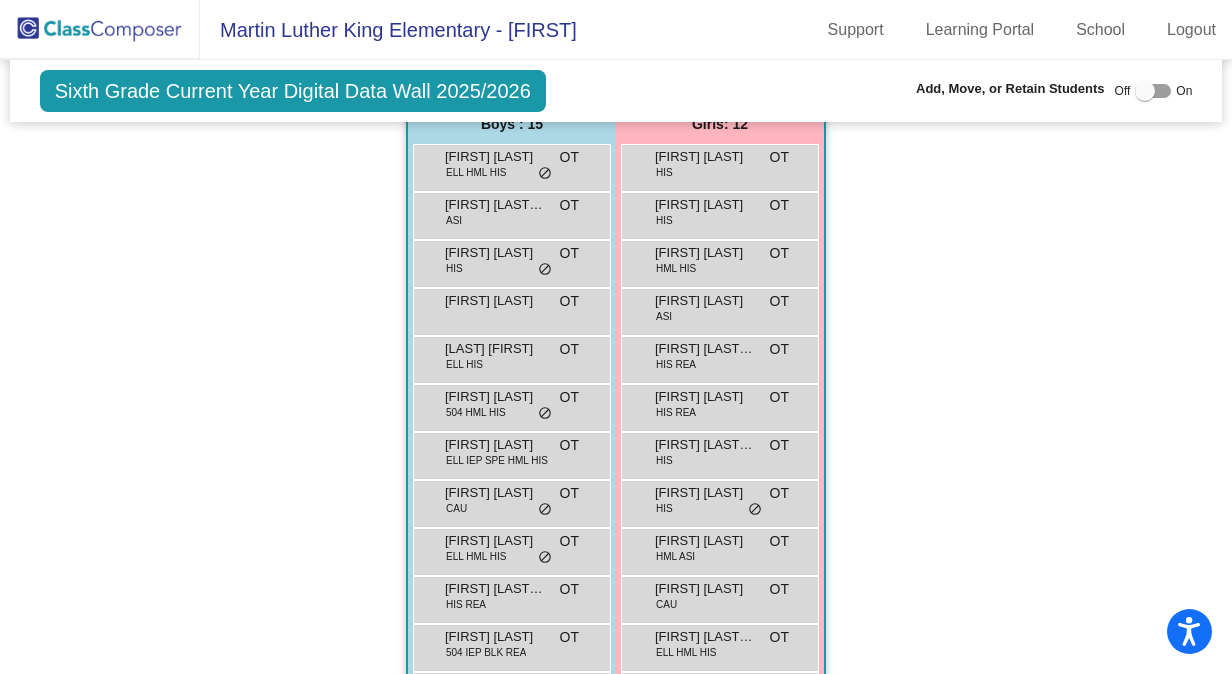 scroll, scrollTop: 1364, scrollLeft: 0, axis: vertical 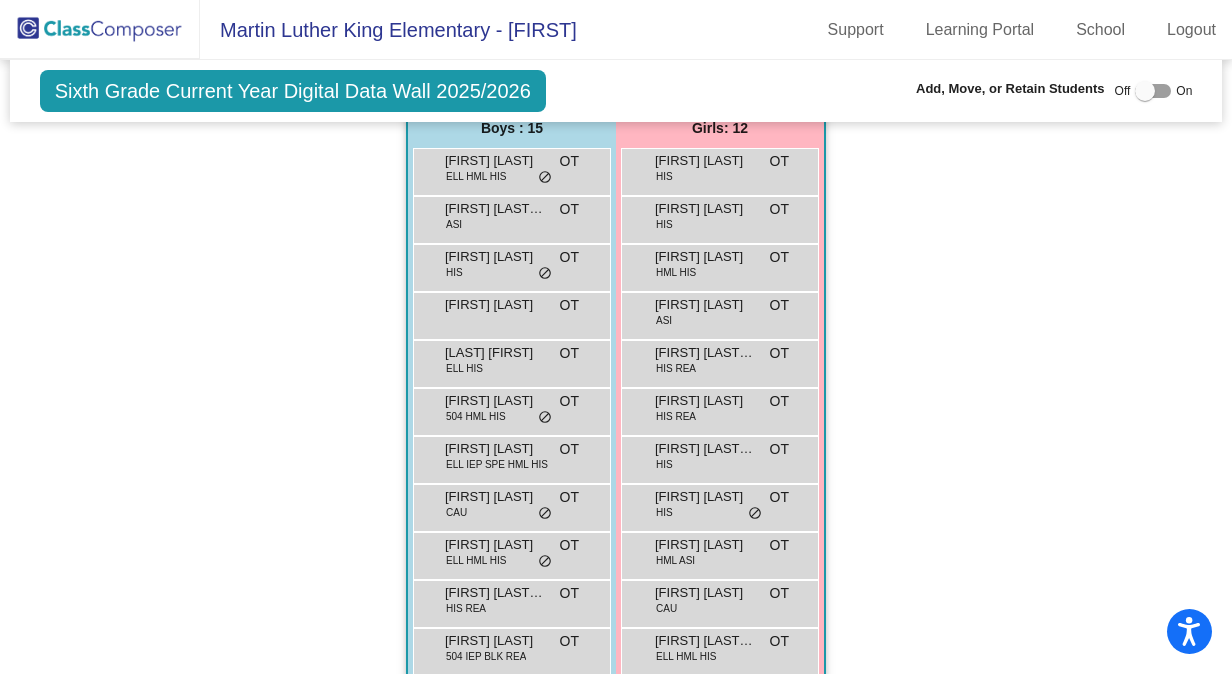click at bounding box center [1145, 91] 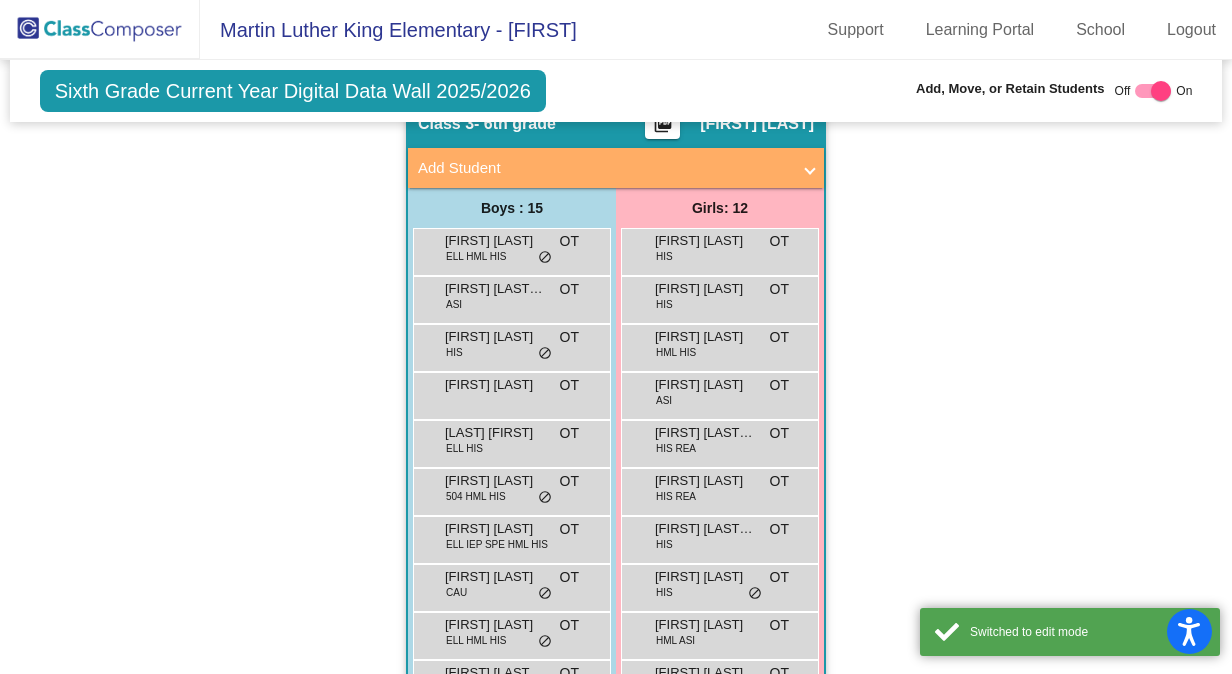 scroll, scrollTop: 1397, scrollLeft: 0, axis: vertical 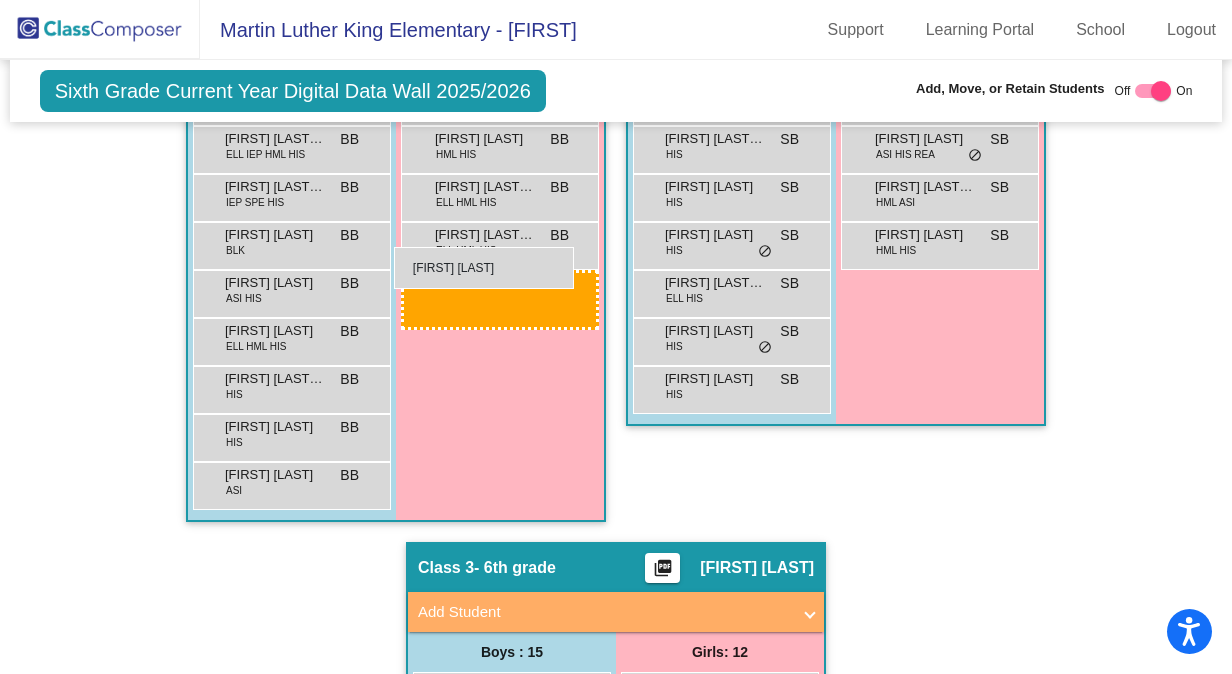 drag, startPoint x: 722, startPoint y: 604, endPoint x: 394, endPoint y: 247, distance: 484.80203 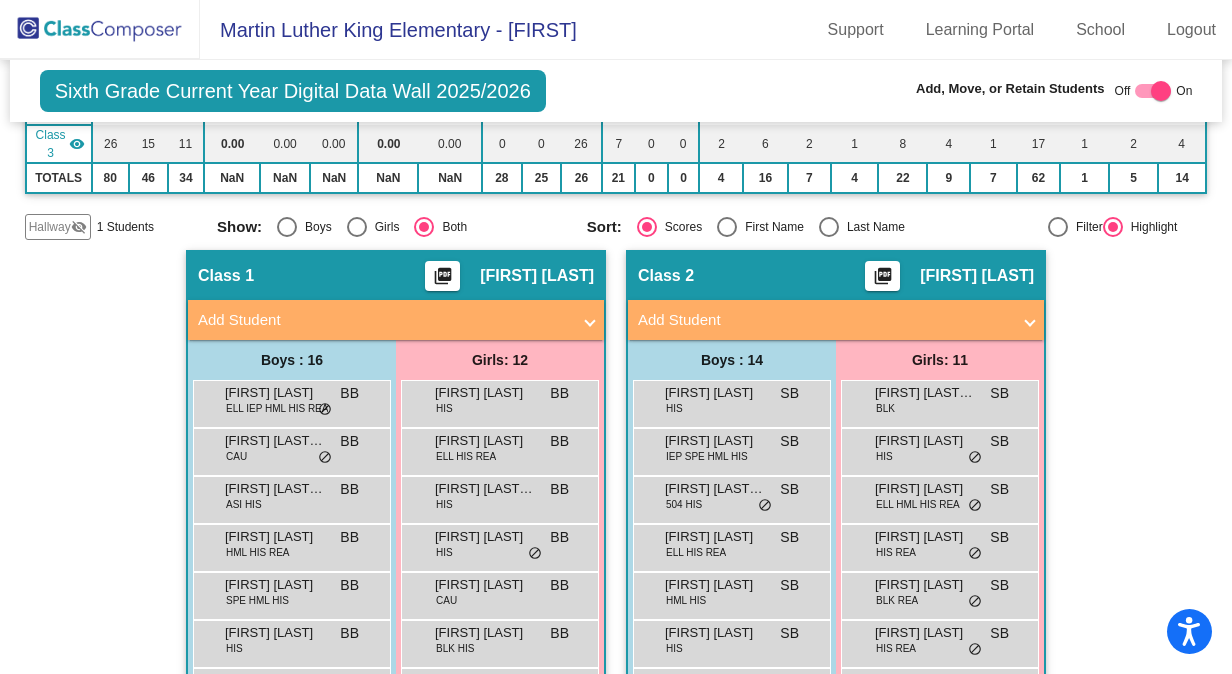 scroll, scrollTop: 273, scrollLeft: 0, axis: vertical 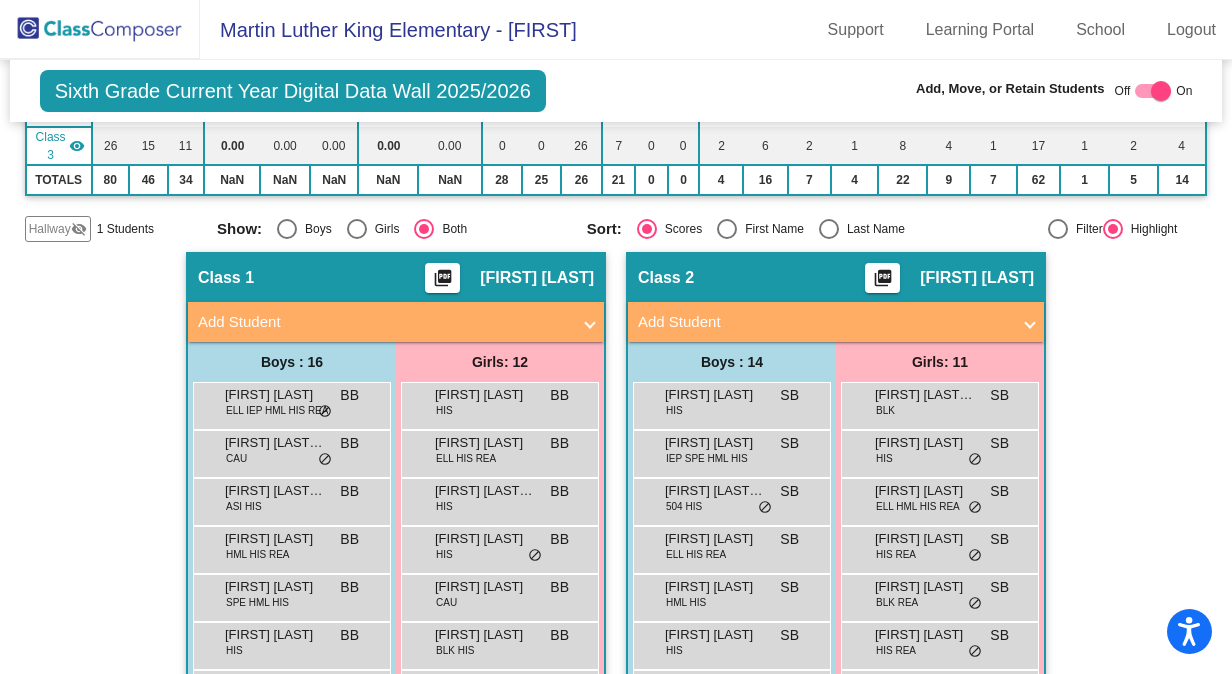 click at bounding box center (1161, 91) 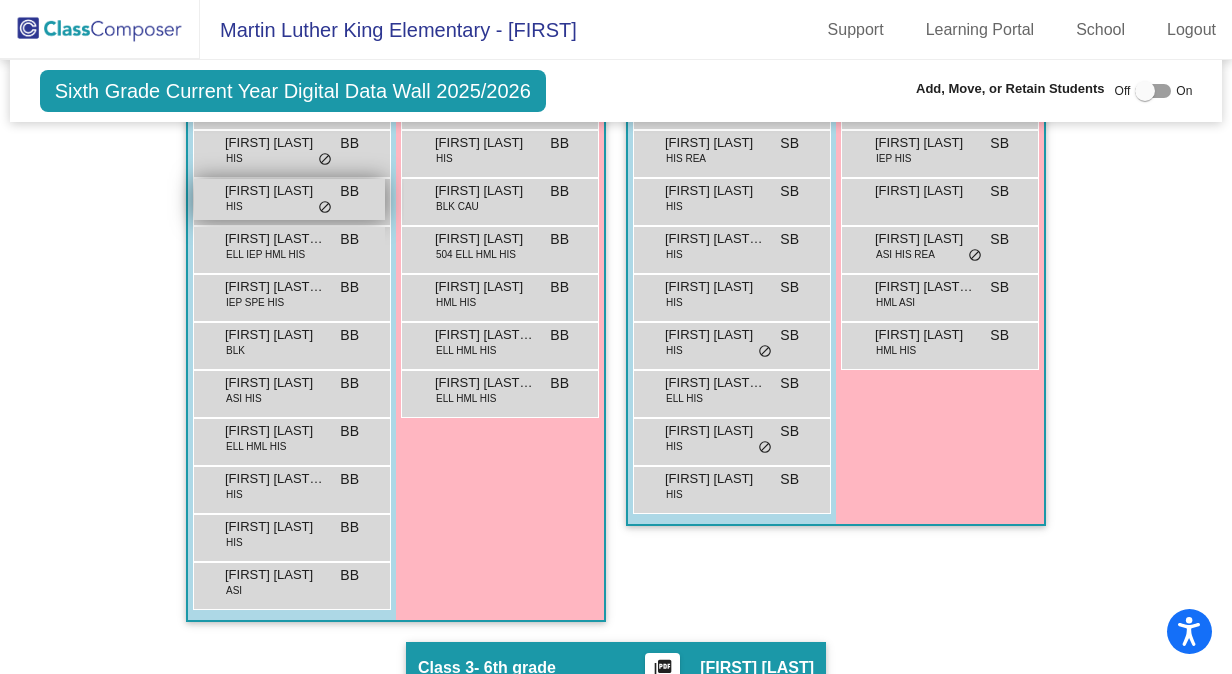 scroll, scrollTop: 779, scrollLeft: 0, axis: vertical 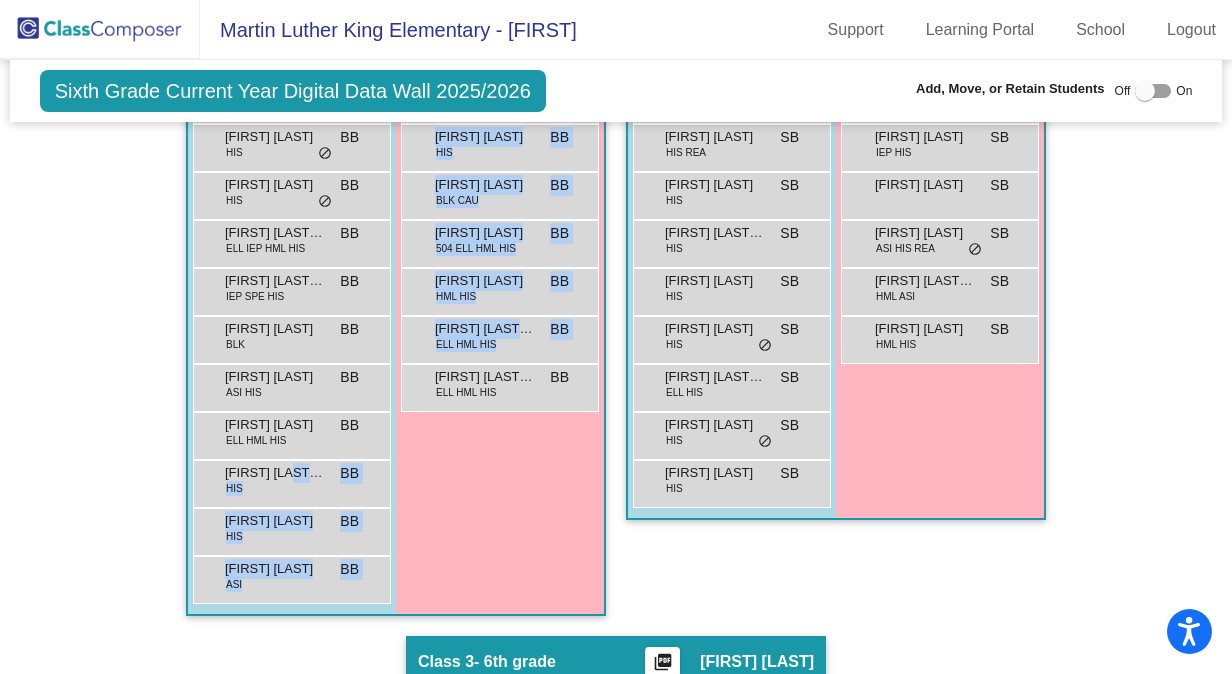 drag, startPoint x: 288, startPoint y: 424, endPoint x: 498, endPoint y: 394, distance: 212.13203 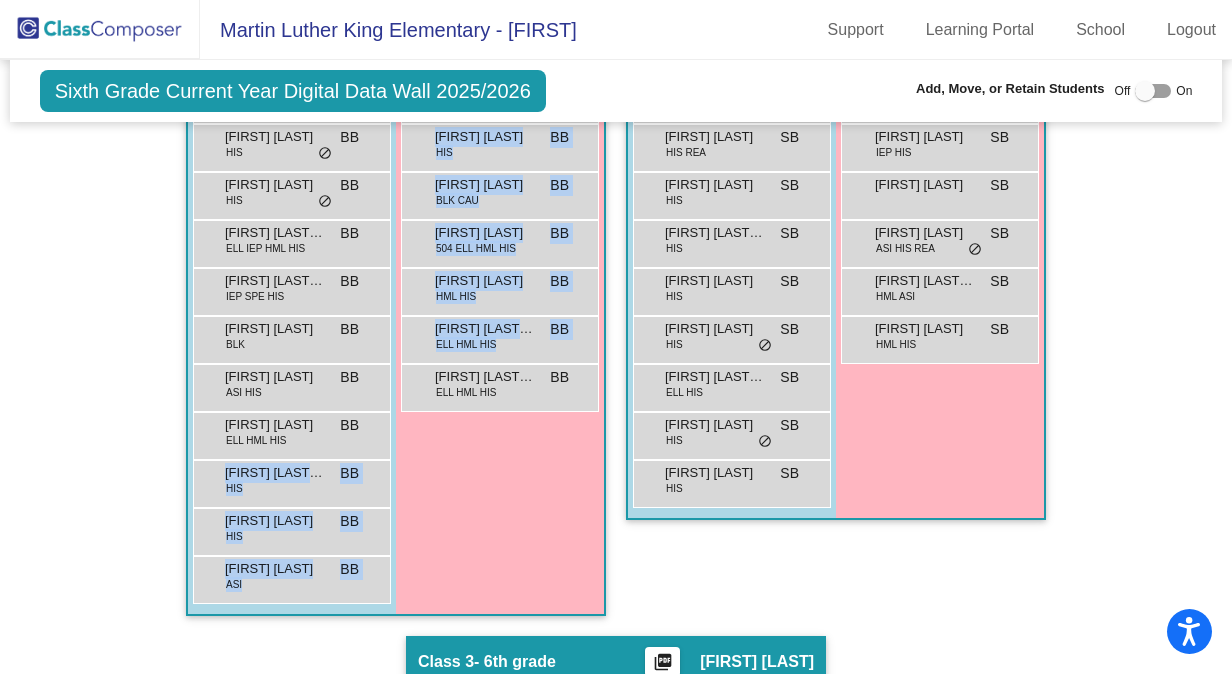 drag, startPoint x: 283, startPoint y: 447, endPoint x: 484, endPoint y: 460, distance: 201.41995 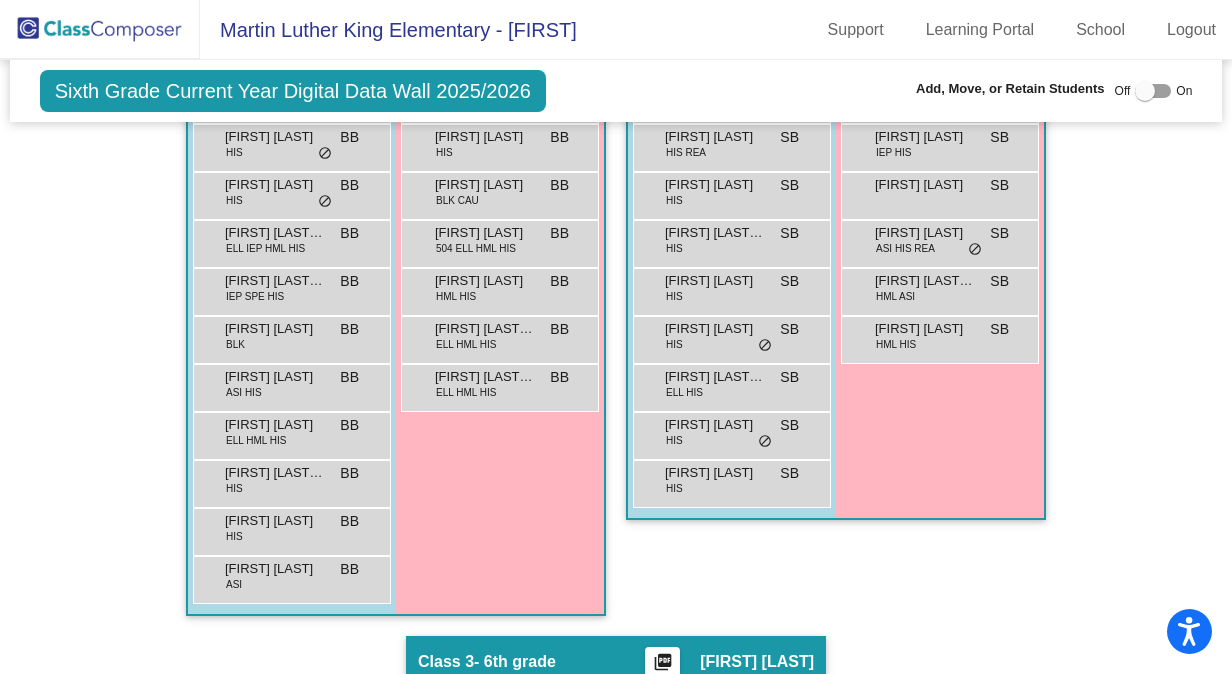 click on "Sixth Grade Current Year Digital Data Wall 2025/2026 Add, Move, or Retain Students Off On Incoming Digital Data Wall" 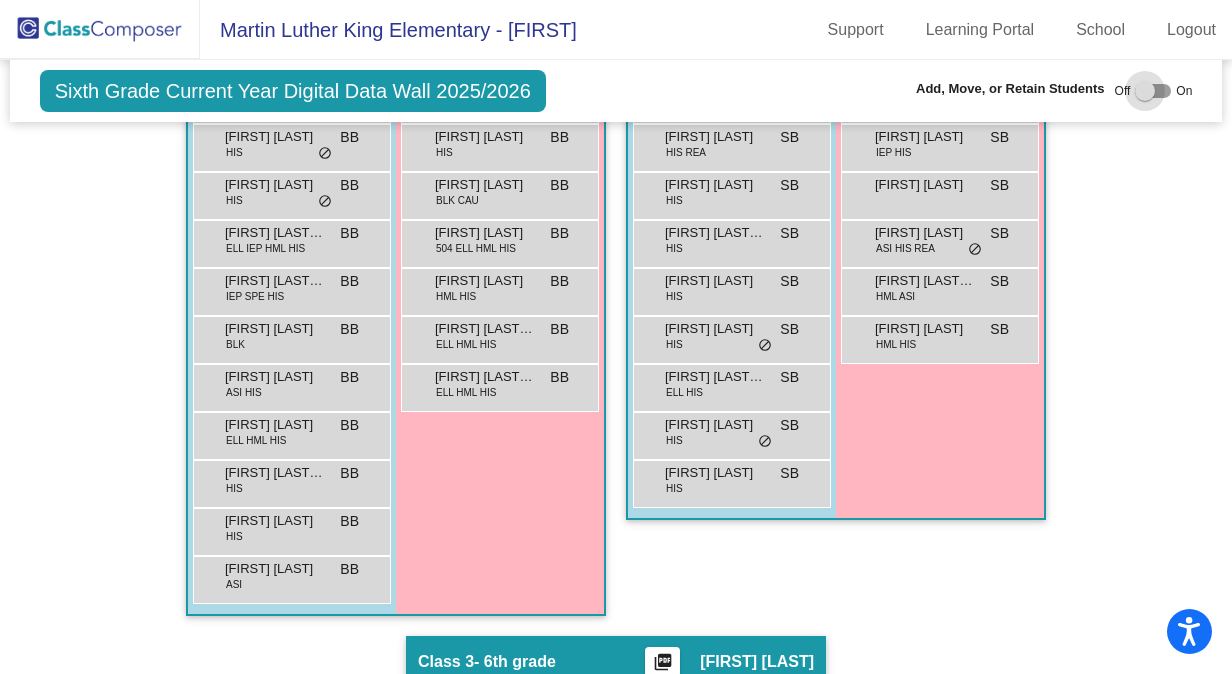 click at bounding box center (1145, 91) 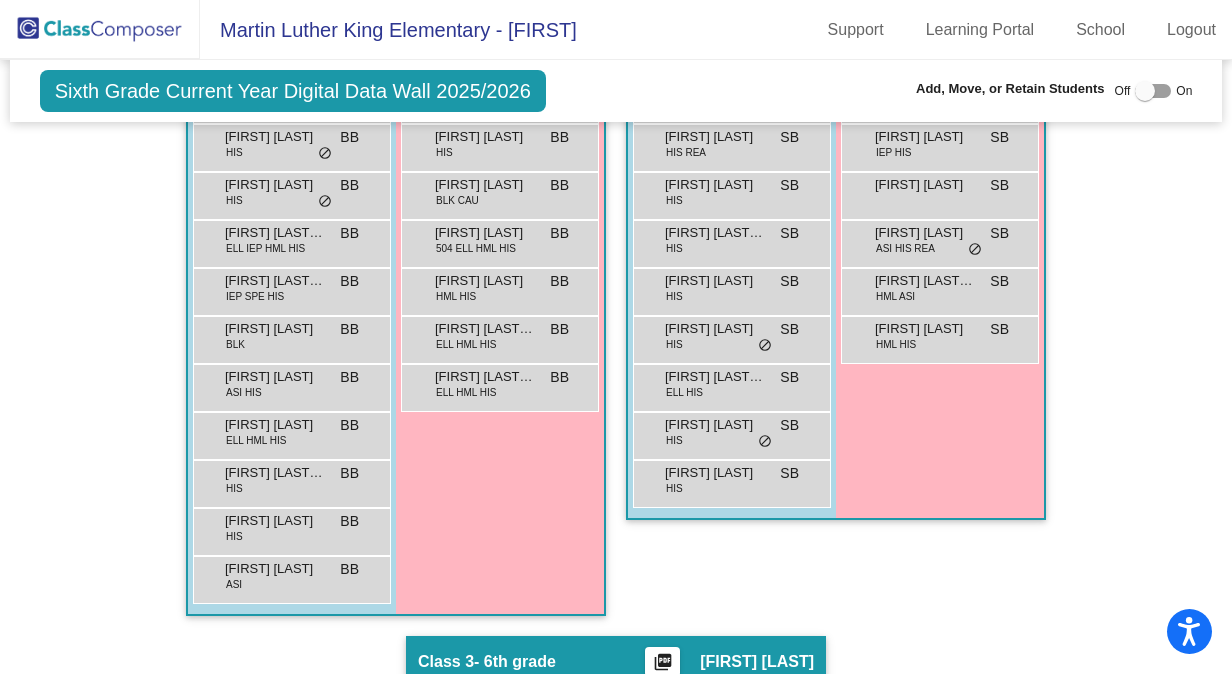 scroll, scrollTop: 819, scrollLeft: 0, axis: vertical 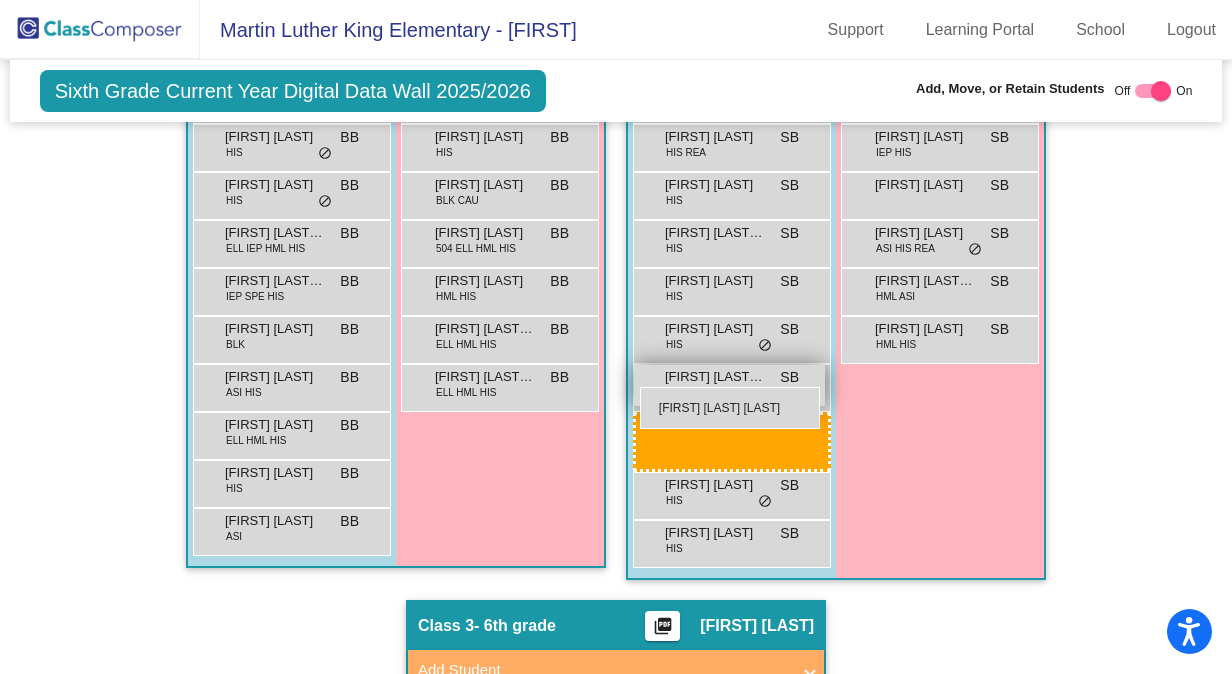 drag, startPoint x: 283, startPoint y: 436, endPoint x: 640, endPoint y: 390, distance: 359.9514 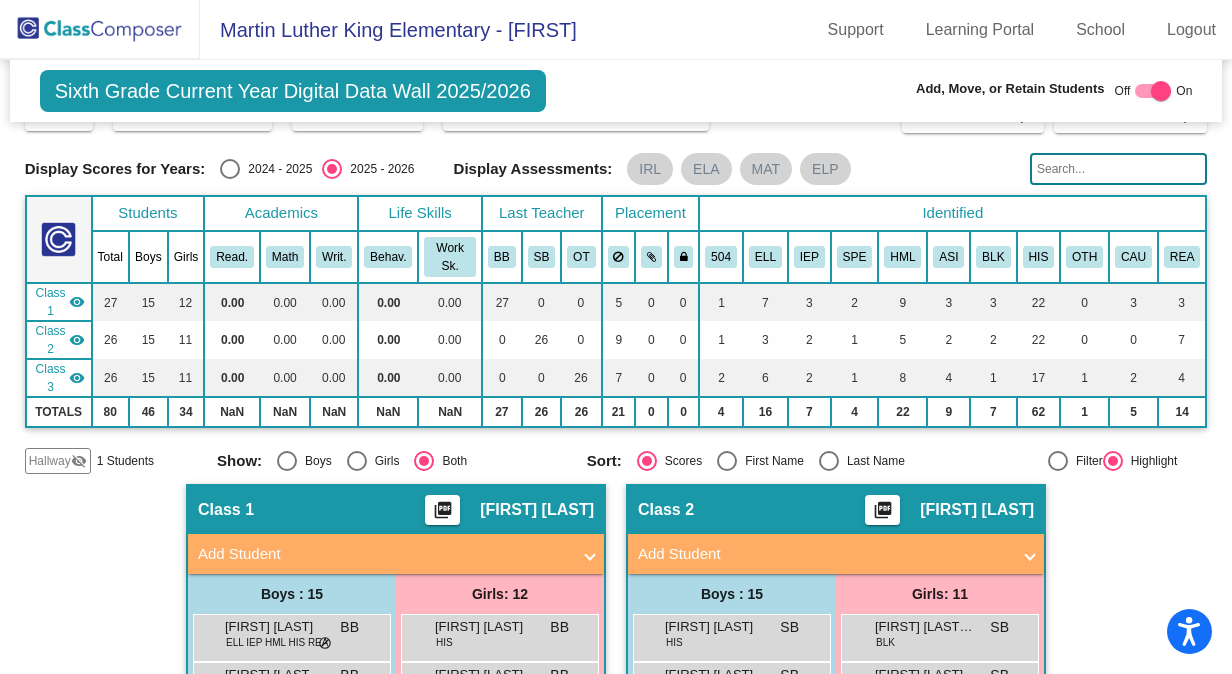 scroll, scrollTop: 0, scrollLeft: 0, axis: both 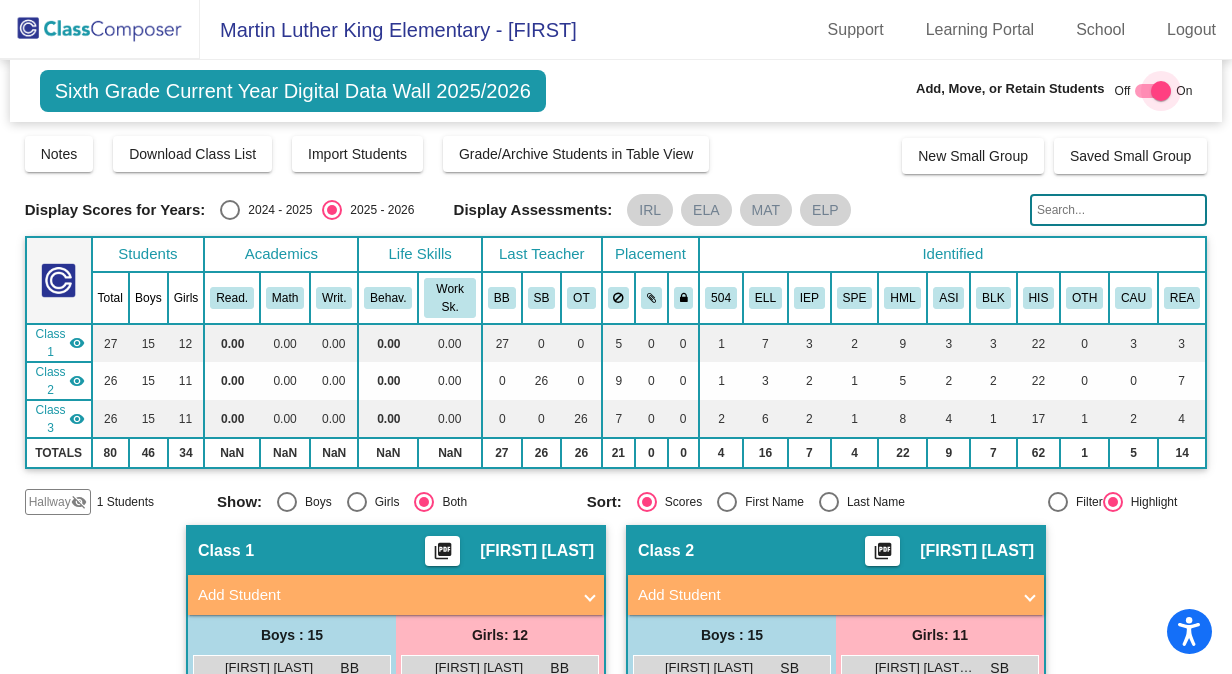click at bounding box center (1161, 91) 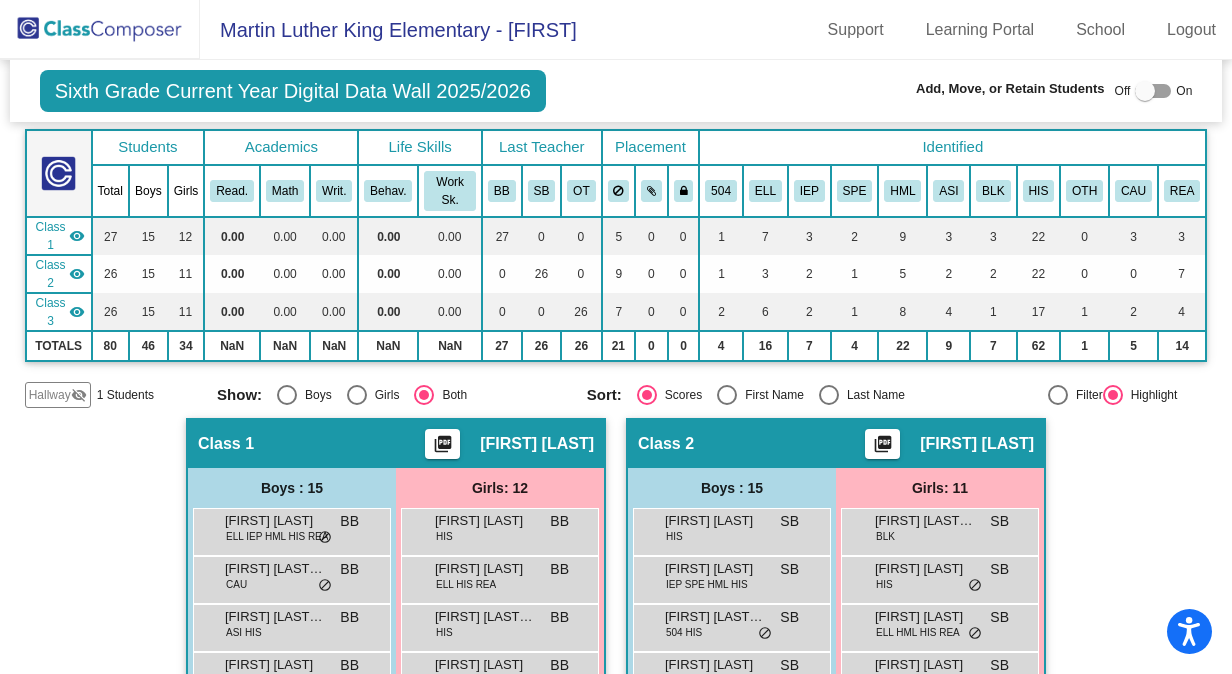 scroll, scrollTop: 21, scrollLeft: 0, axis: vertical 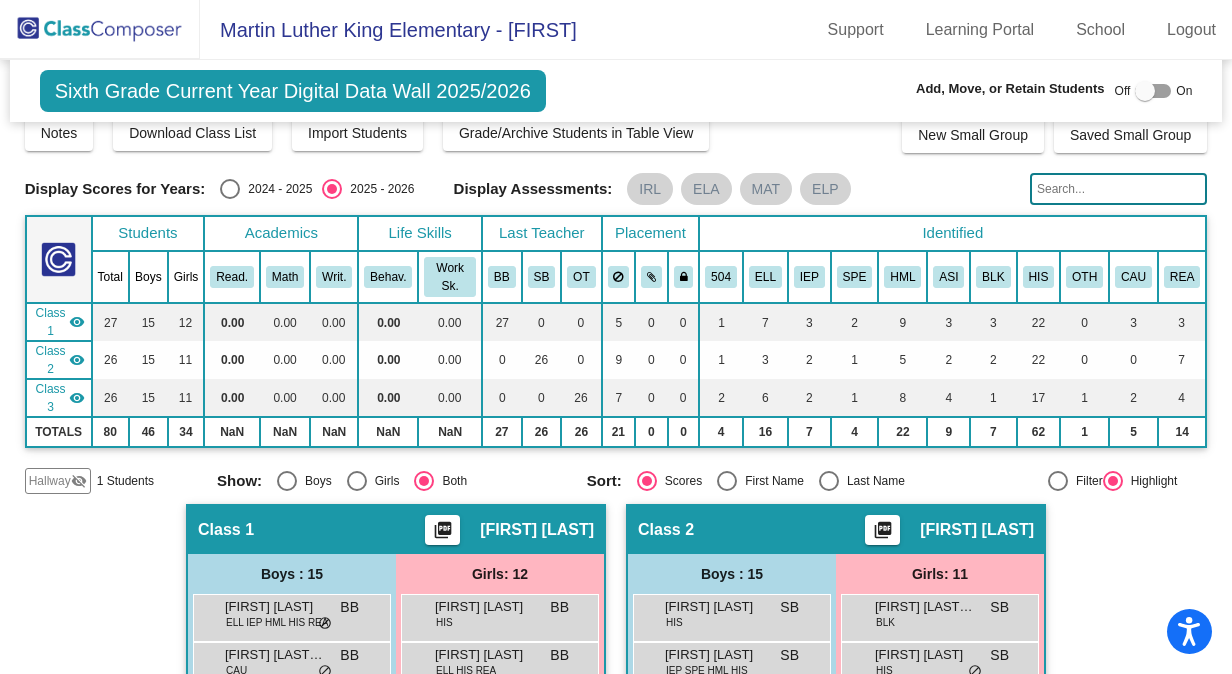click on "Sixth Grade Current Year Digital Data Wall 2025/2026  Add, Move, or Retain Students Off   On  Incoming   Digital Data Wall    Display Scores for Years:   2024 - 2025   2025 - 2026  Grade/Archive Students in Table View   Download   New Small Group   Saved Small Group   Notes   Download Class List   Import Students   Grade/Archive Students in Table View   New Small Group   Saved Small Group  Display Scores for Years:   2024 - 2025   2025 - 2026 Display Assessments: IRL ELA MAT ELP Students Academics Life Skills  Last Teacher  Placement  Identified  Total Boys Girls  Read.   Math   Writ.   Behav.   Work Sk.   BB   SB   OT   504   ELL   IEP   SPE   HML   ASI   BLK   HIS   OTH   CAU   REA  Hallway  visibility_off  1 1 0                 0   0   0   0   0   0   0   0   0   0   0   0   1   1   0   0   0  Class 1  visibility  27 15 12  0.00   0.00   0.00   0.00   0.00   27   0   0   5   0   0   1   7   3   2   9   3   3   22   0   3   3  Class 2  visibility  26 15 11  0.00   0.00   0.00   0.00   0.00   0   26  0" 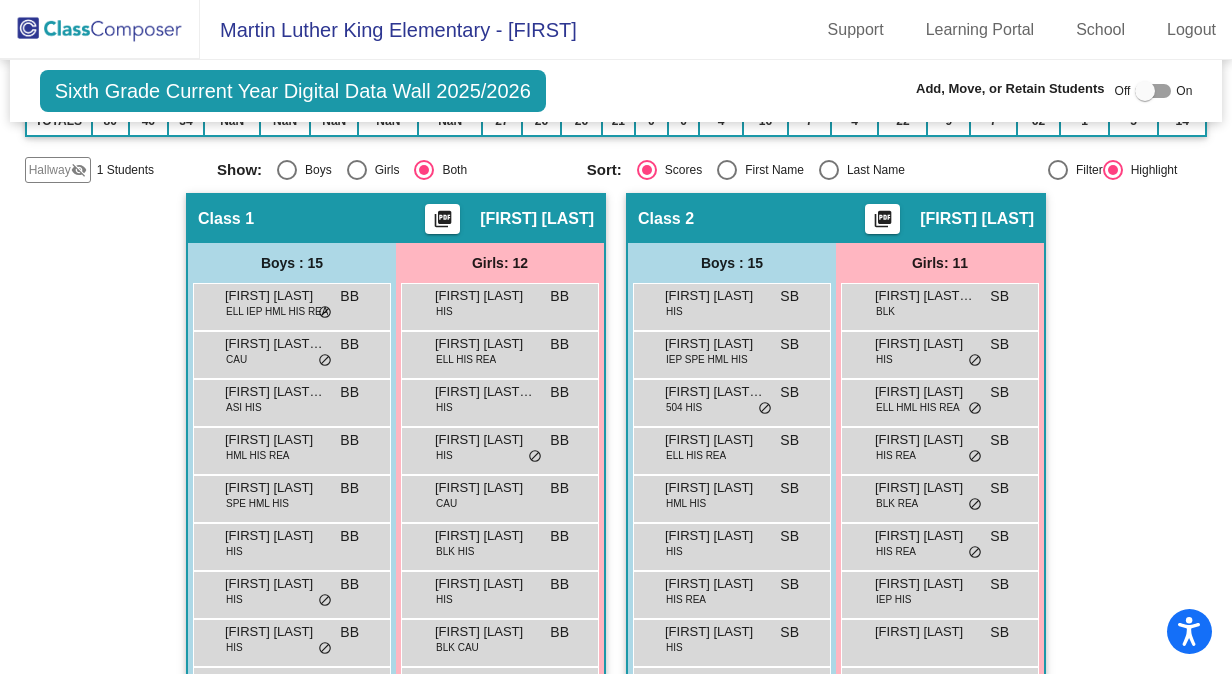 scroll, scrollTop: 0, scrollLeft: 0, axis: both 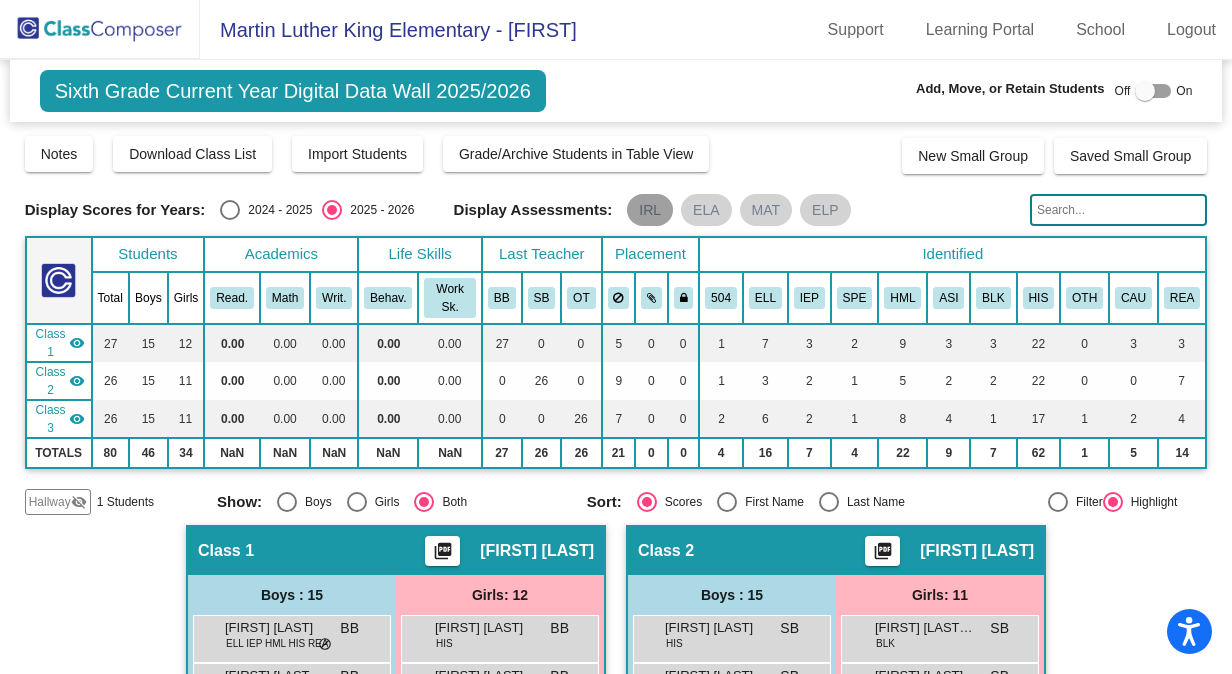 click on "IRL" at bounding box center [650, 210] 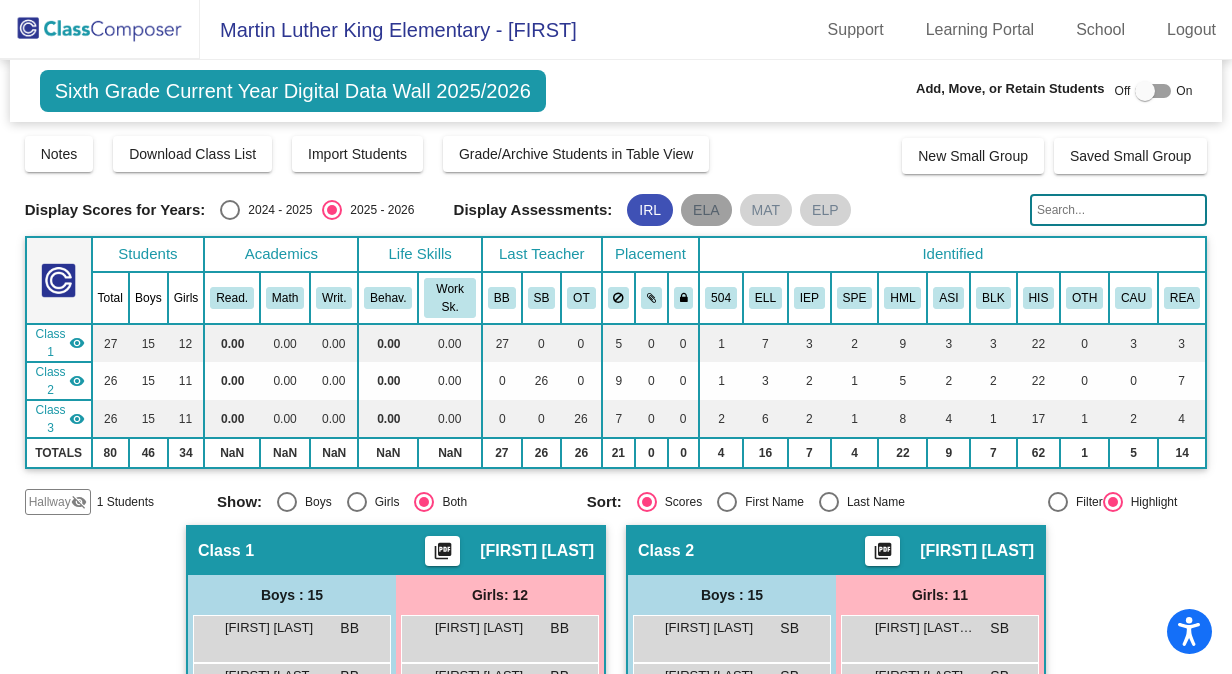 click on "ELA" at bounding box center [706, 210] 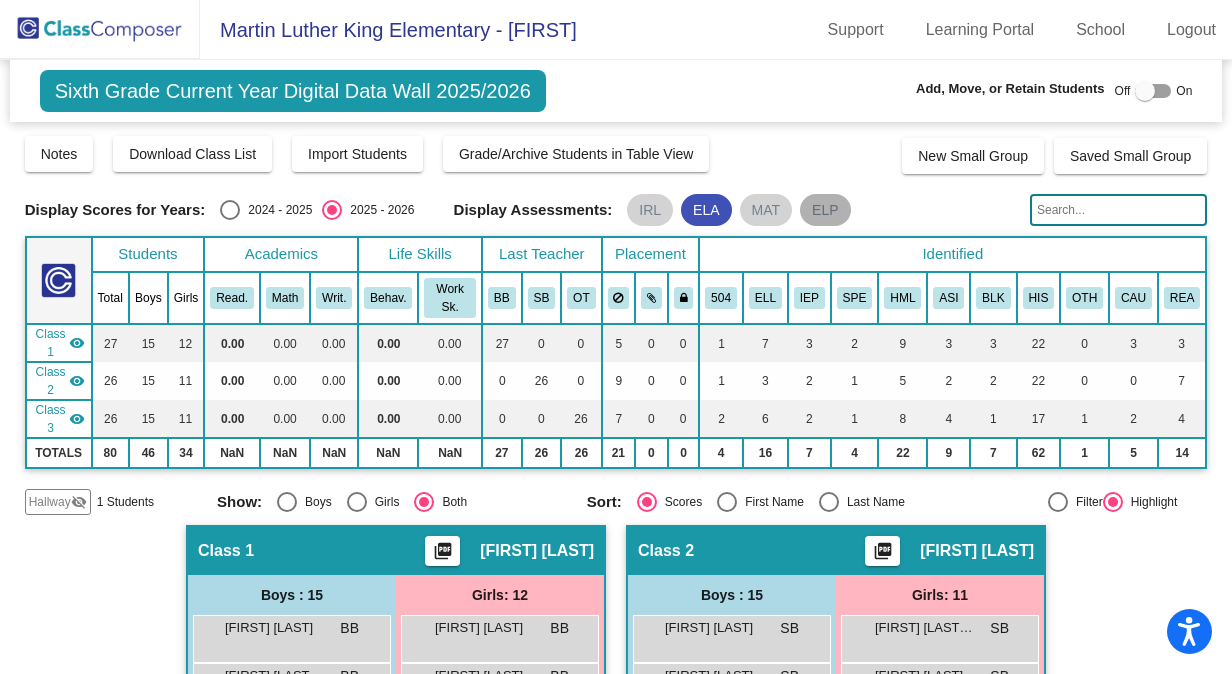 click on "ELP" at bounding box center [825, 210] 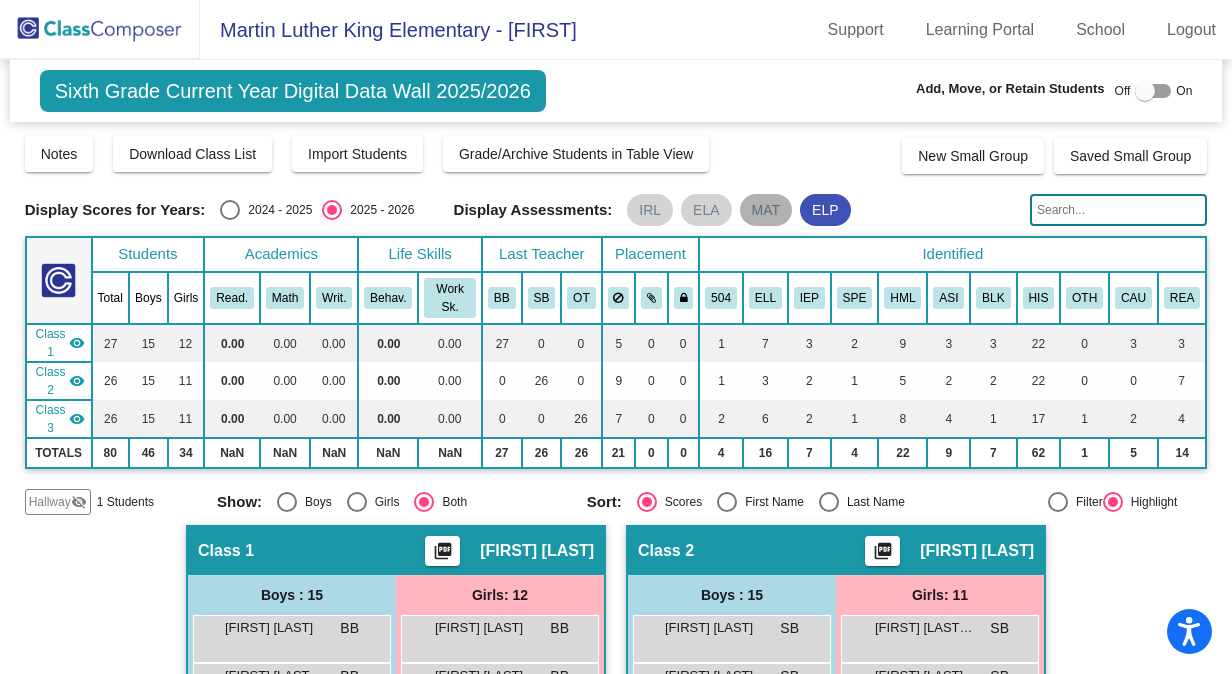 click on "MAT" at bounding box center (766, 210) 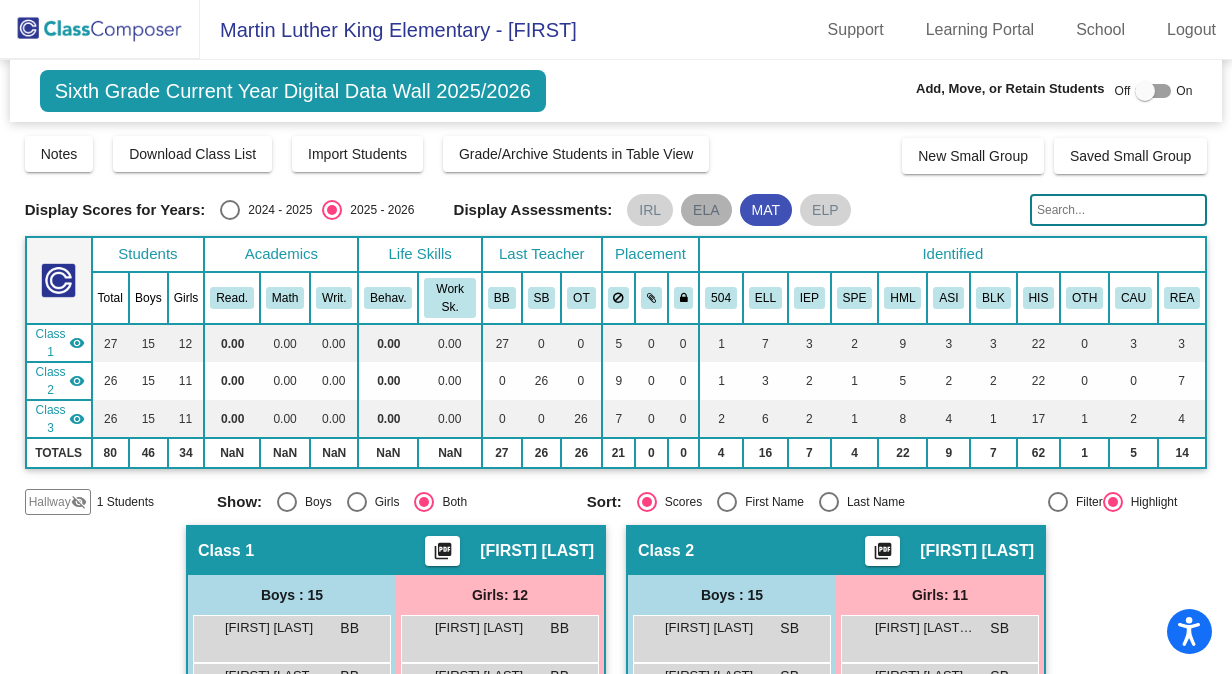 click on "ELA" at bounding box center [706, 210] 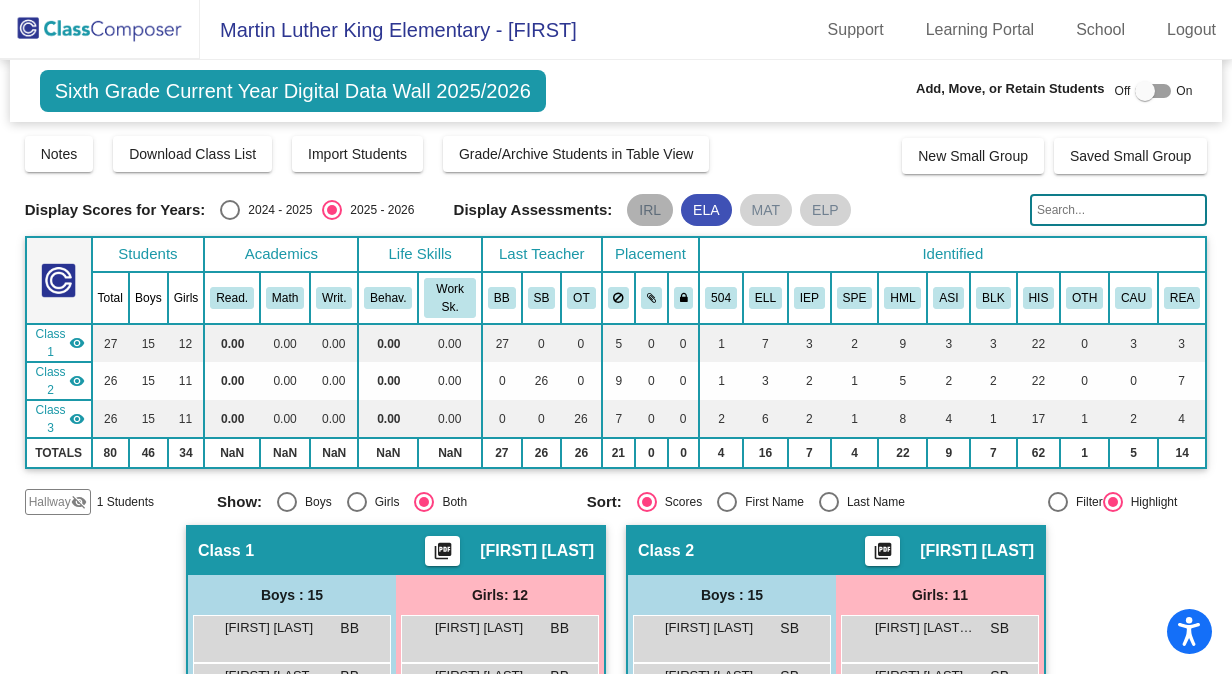 click on "IRL" at bounding box center [650, 210] 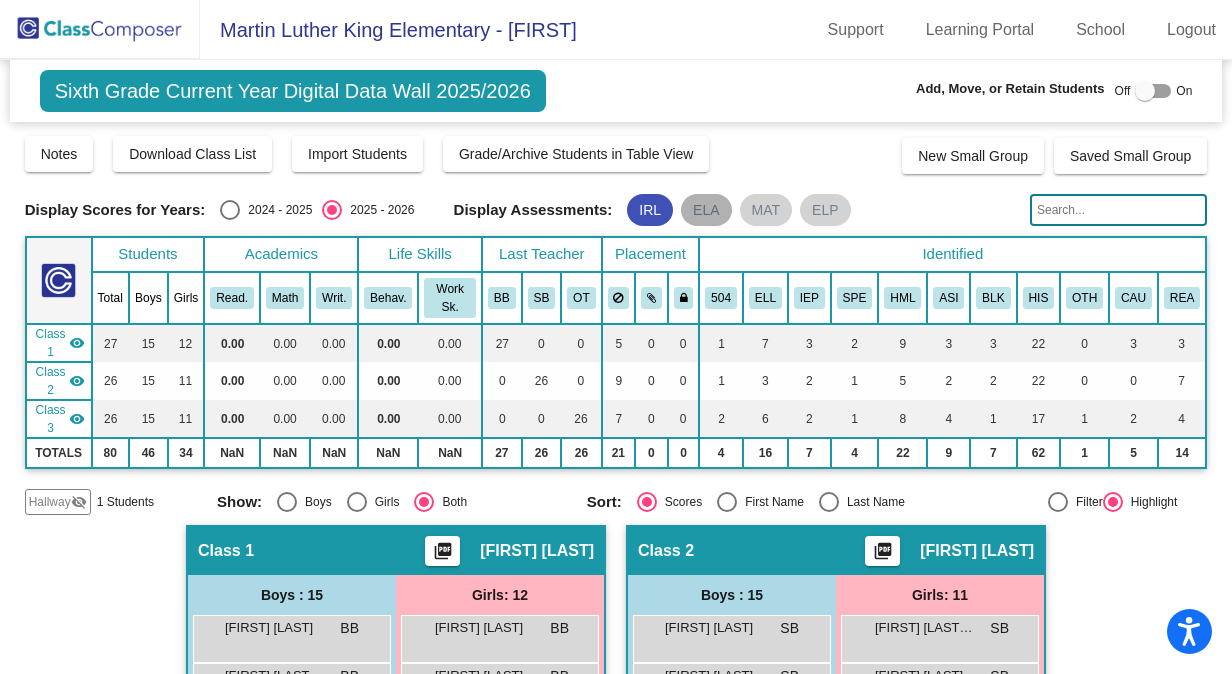 click on "ELA" at bounding box center (706, 210) 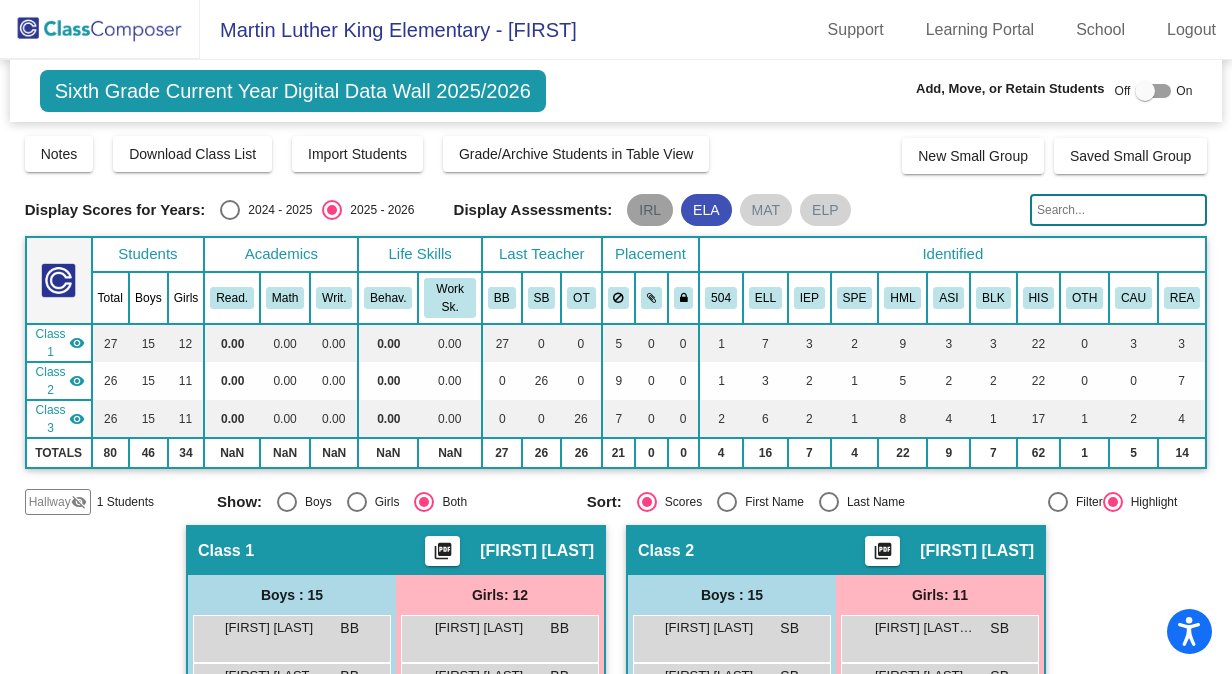 click on "IRL" at bounding box center (650, 210) 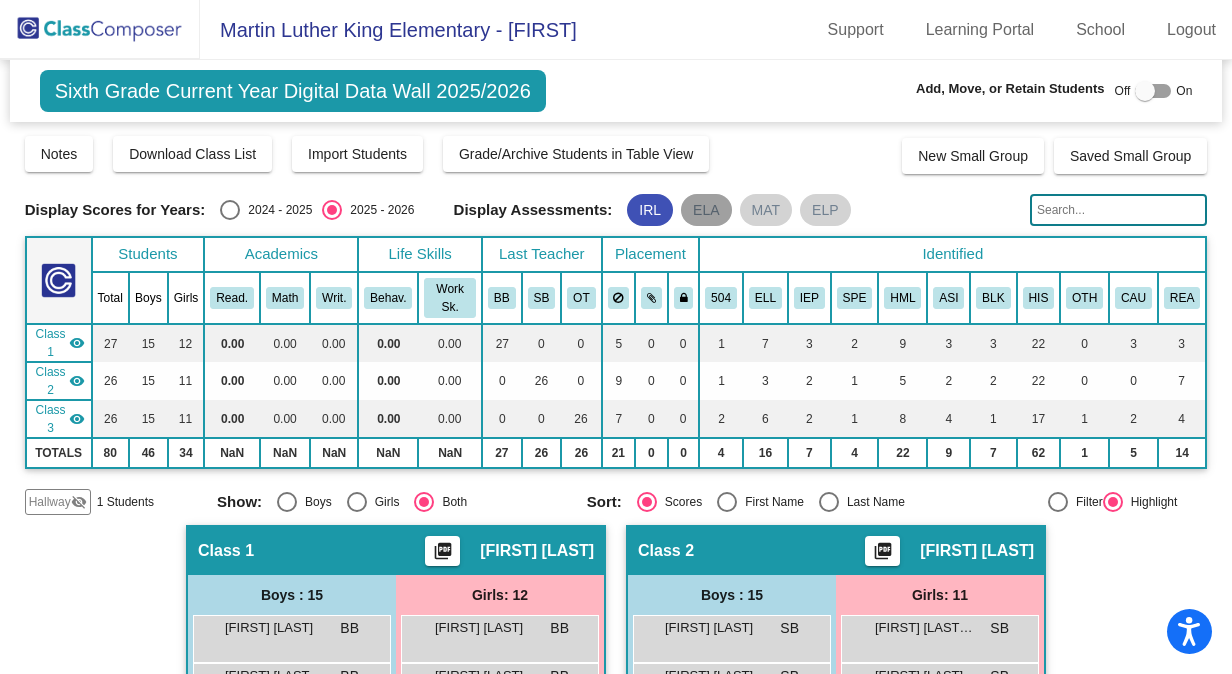 click on "ELA" at bounding box center [706, 210] 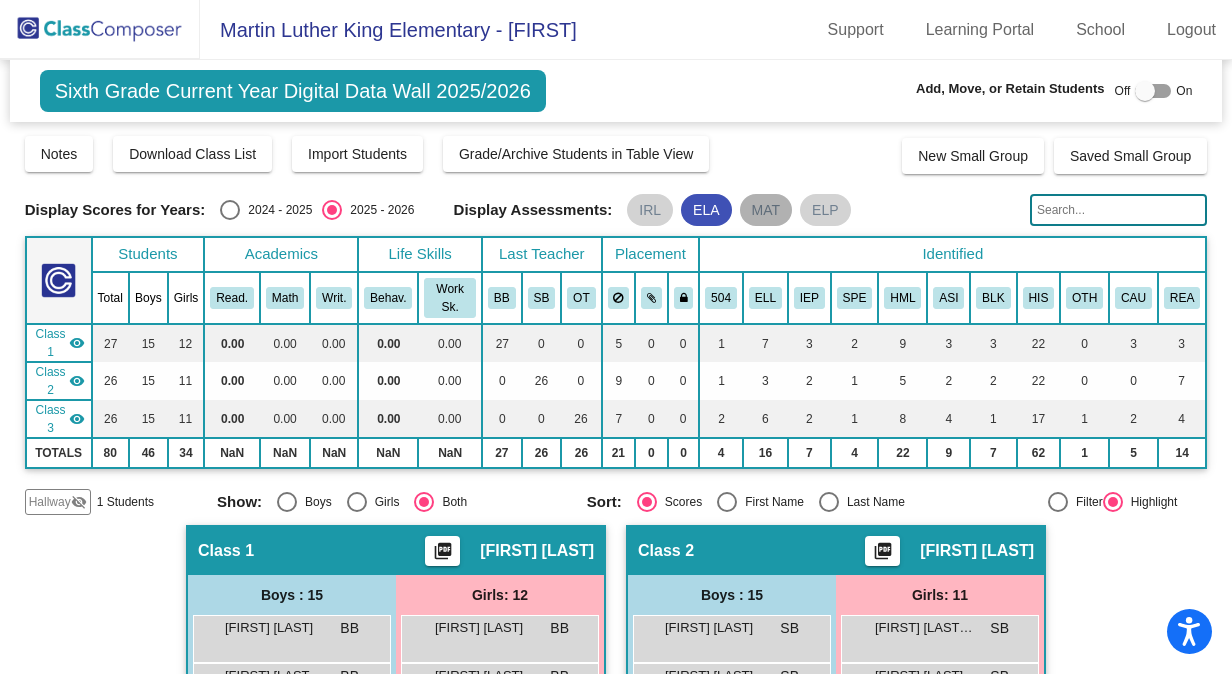 click on "MAT" at bounding box center [766, 210] 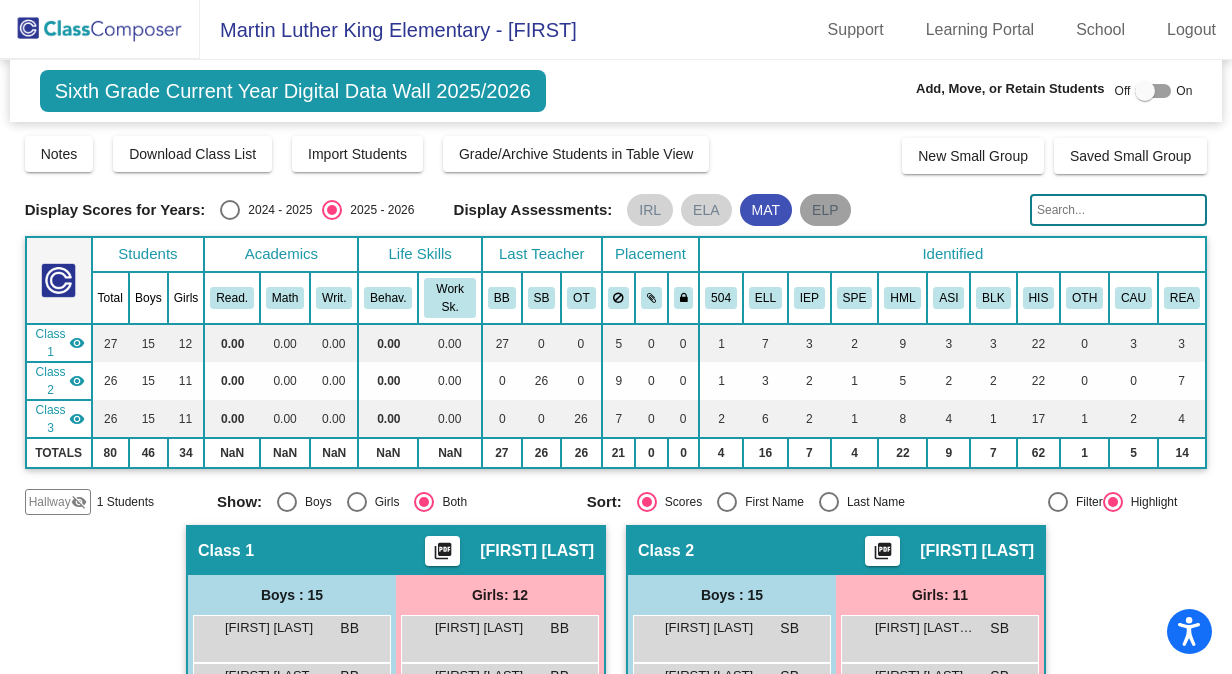 click on "ELP" at bounding box center [825, 210] 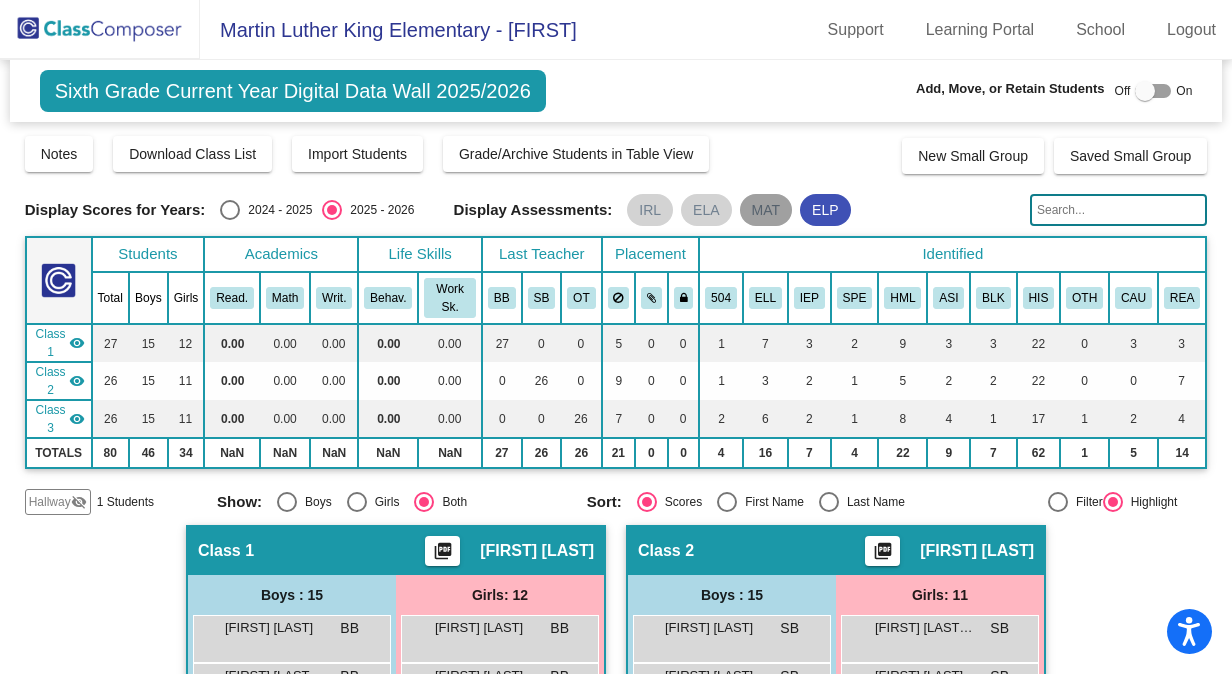 click on "MAT" at bounding box center (766, 210) 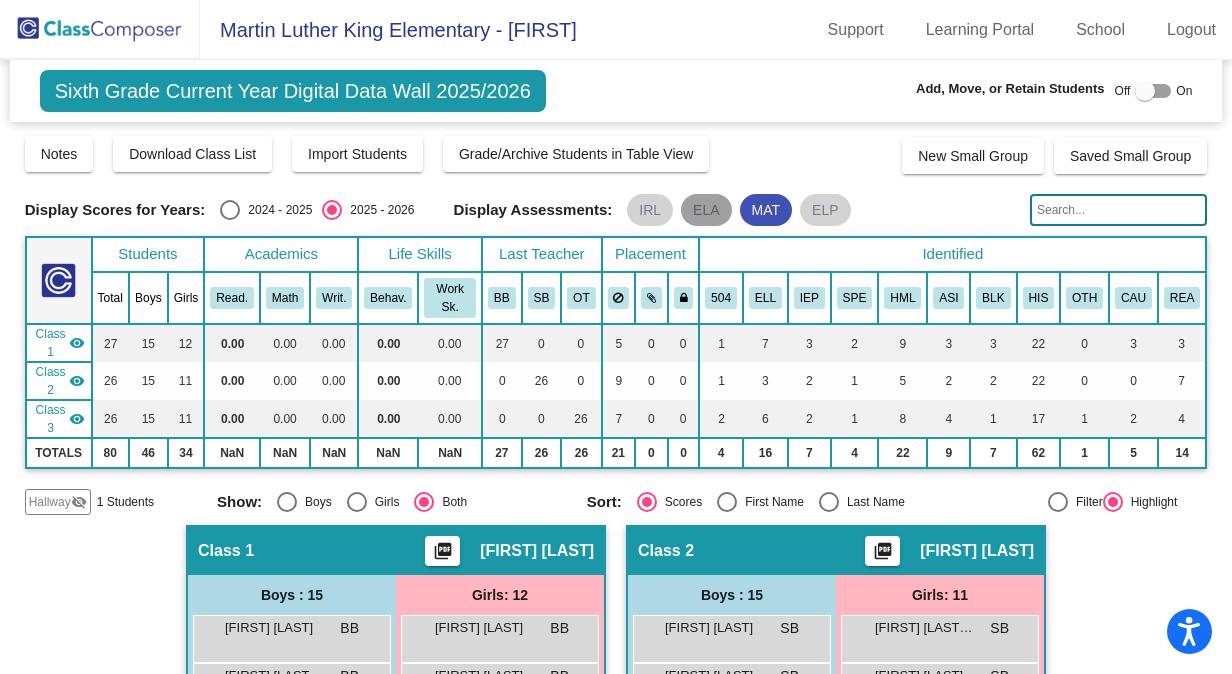 click on "ELA" at bounding box center (706, 210) 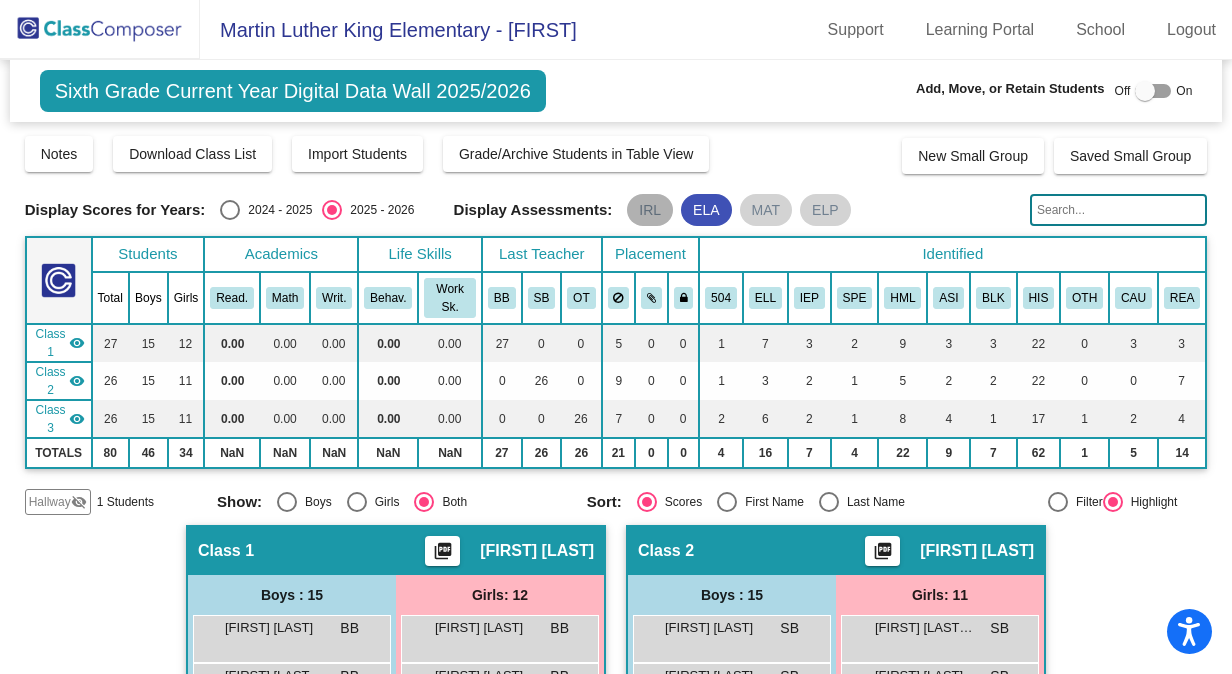 click on "IRL" at bounding box center [650, 210] 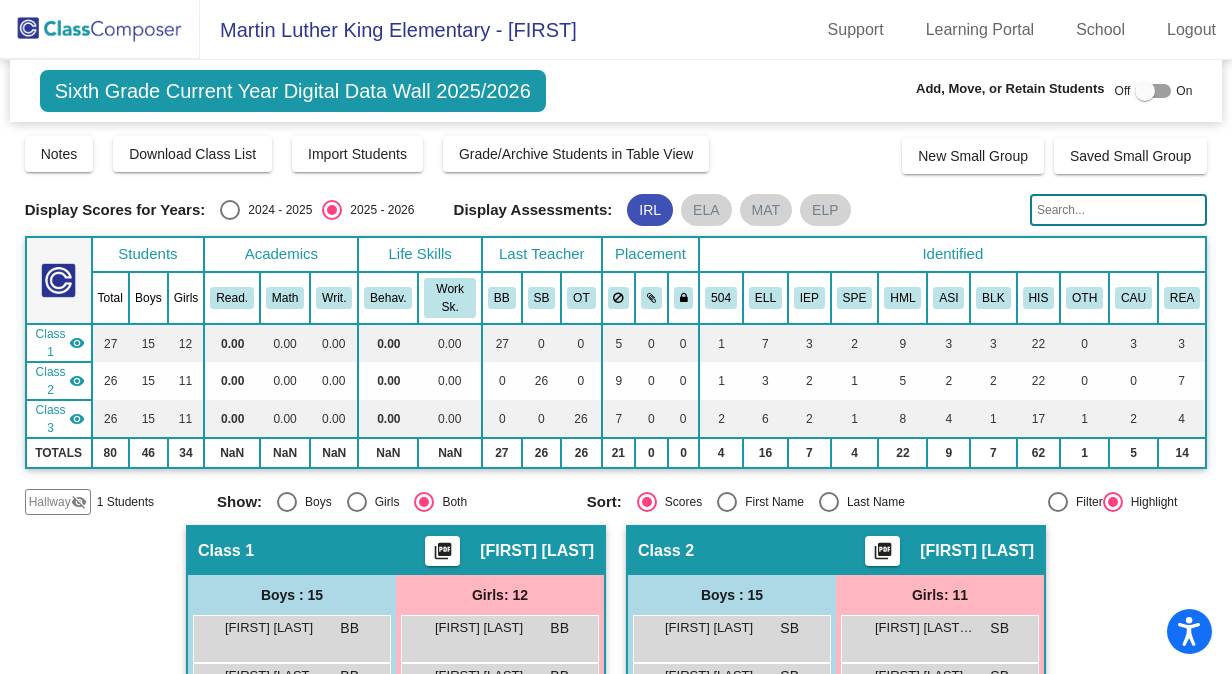 click at bounding box center (230, 210) 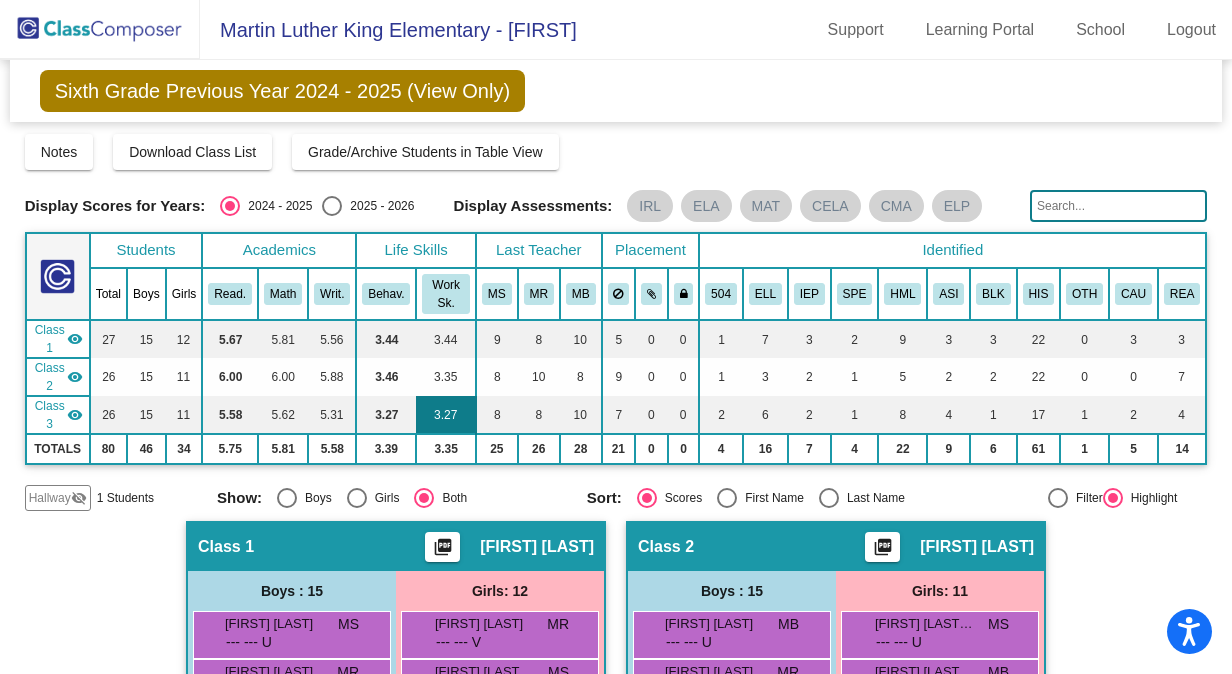click on "3.27" 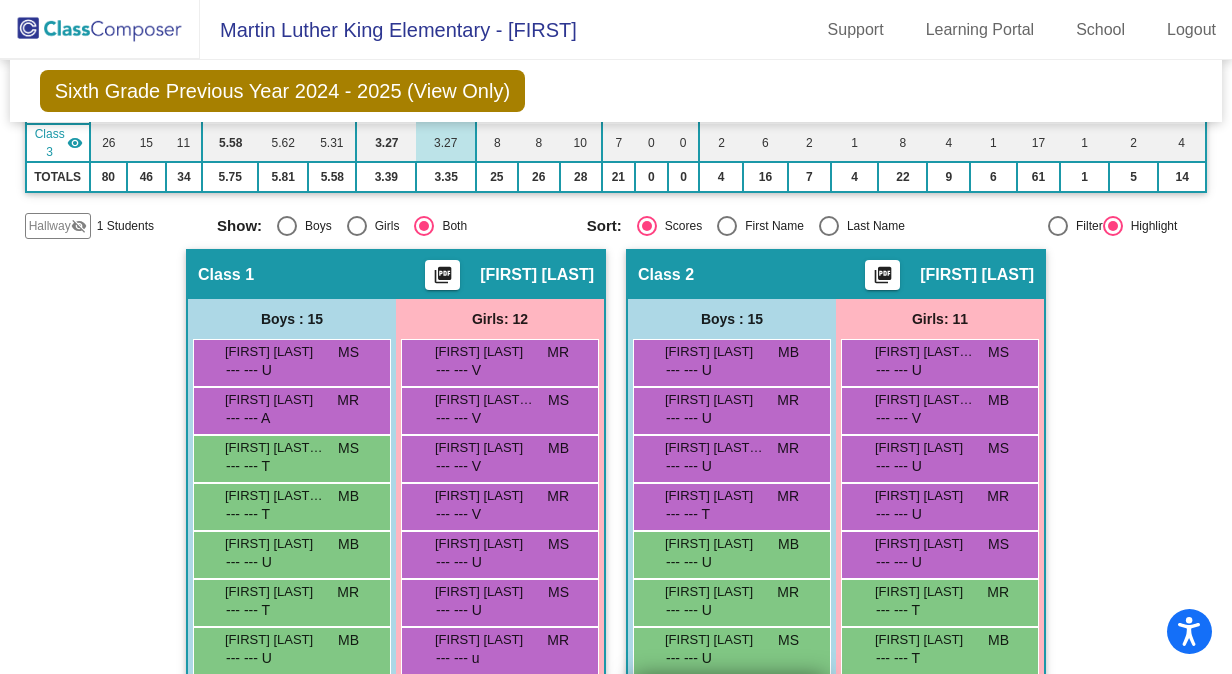 scroll, scrollTop: 0, scrollLeft: 0, axis: both 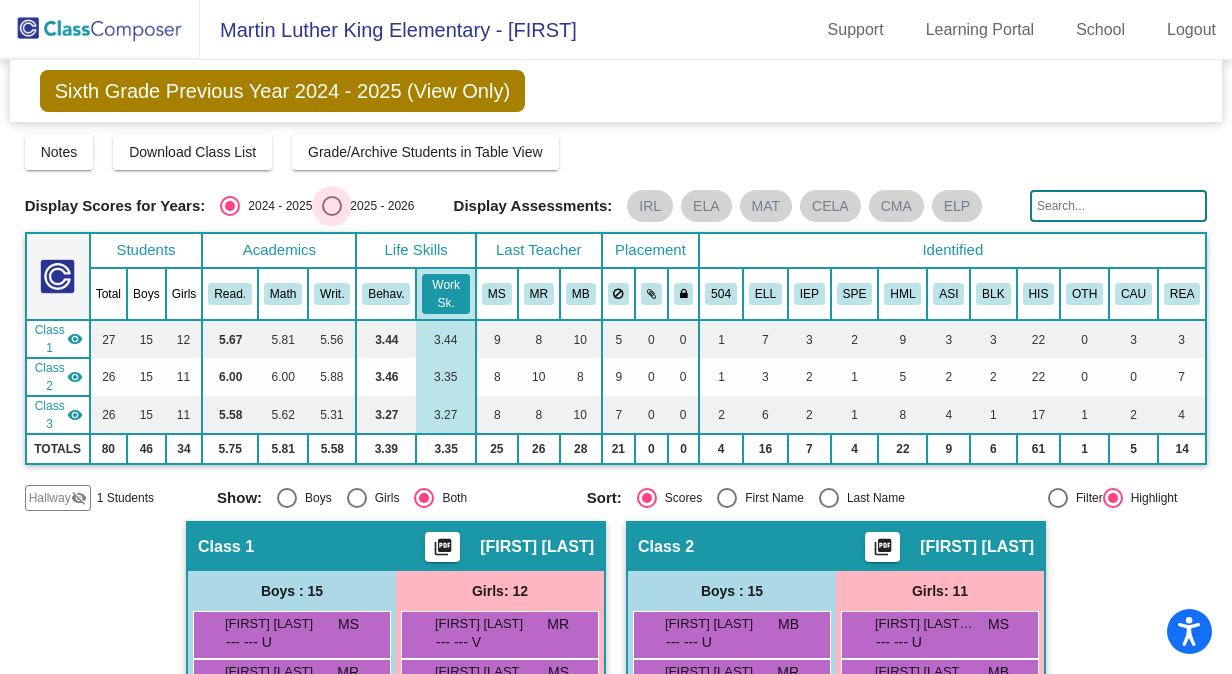 click at bounding box center [332, 206] 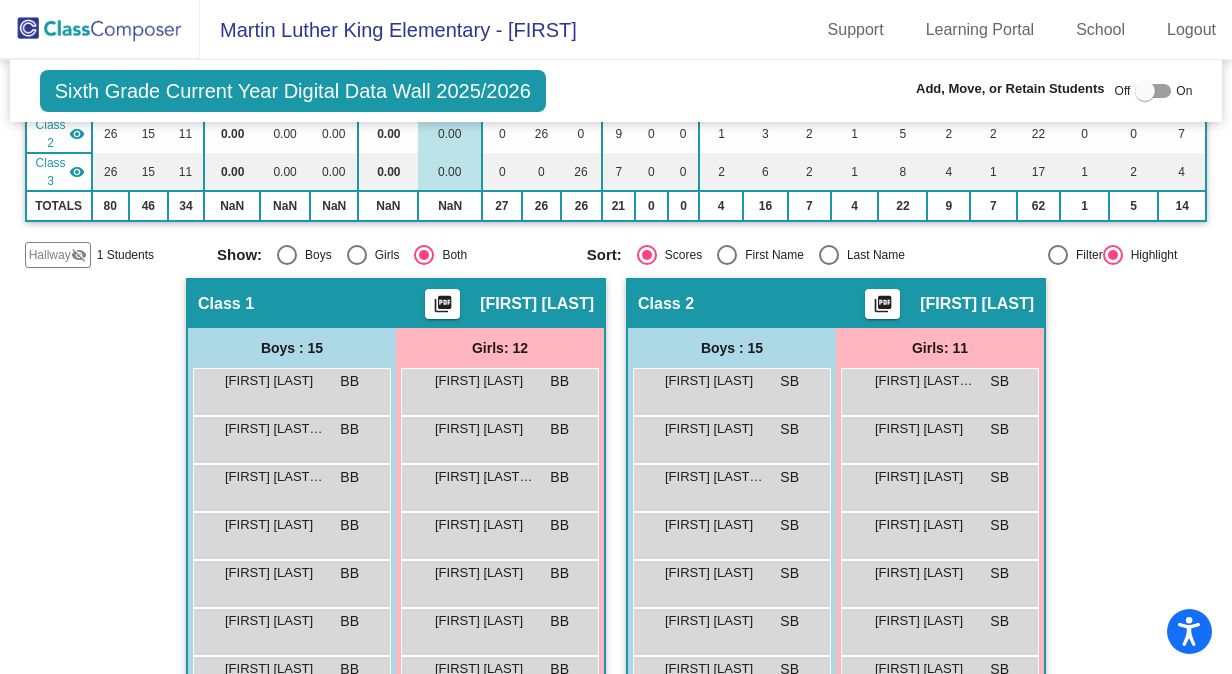 scroll, scrollTop: 201, scrollLeft: 0, axis: vertical 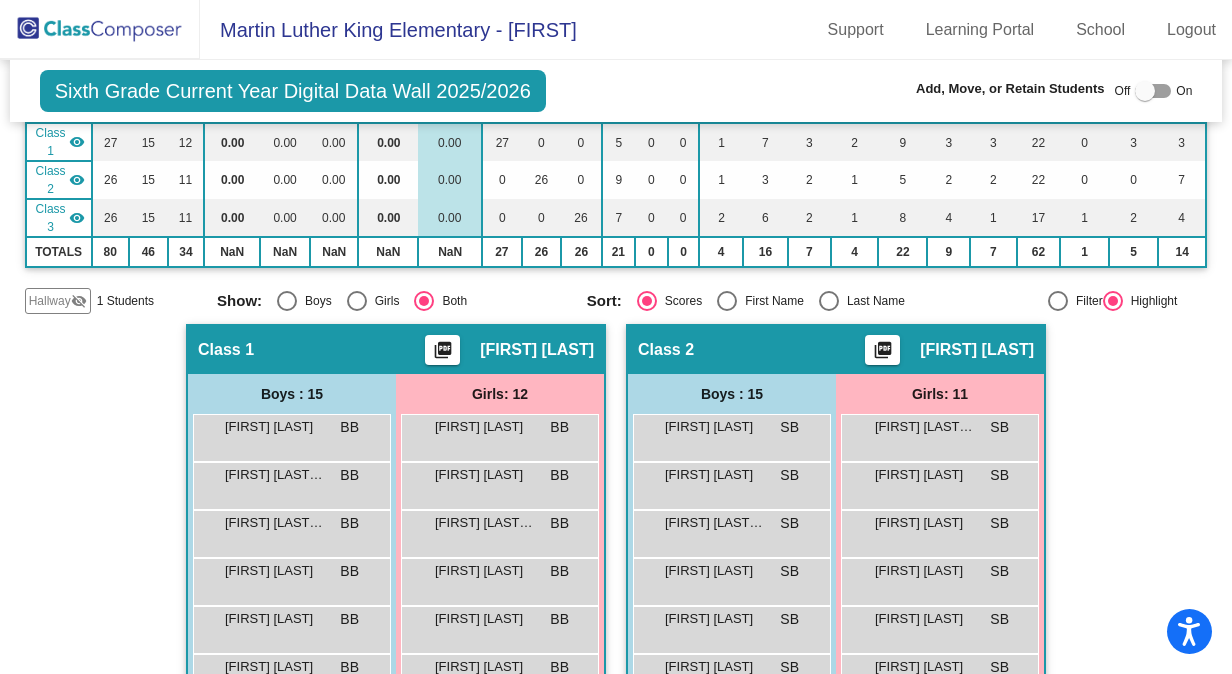 click at bounding box center (1145, 91) 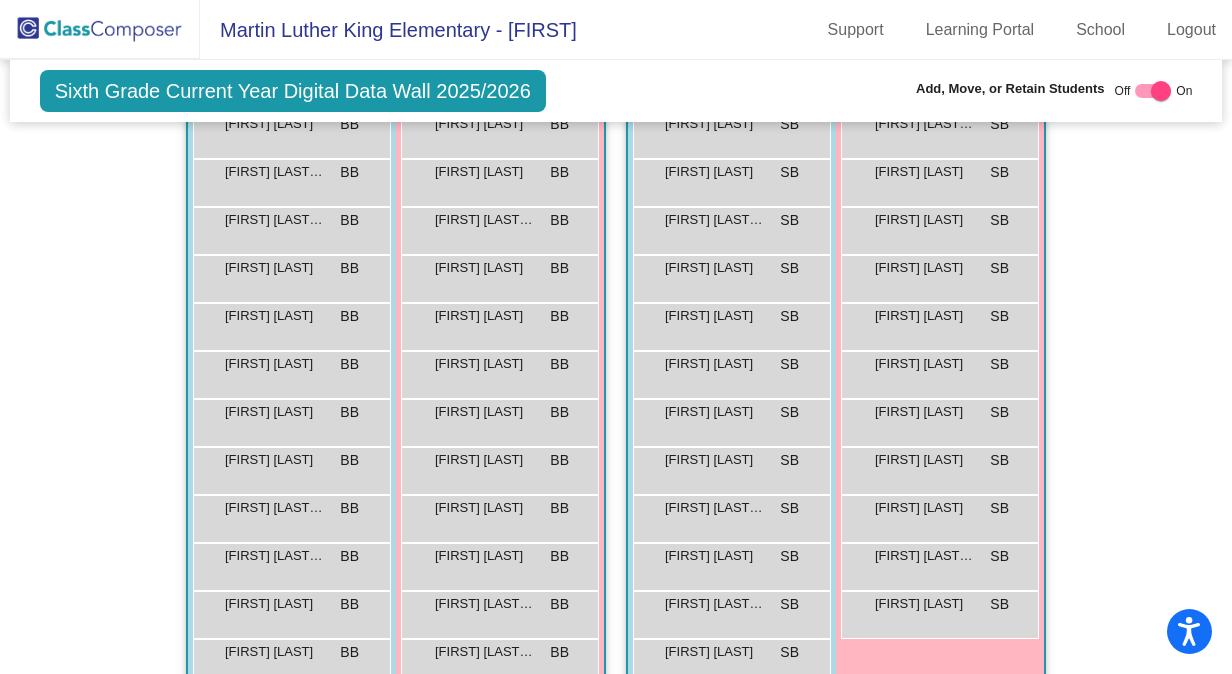 scroll, scrollTop: 543, scrollLeft: 0, axis: vertical 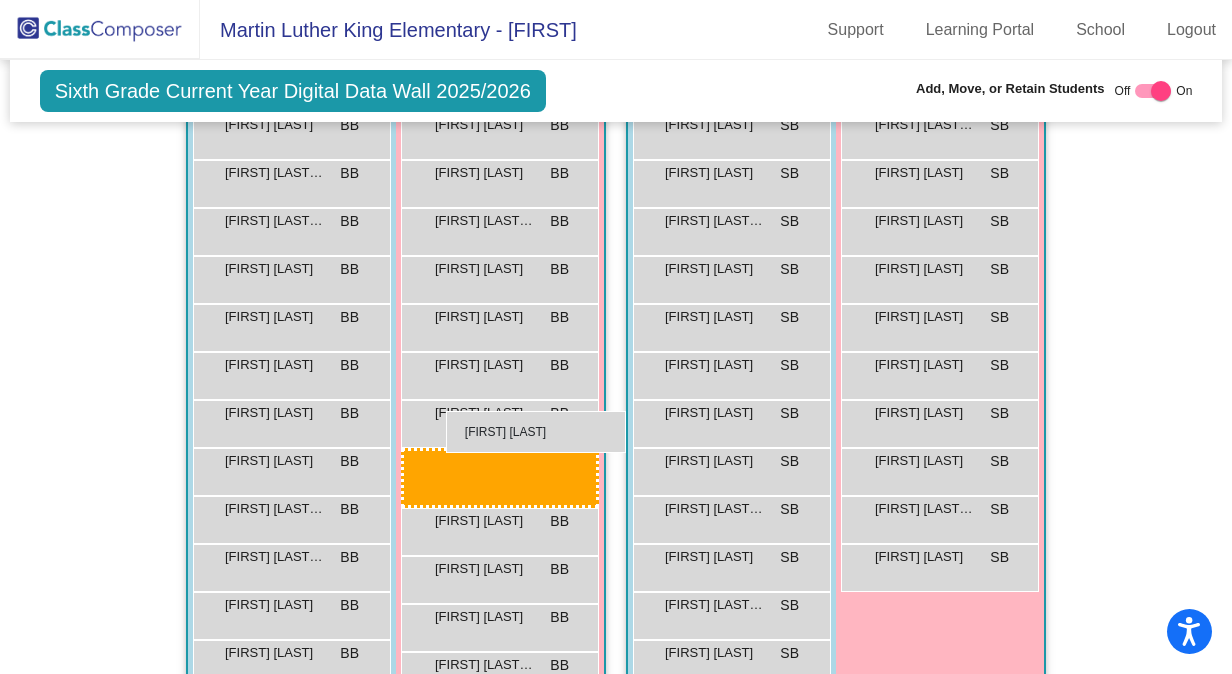 drag, startPoint x: 936, startPoint y: 410, endPoint x: 446, endPoint y: 412, distance: 490.0041 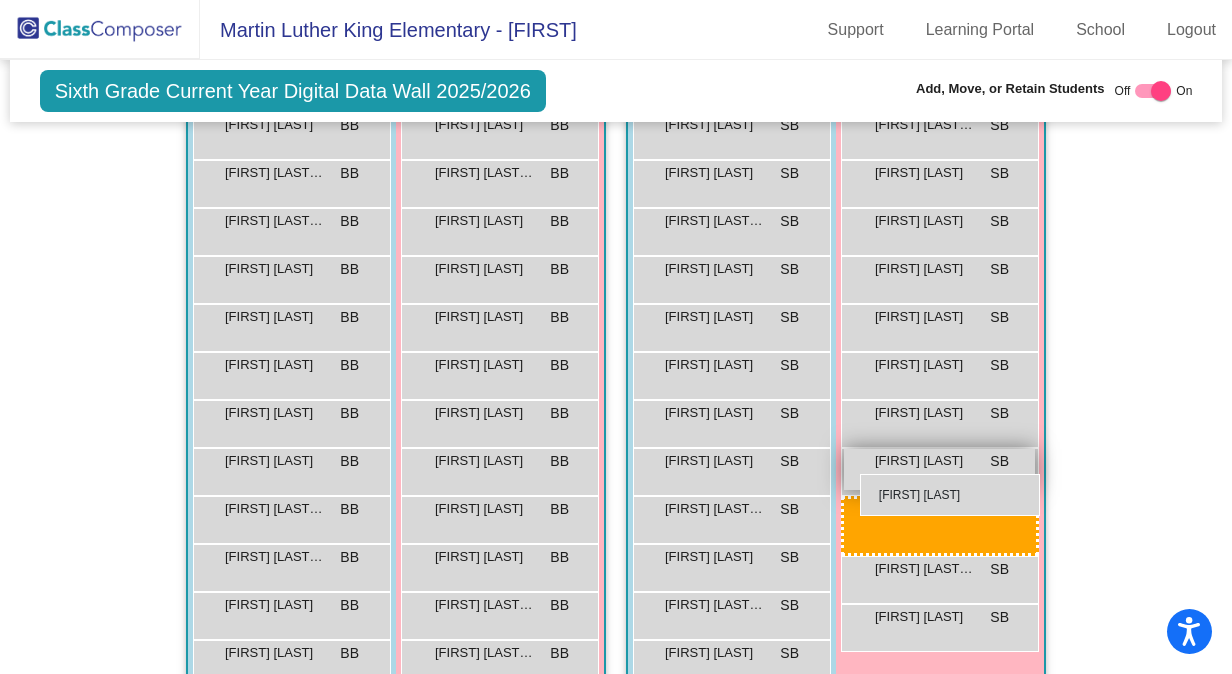 drag, startPoint x: 482, startPoint y: 145, endPoint x: 854, endPoint y: 464, distance: 490.04593 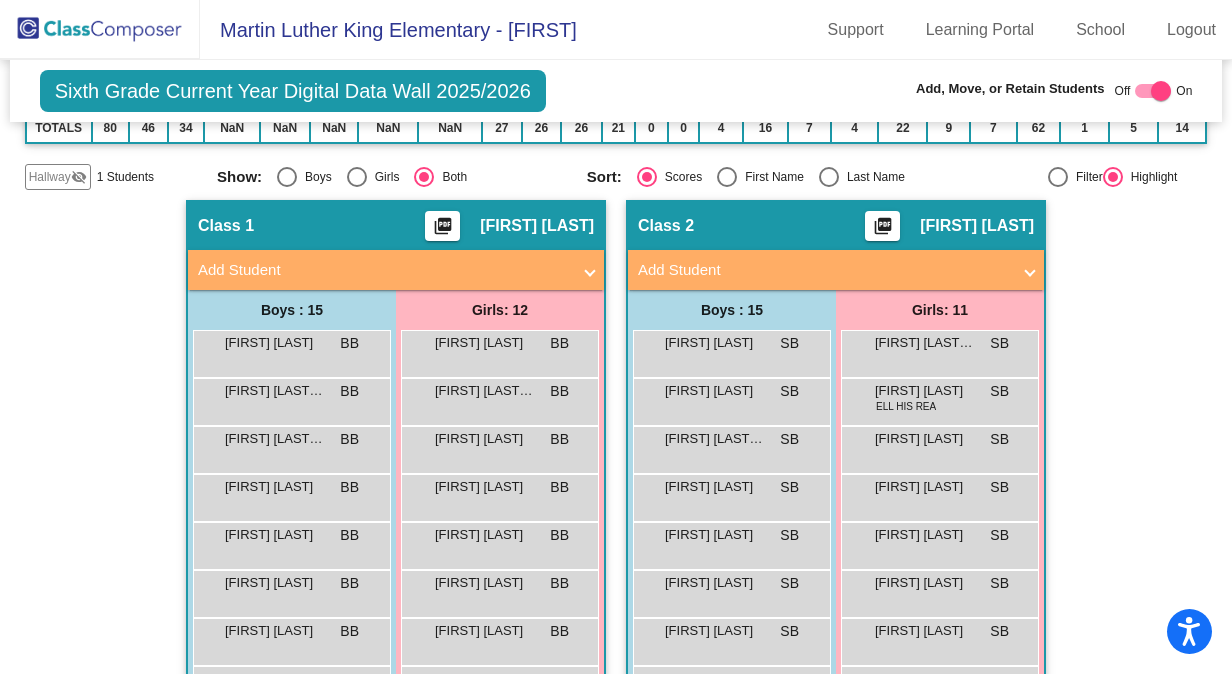 scroll, scrollTop: 276, scrollLeft: 0, axis: vertical 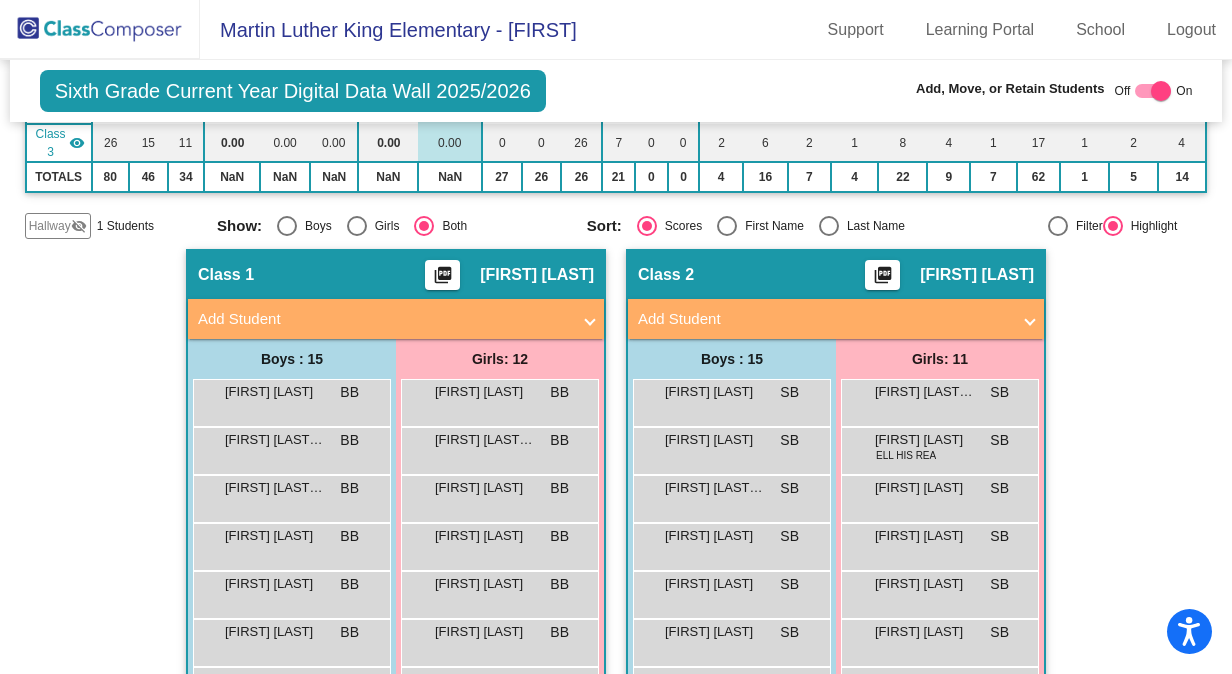 click at bounding box center (1161, 91) 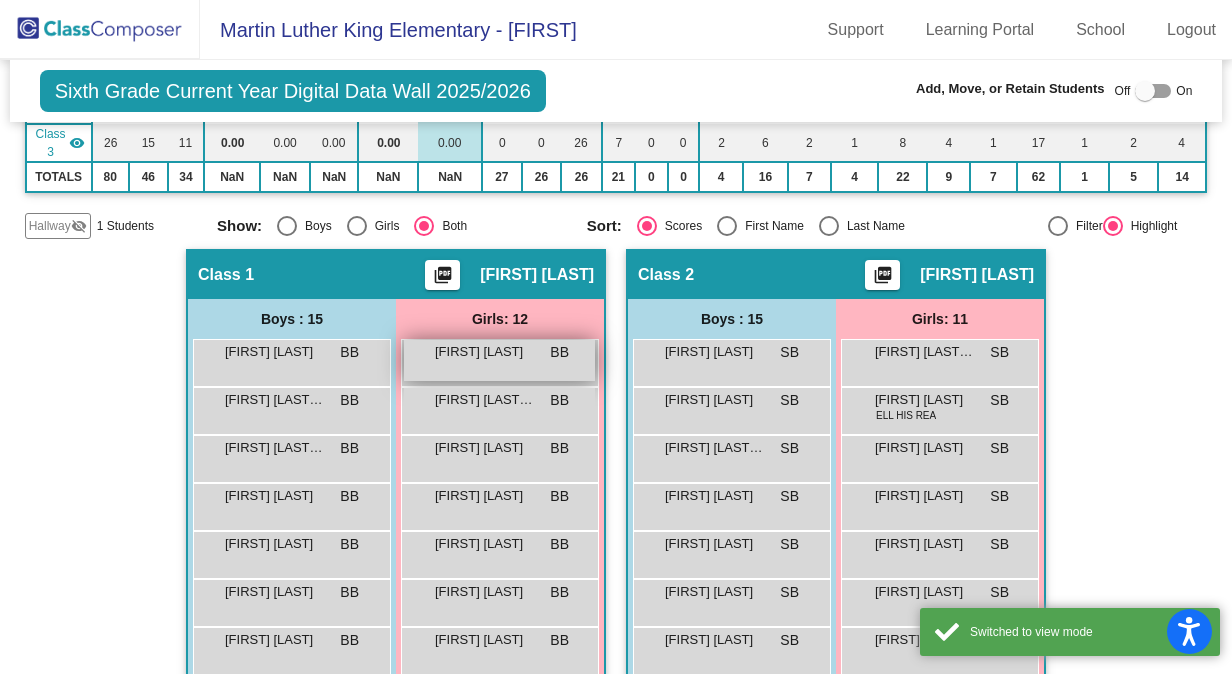 scroll, scrollTop: 0, scrollLeft: 0, axis: both 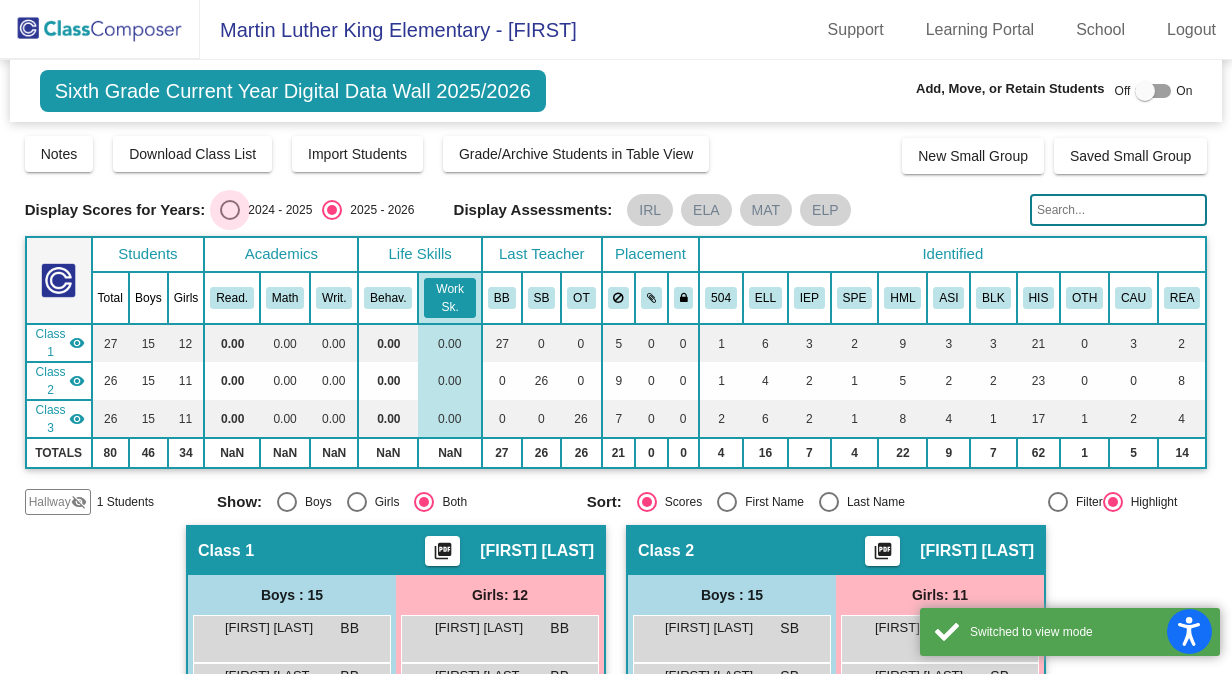 click at bounding box center [230, 210] 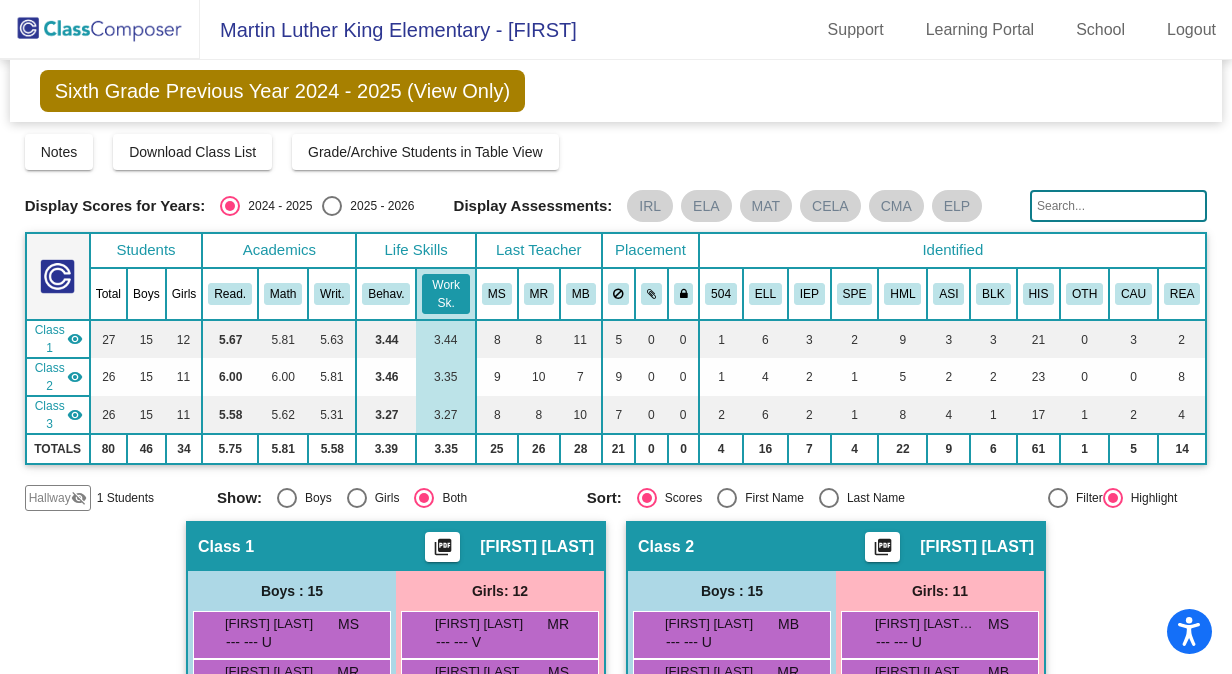 scroll, scrollTop: 0, scrollLeft: 0, axis: both 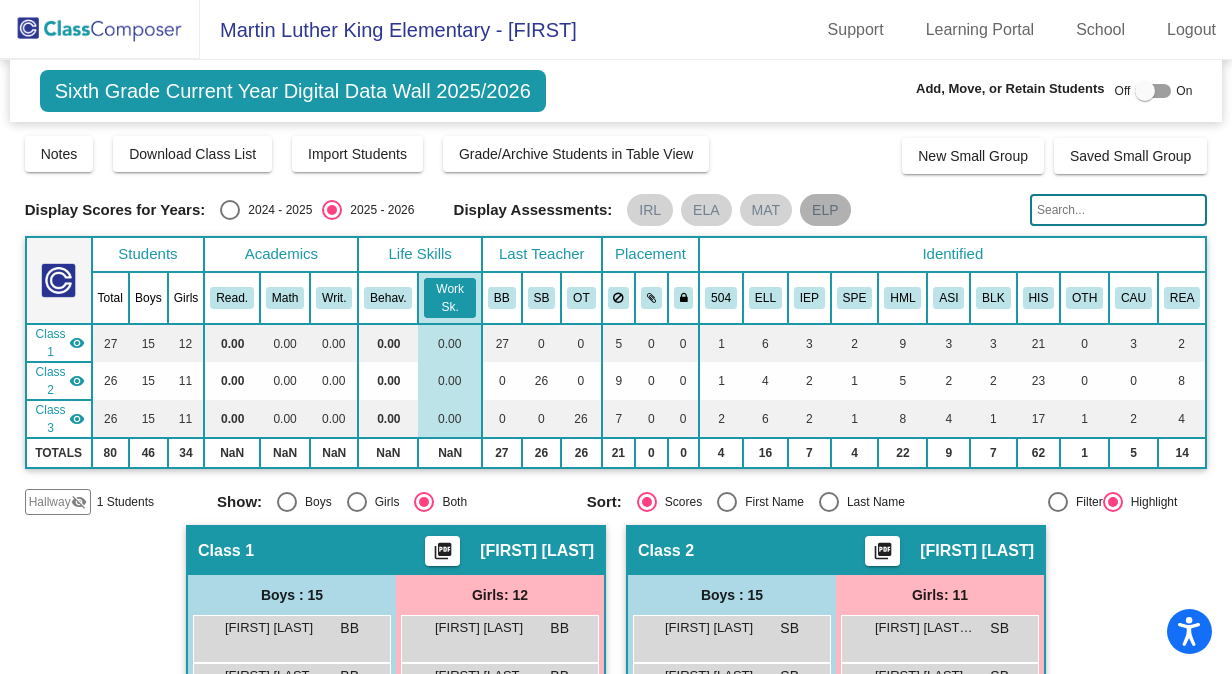 click on "ELP" at bounding box center (825, 210) 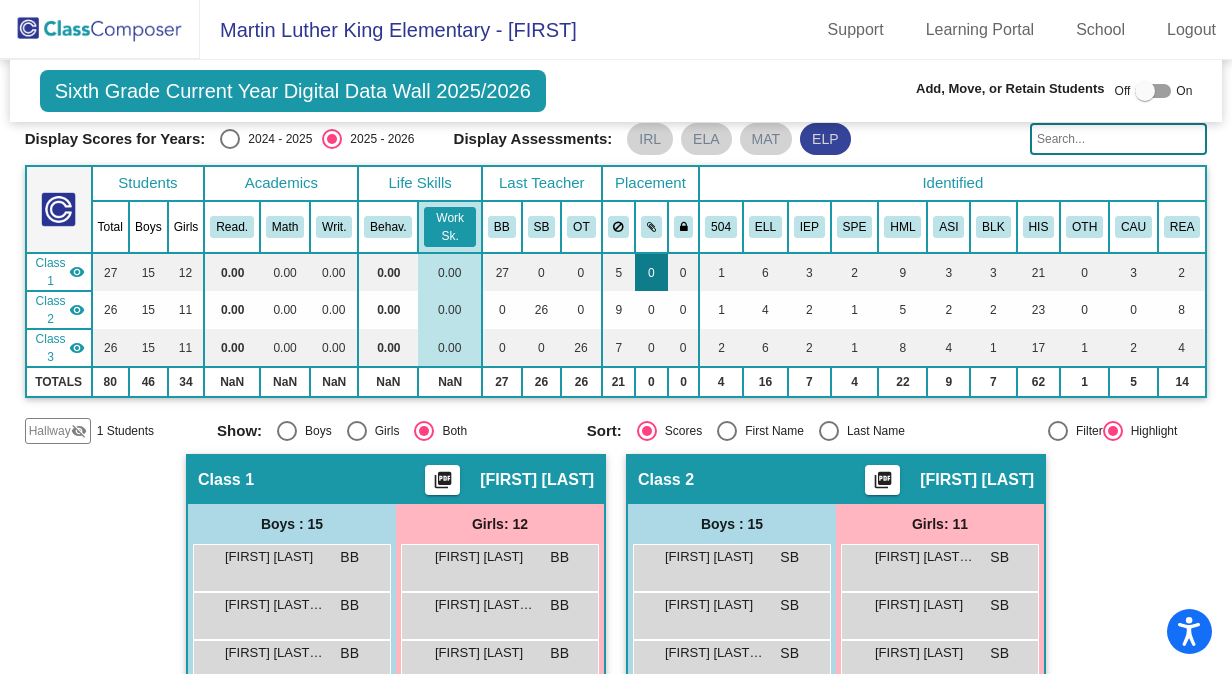 scroll, scrollTop: 0, scrollLeft: 0, axis: both 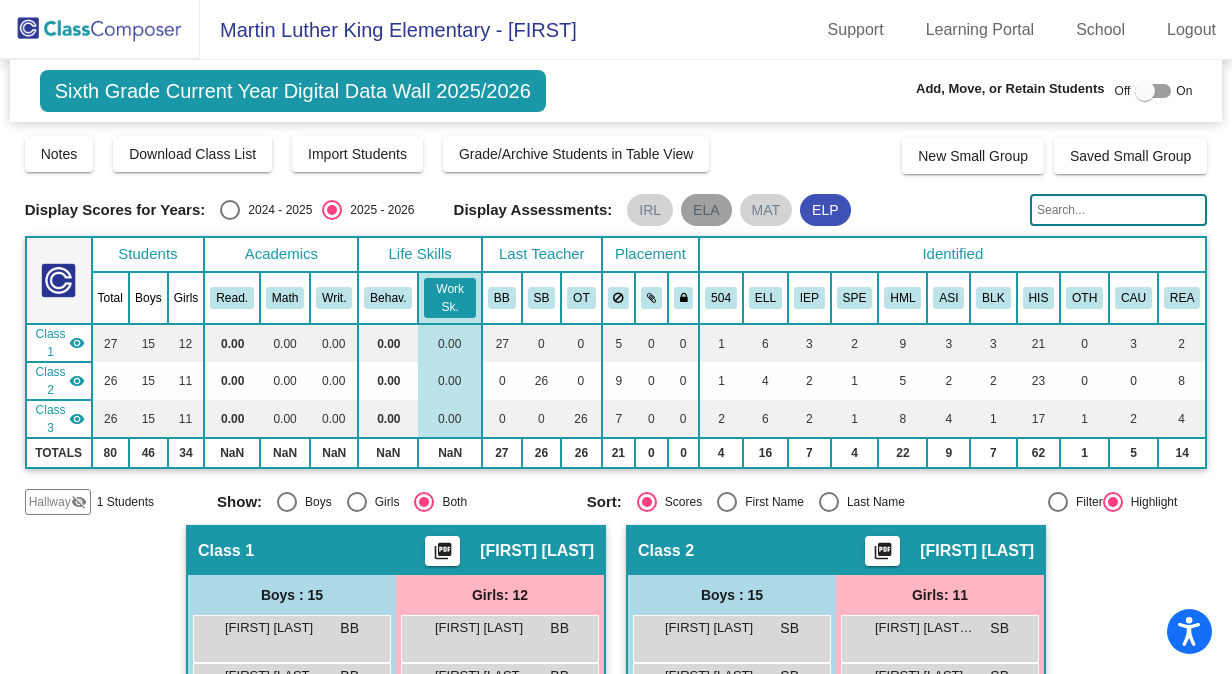 click on "ELA" at bounding box center (706, 210) 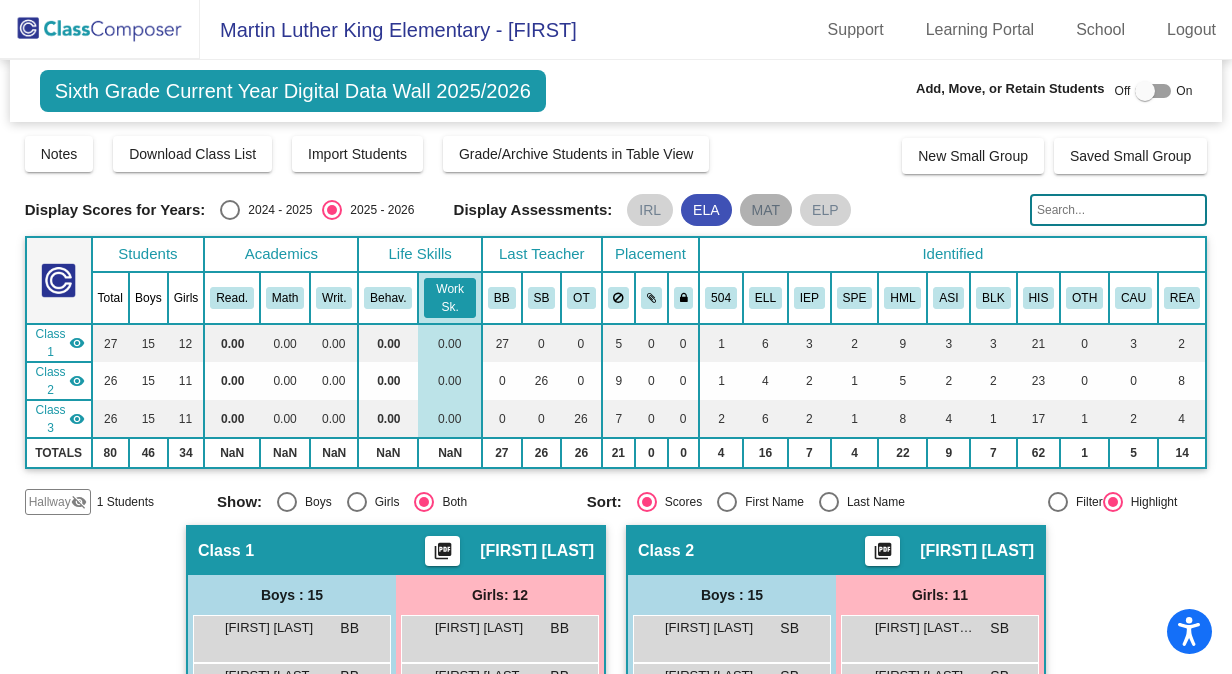 click on "MAT" at bounding box center [766, 210] 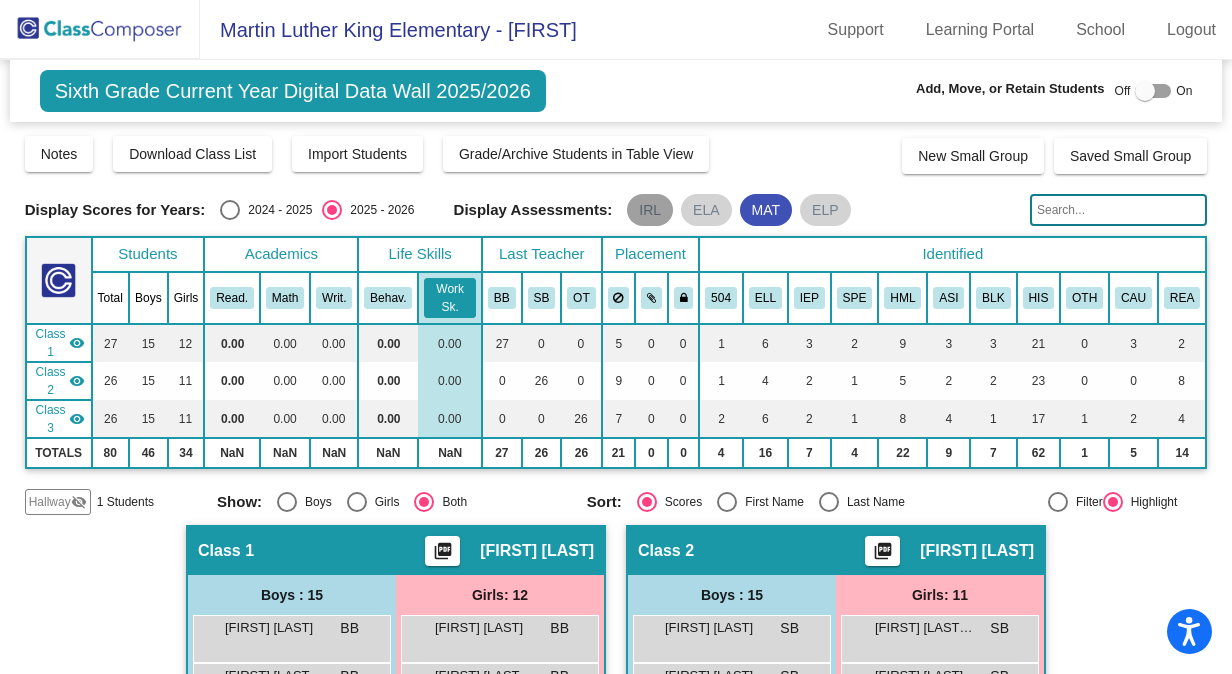 click on "IRL" at bounding box center [650, 210] 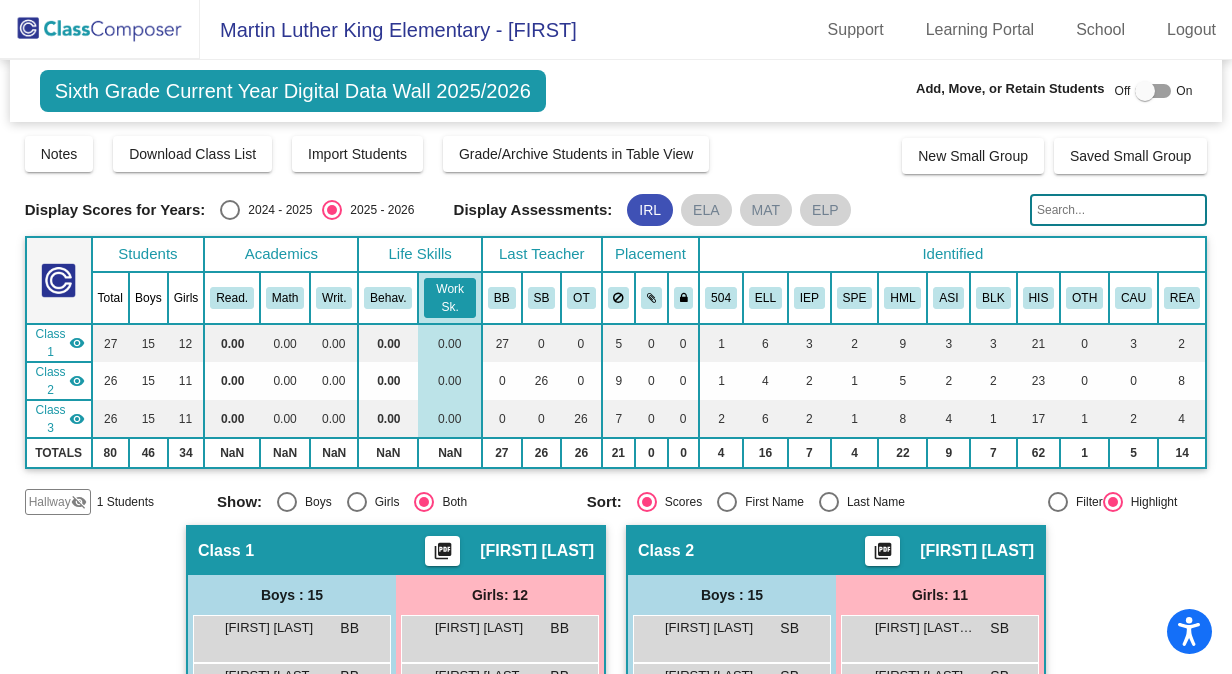 click on "Display Scores for Years: 2024 - 2025 2025 - 2026 Grade/Archive Students in Table View Download New Small Group Saved Small Group Notes Download Class List Import Students Grade/Archive Students in Table View New Small Group Saved Small Group Display Scores for Years: 2024 - 2025 2025 - 2026 Display Assessments: IRL ELA MAT ELP Students Academics Life Skills Last Teacher Placement Identified Total Boys Girls Read. Math Writ. Behav. Work Sk. BB SB OT 504 ELL IEP SPE HML ASI BLK HIS OTH CAU REA Hallway visibility_off 1 1 0 0 0 0 0 0 0 0 0 0 0 0 1 1 0 0 0 Class 1 visibility 27 15 12 0.00 0.00 0.00 0.00 0.00 27 0 0 5 0 0 1 6 3 2 9 3 3 21 0 3 2 Class 2 visibility 26 15 11 0.00 0.00 0.00 0.00 0.00 0 26 0 9 0 0 1 4 2 1 5 2 2 23 0 0 8 Class 3 visibility 26 15 11 0.00 0.00 0.00 0.00 0.00 0" 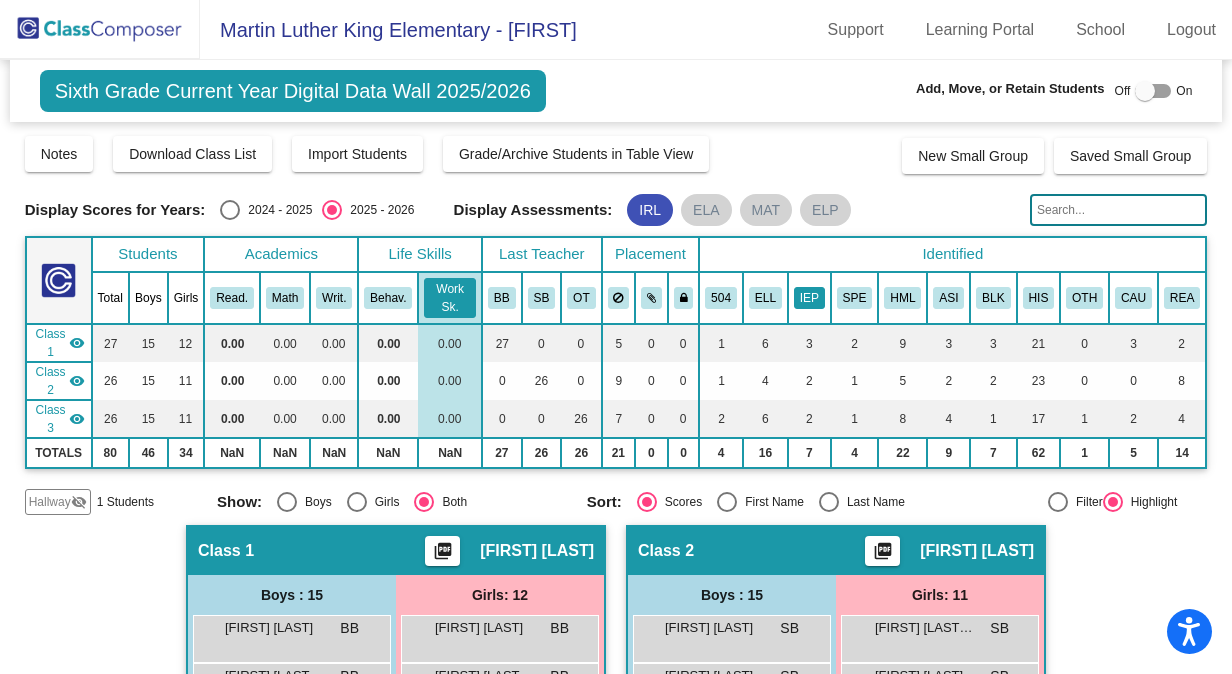 click on "IEP" 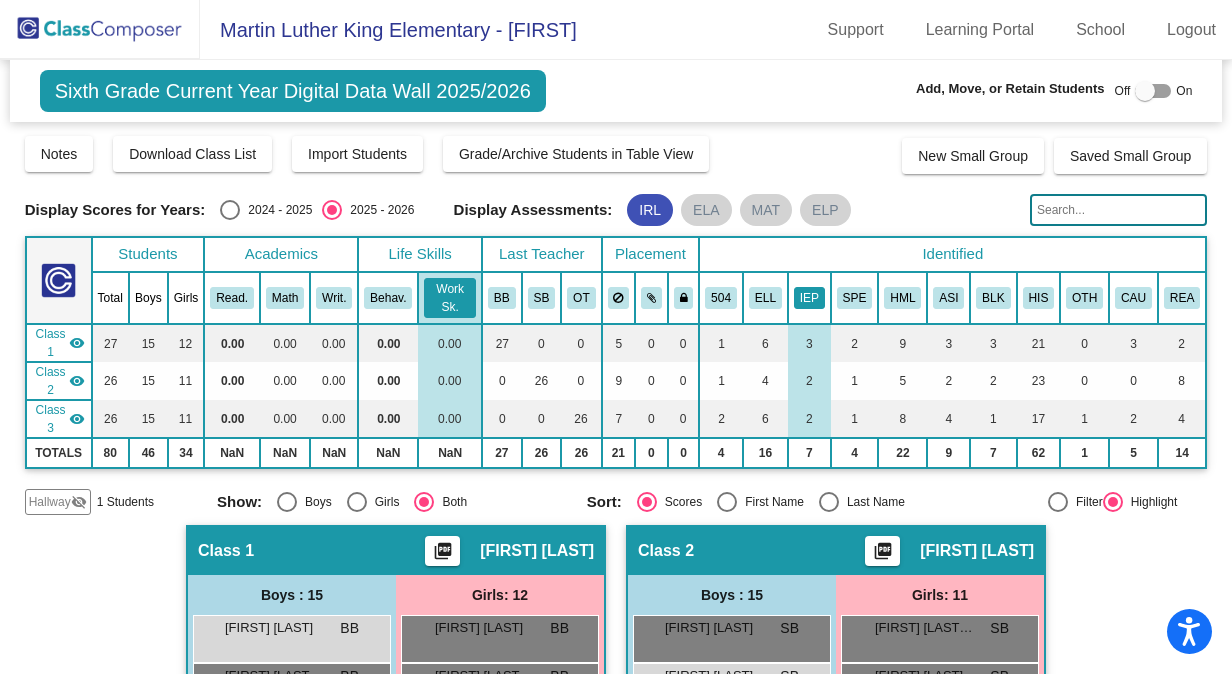 click on "IEP" 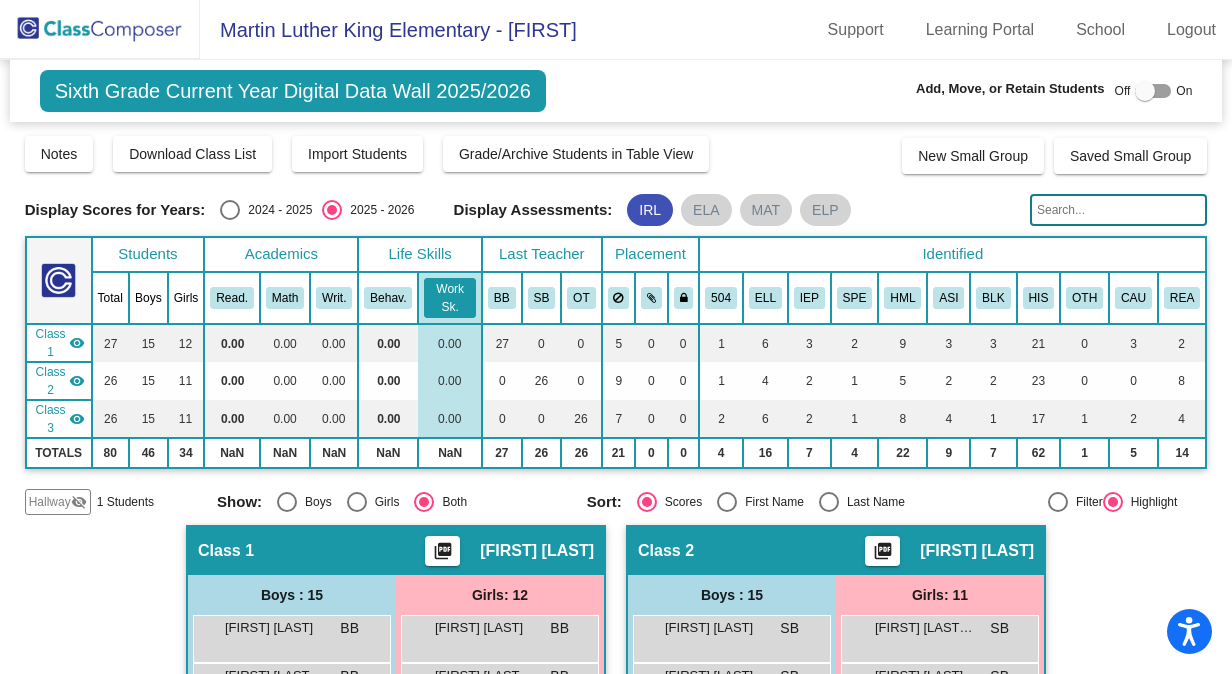 click on "Read." 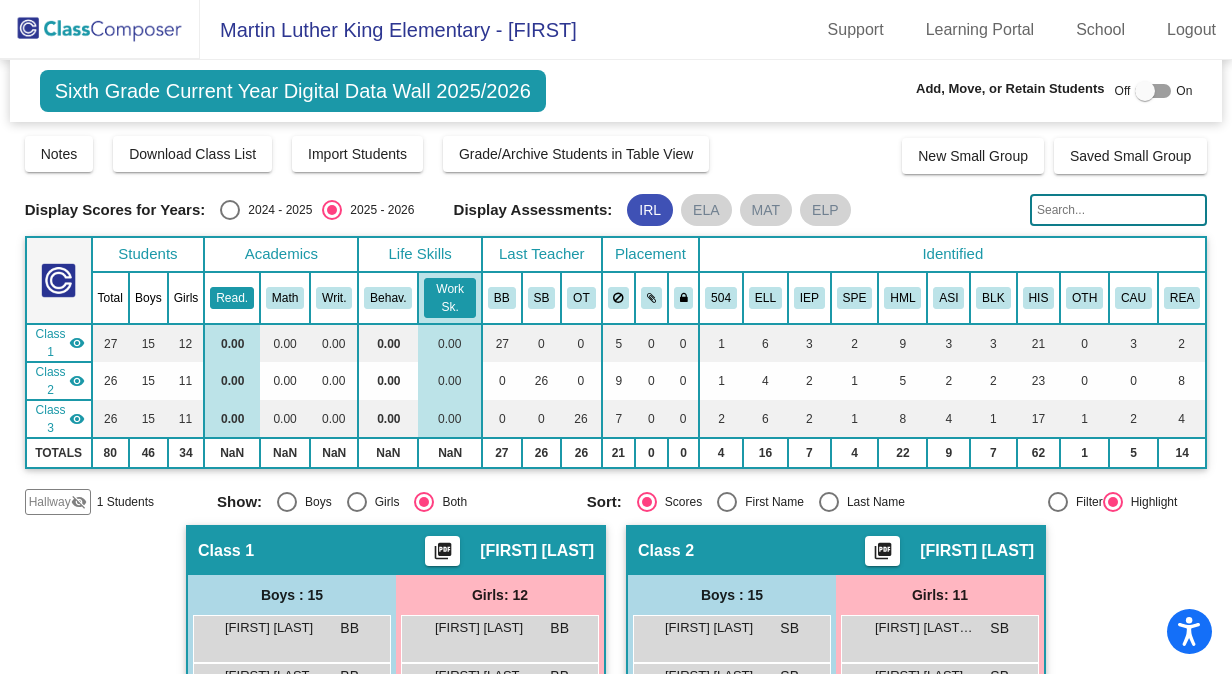 click on "Read." 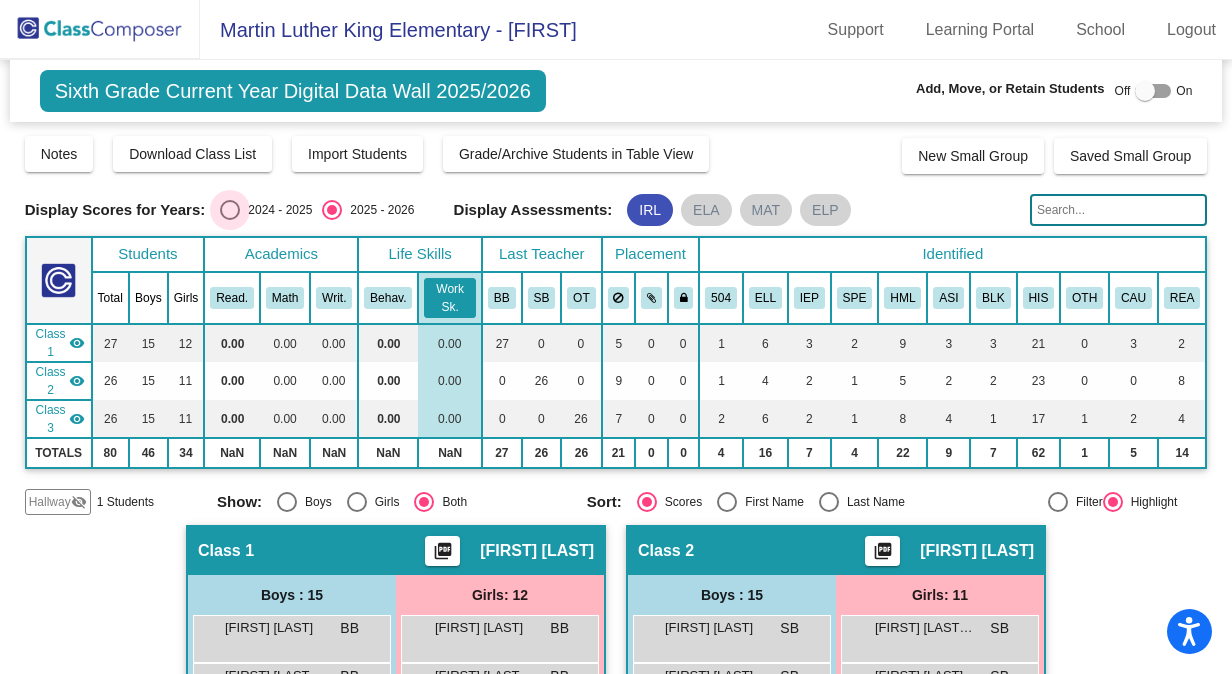 click at bounding box center (230, 210) 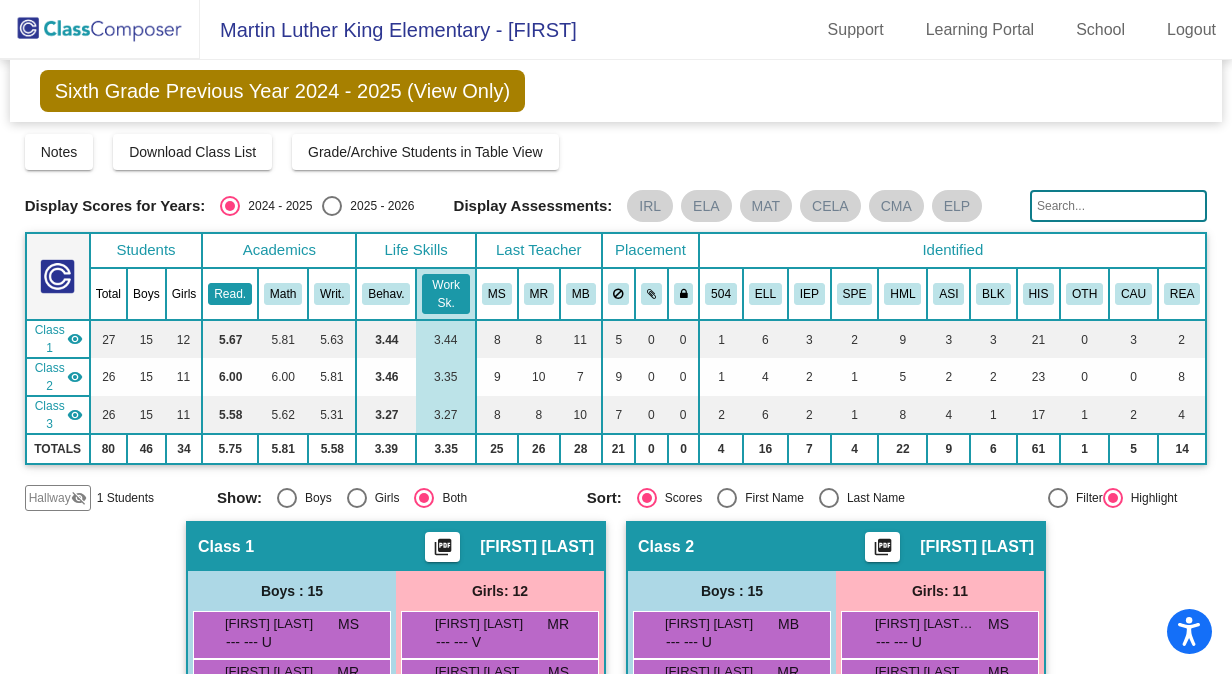 click on "Read." 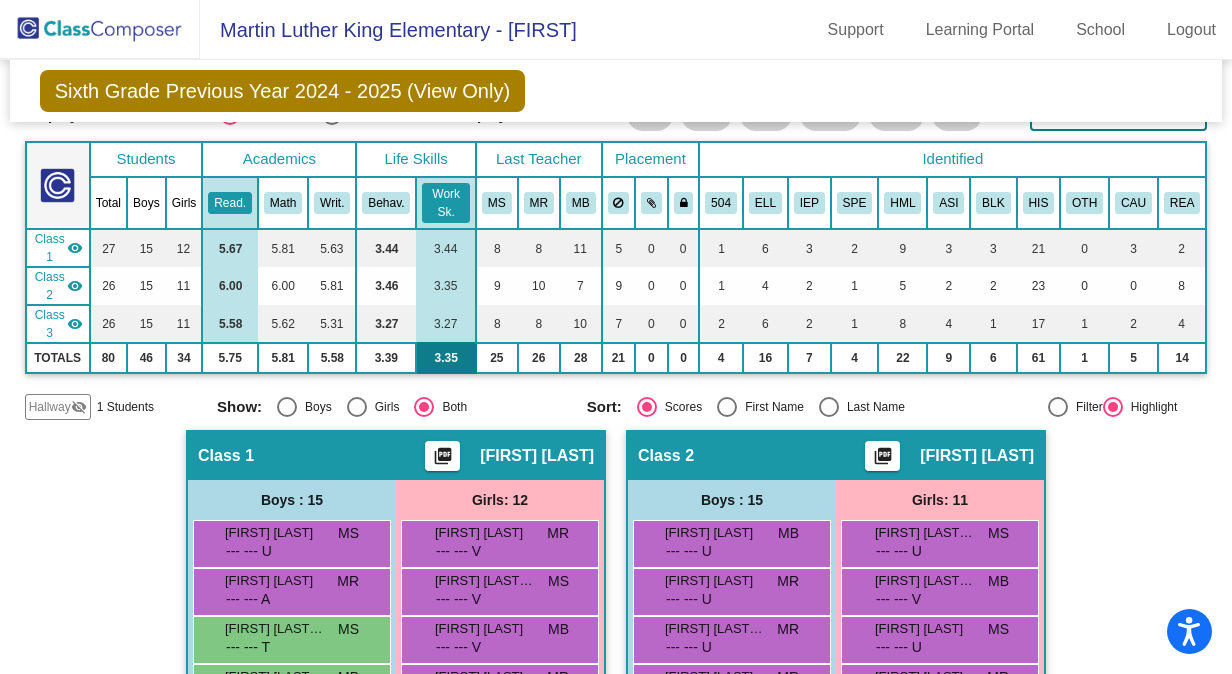 scroll, scrollTop: 90, scrollLeft: 0, axis: vertical 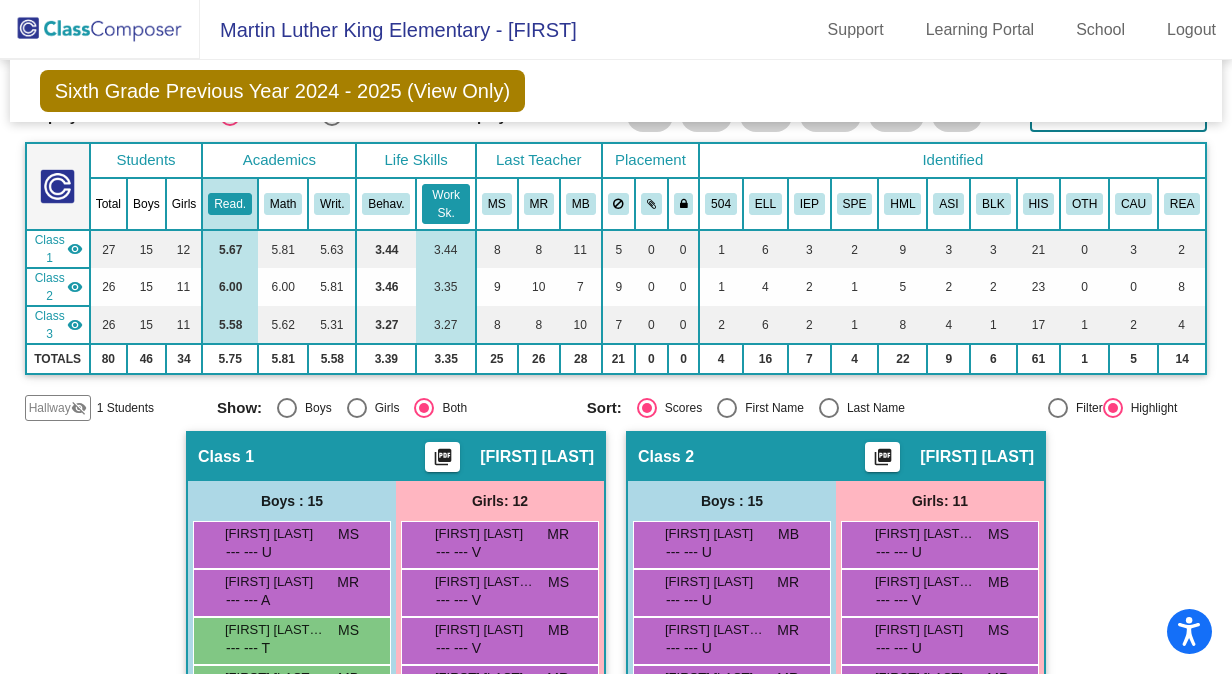 click on "Work Sk." 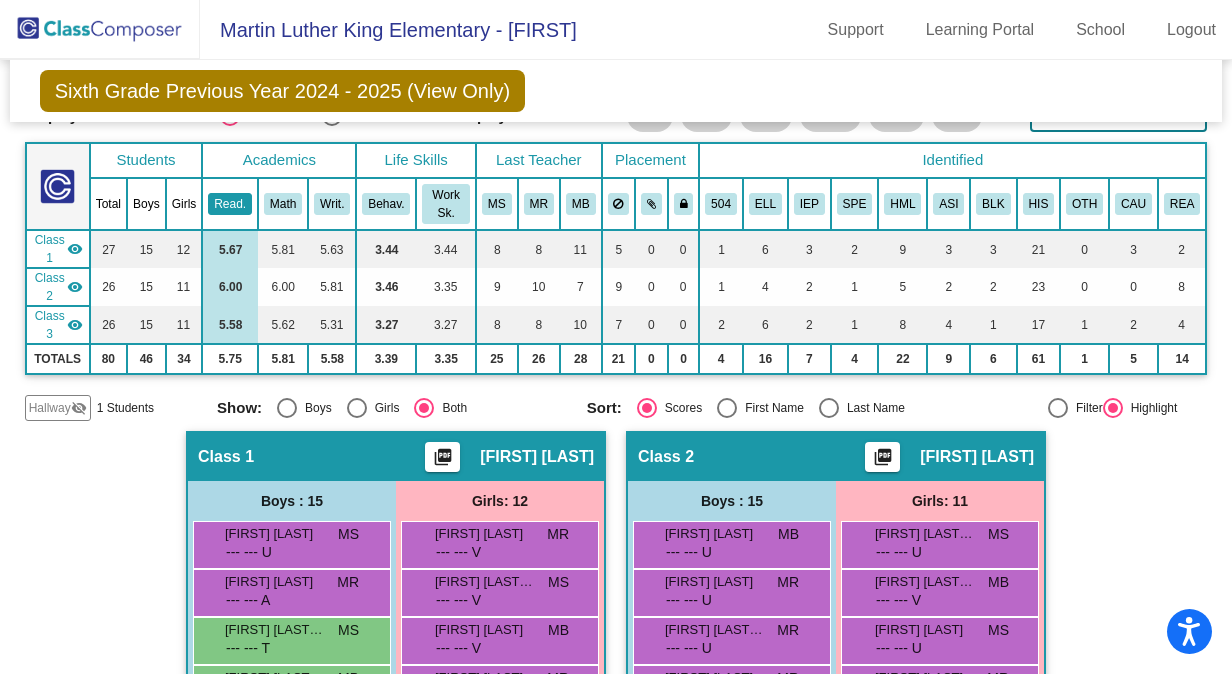 click on "Read." 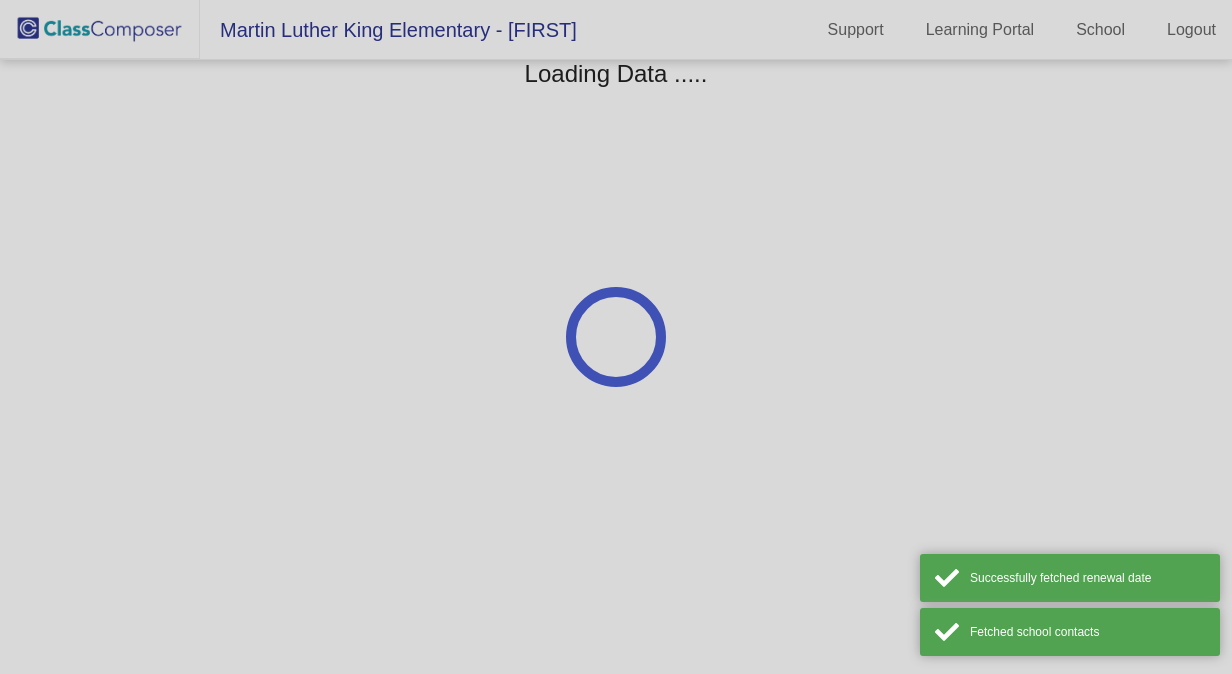 scroll, scrollTop: 0, scrollLeft: 0, axis: both 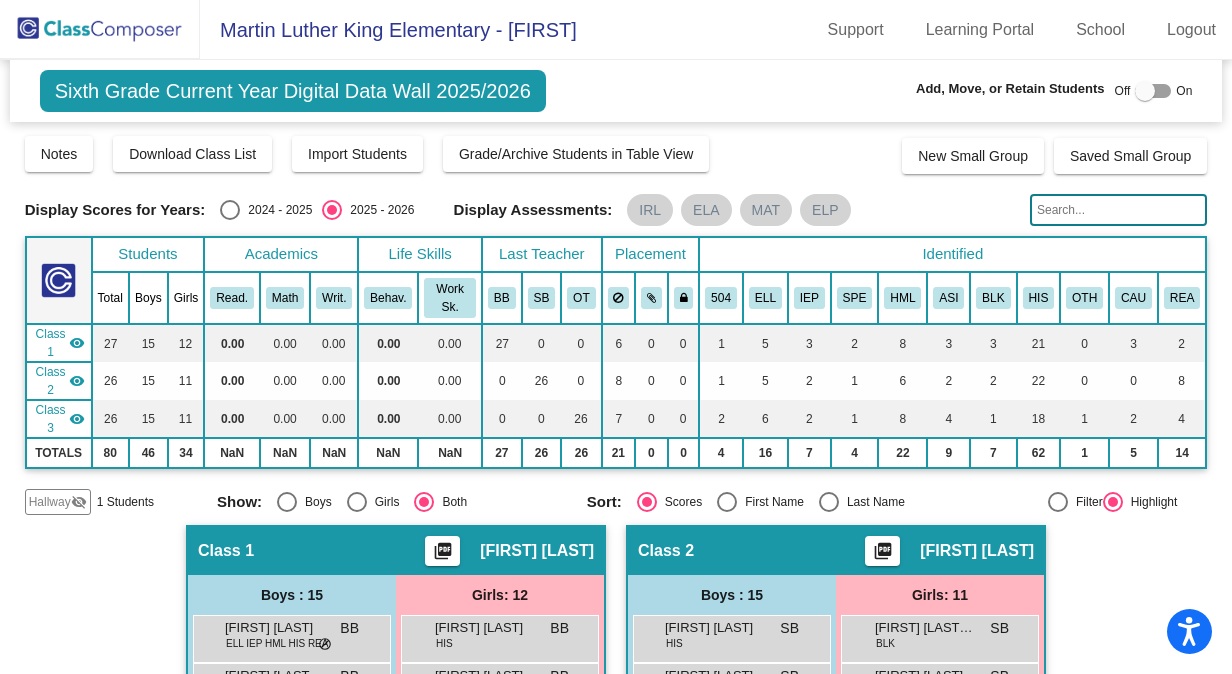 click on "2024 - 2025" at bounding box center [276, 210] 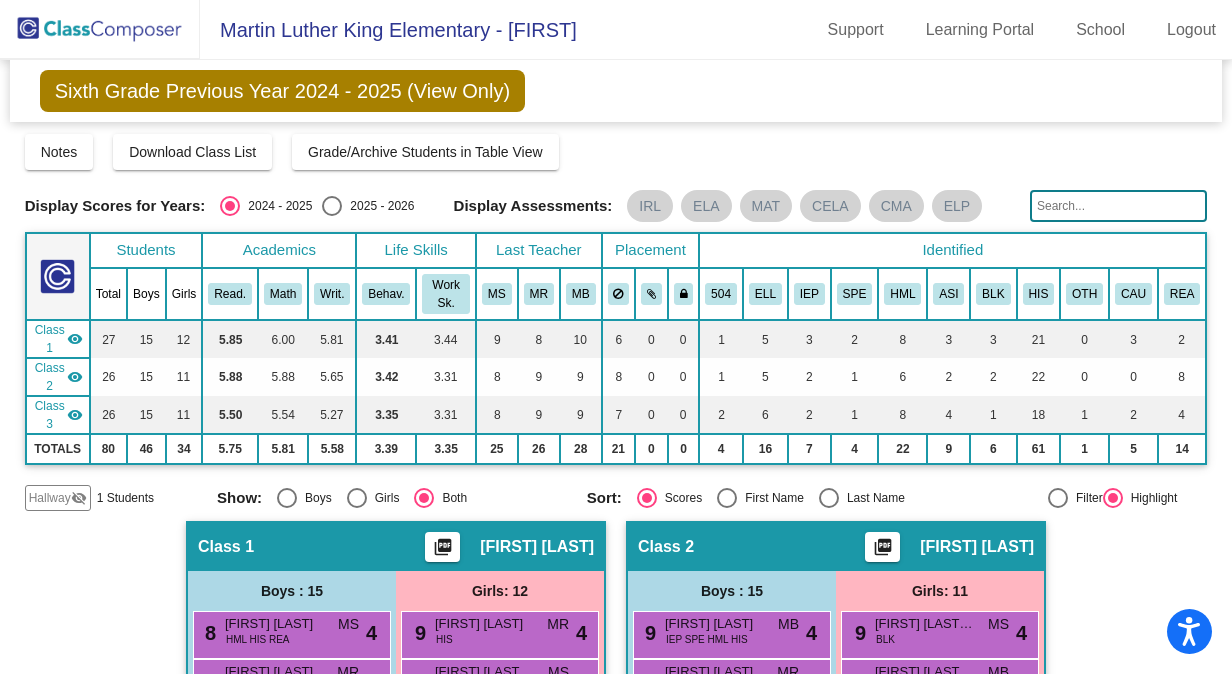 click at bounding box center [332, 206] 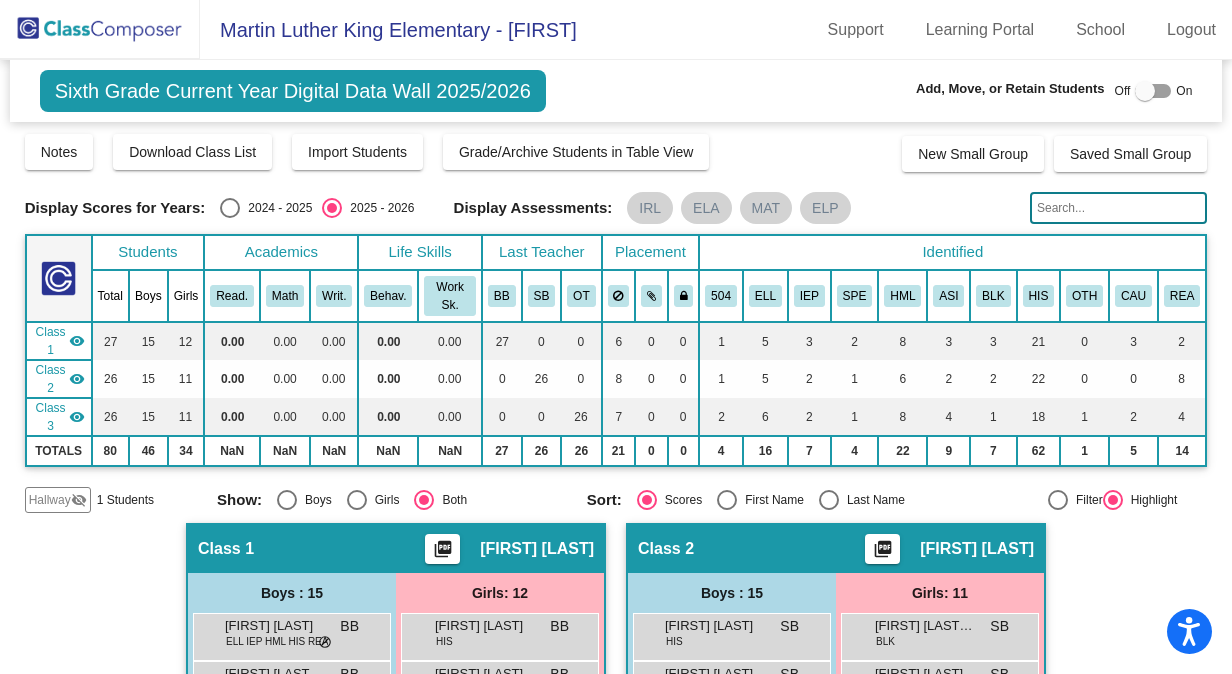scroll, scrollTop: 0, scrollLeft: 0, axis: both 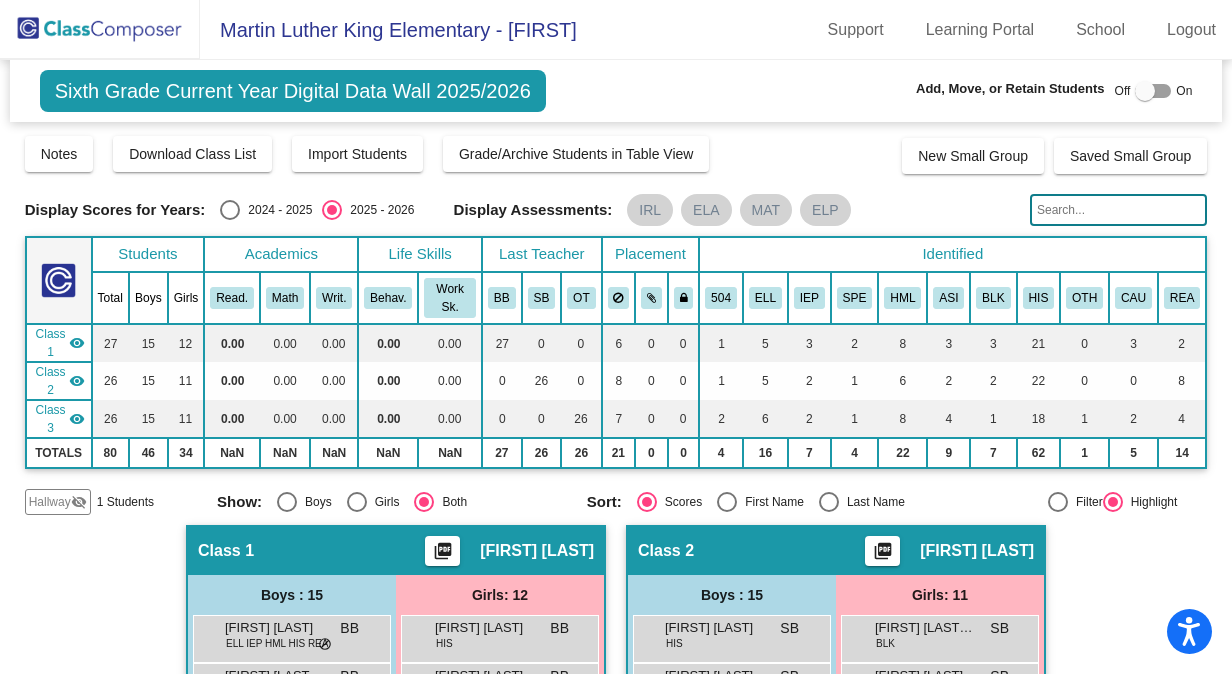 click 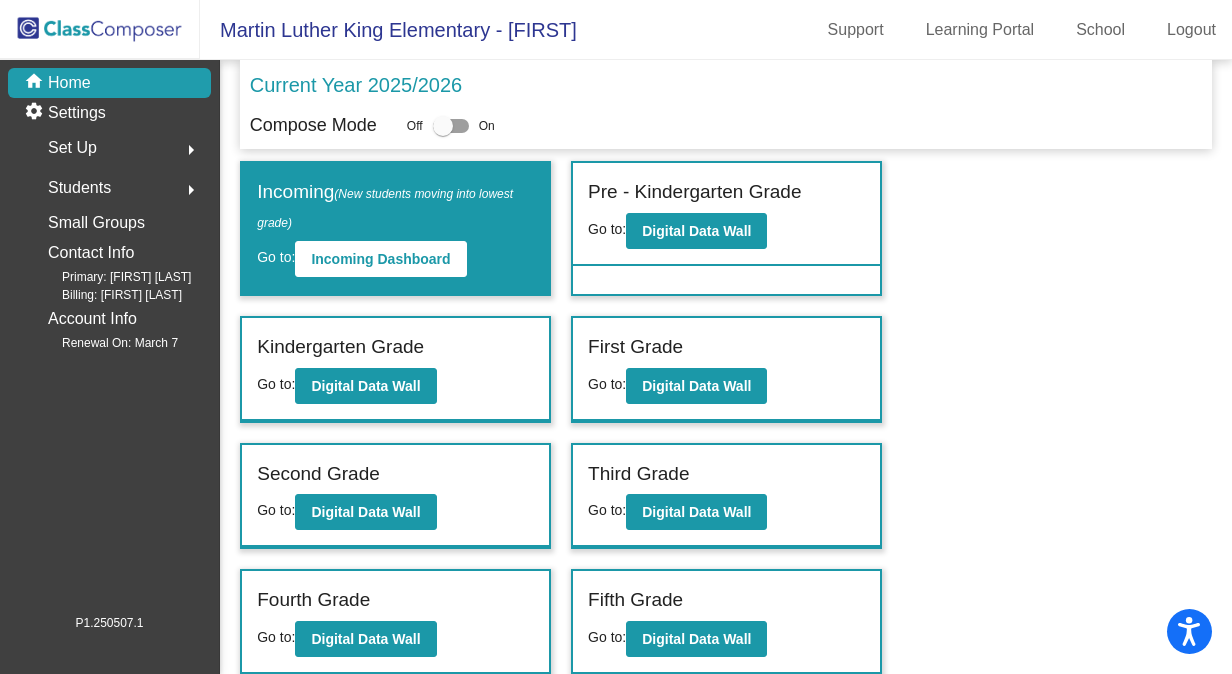 scroll, scrollTop: 124, scrollLeft: 0, axis: vertical 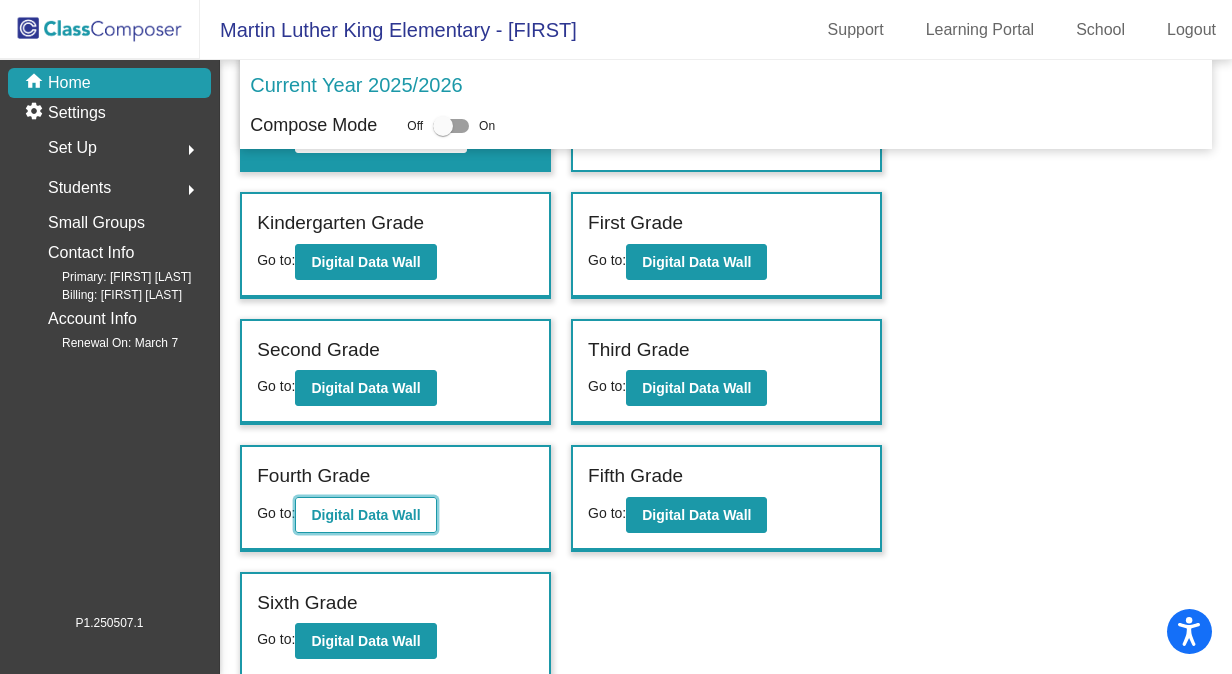 click on "Digital Data Wall" 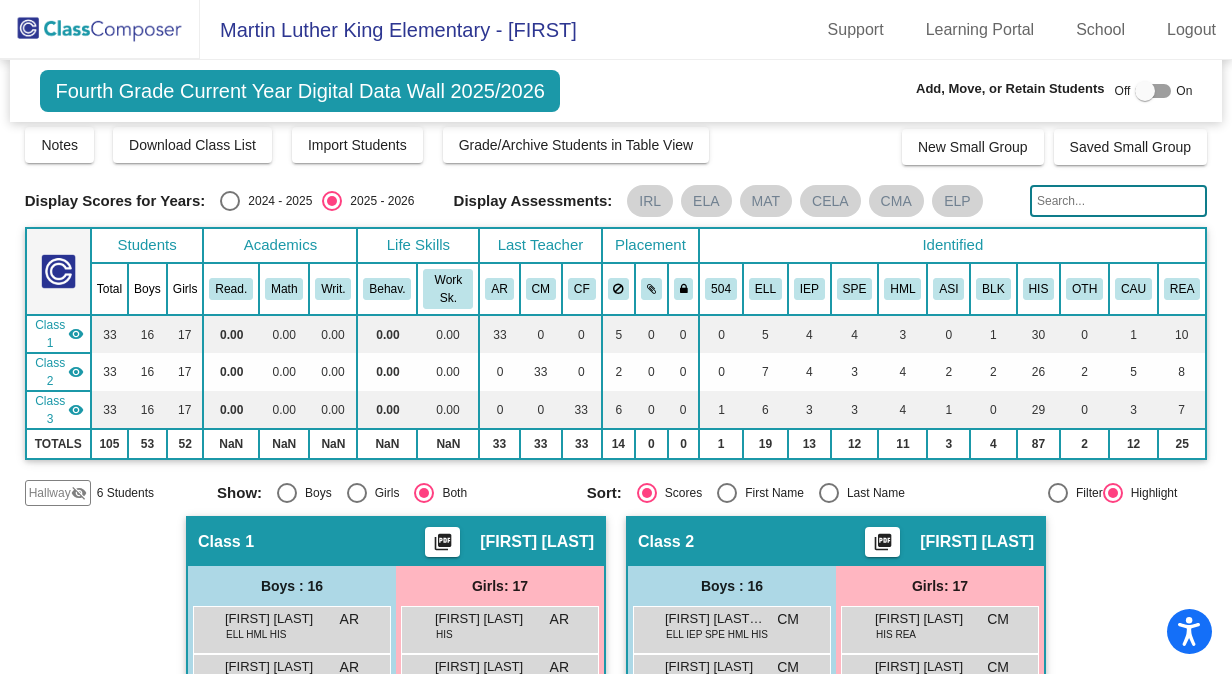 scroll, scrollTop: 0, scrollLeft: 0, axis: both 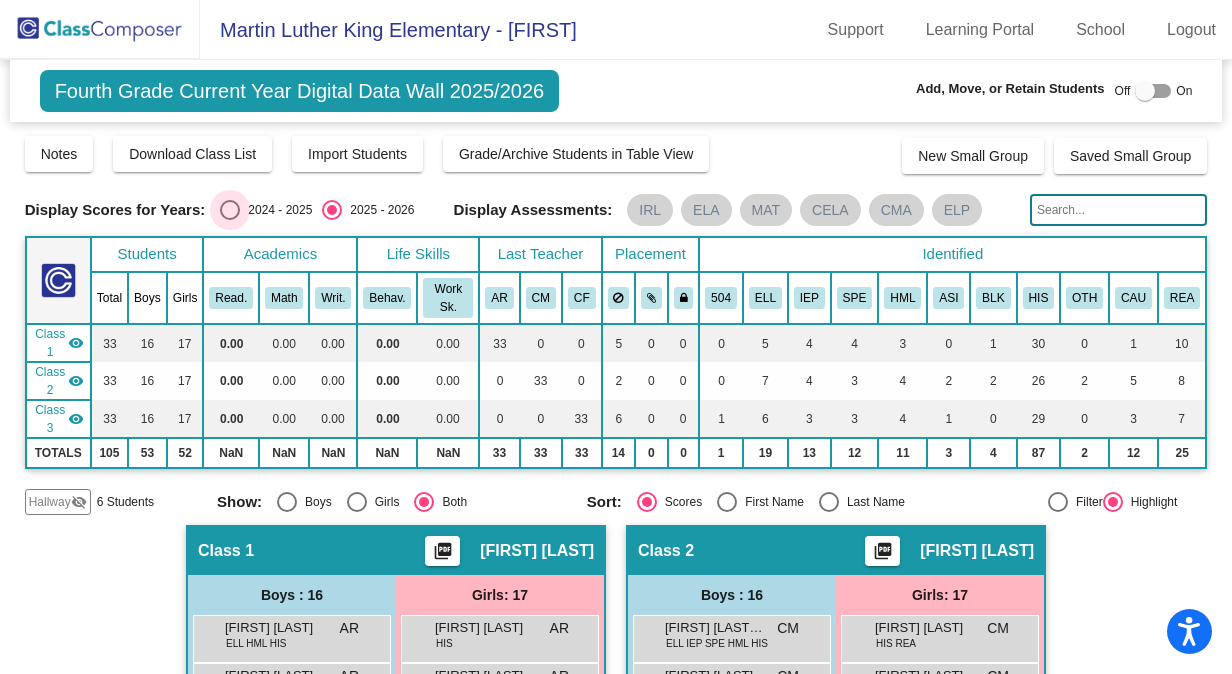 click at bounding box center (230, 210) 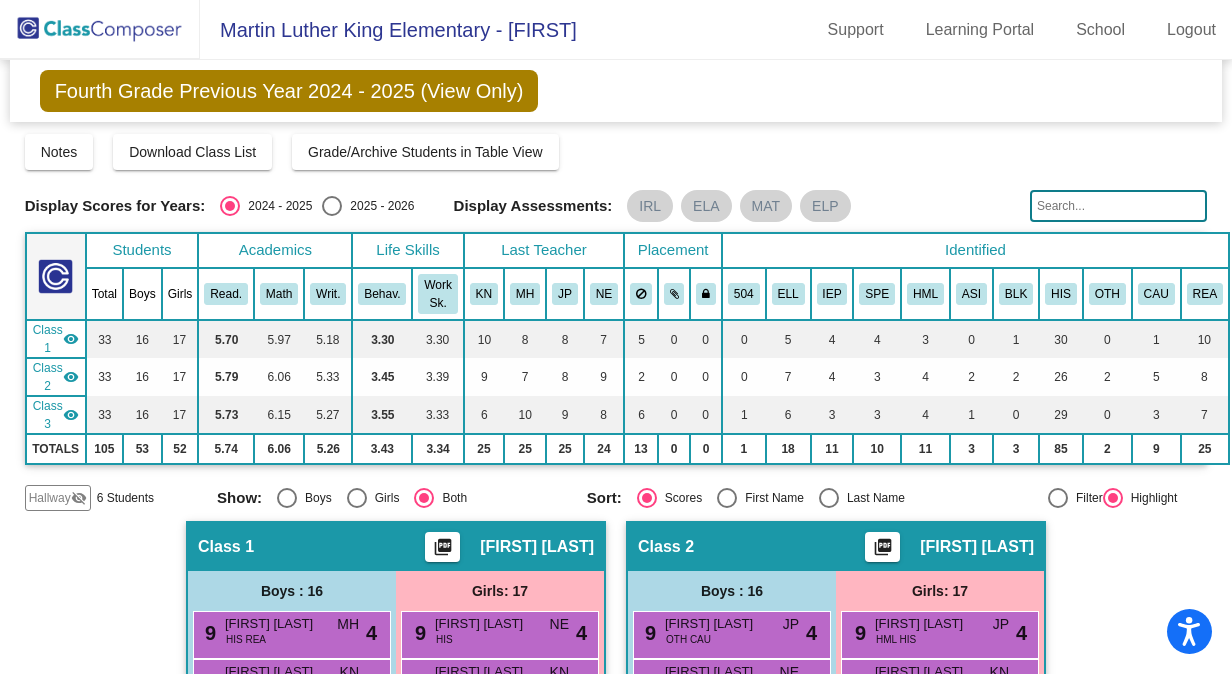 click on "2025 - 2026" at bounding box center (378, 206) 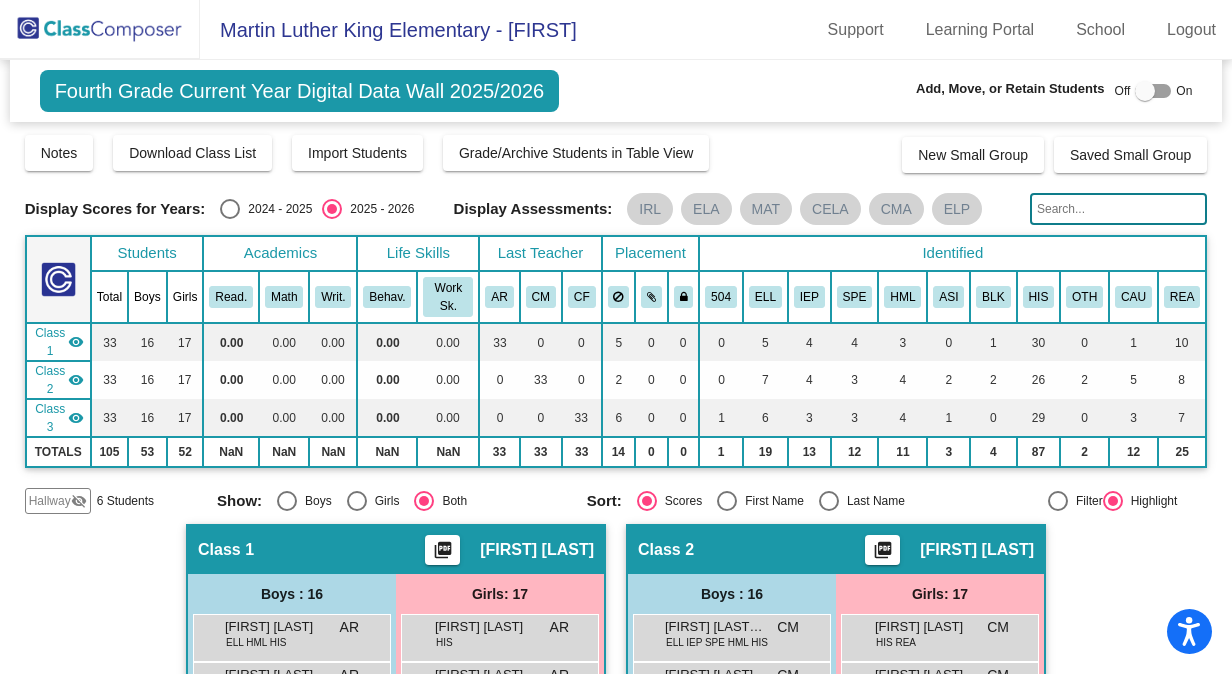scroll, scrollTop: 0, scrollLeft: 0, axis: both 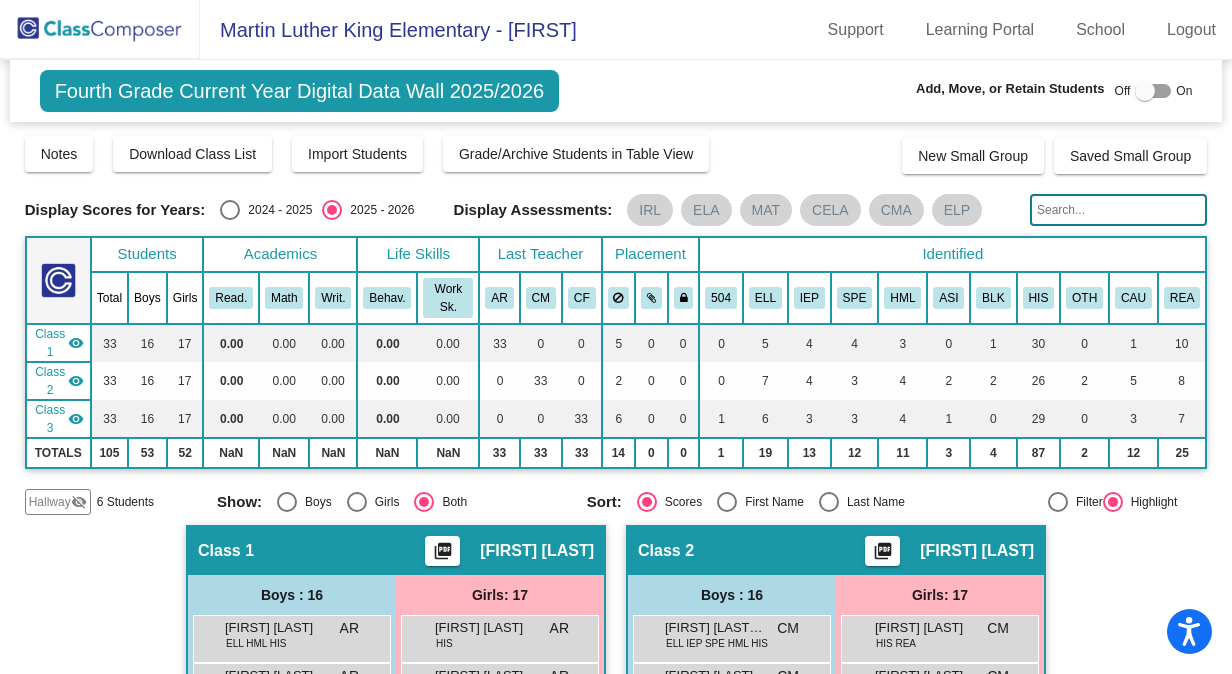 click 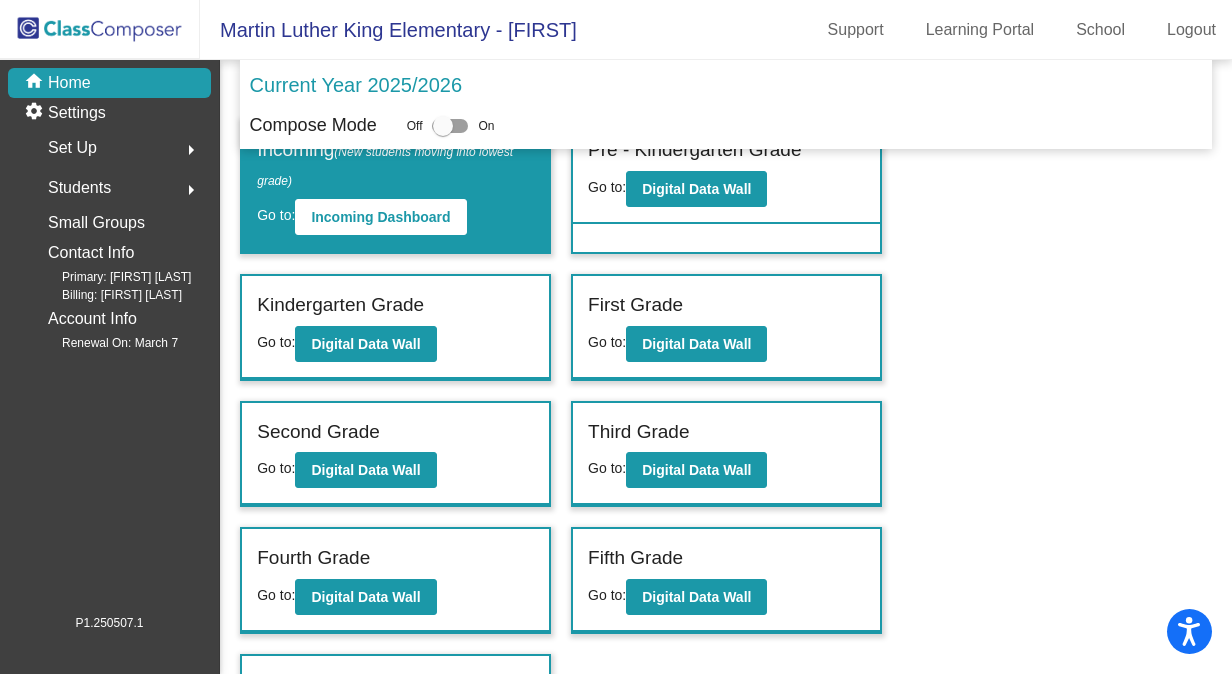 scroll, scrollTop: 38, scrollLeft: 0, axis: vertical 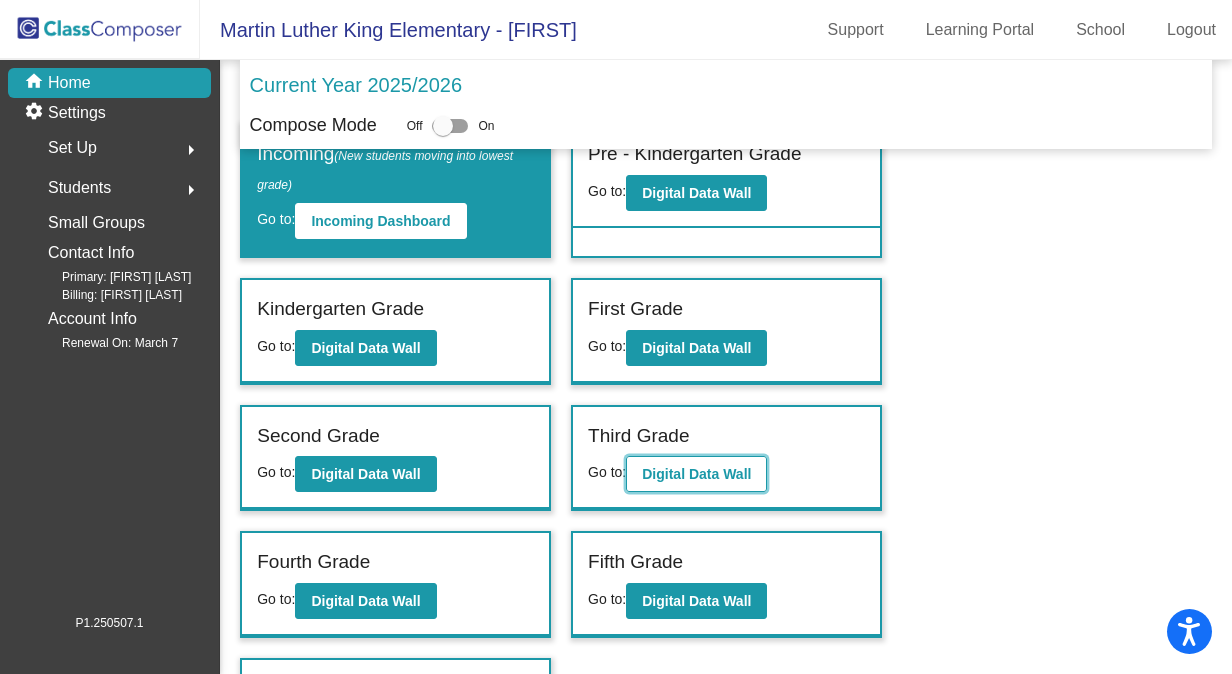 click on "Digital Data Wall" 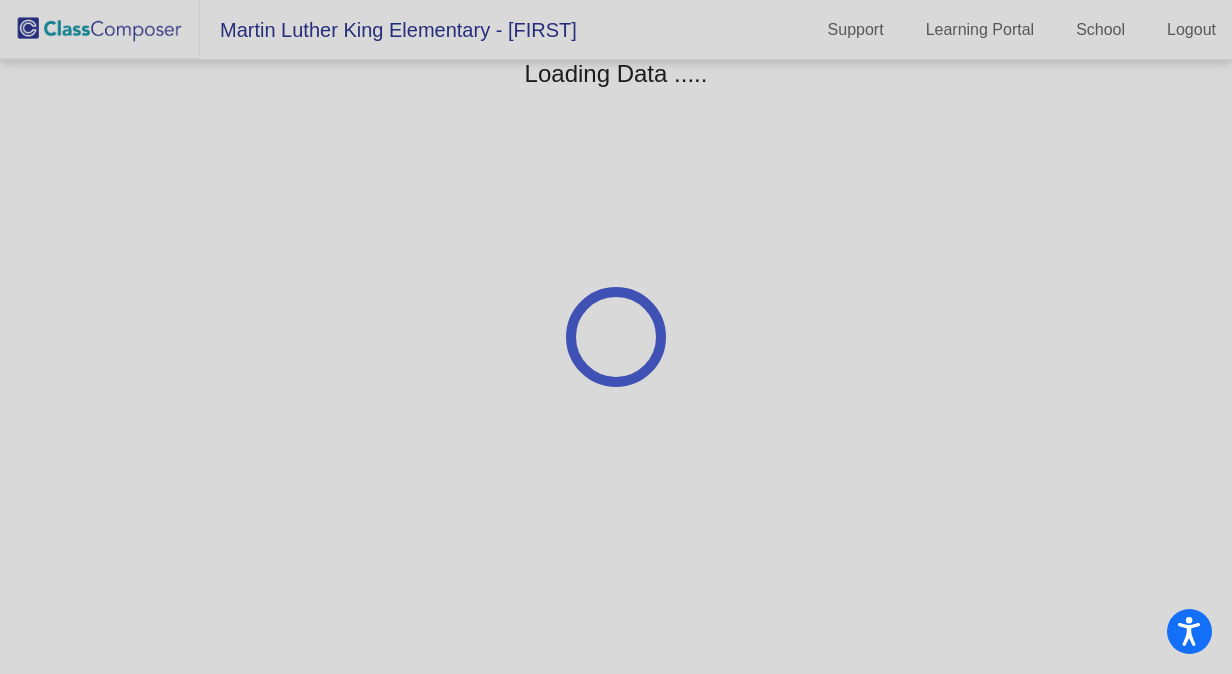 scroll, scrollTop: 0, scrollLeft: 0, axis: both 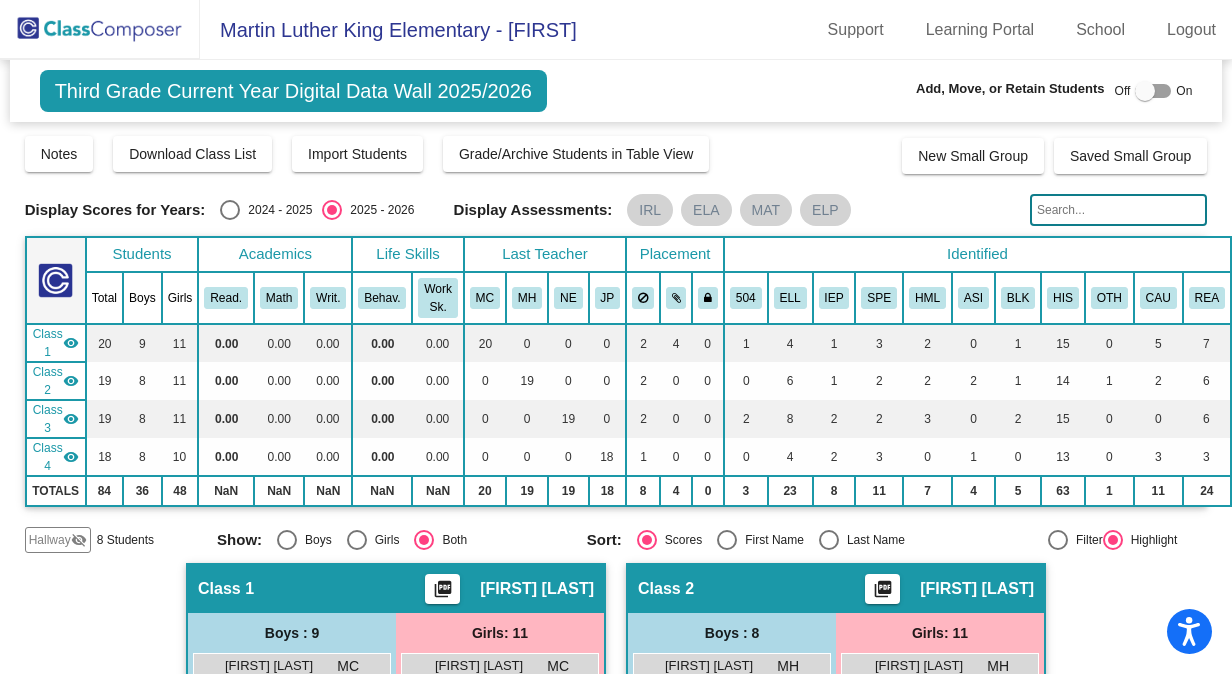 click at bounding box center [230, 210] 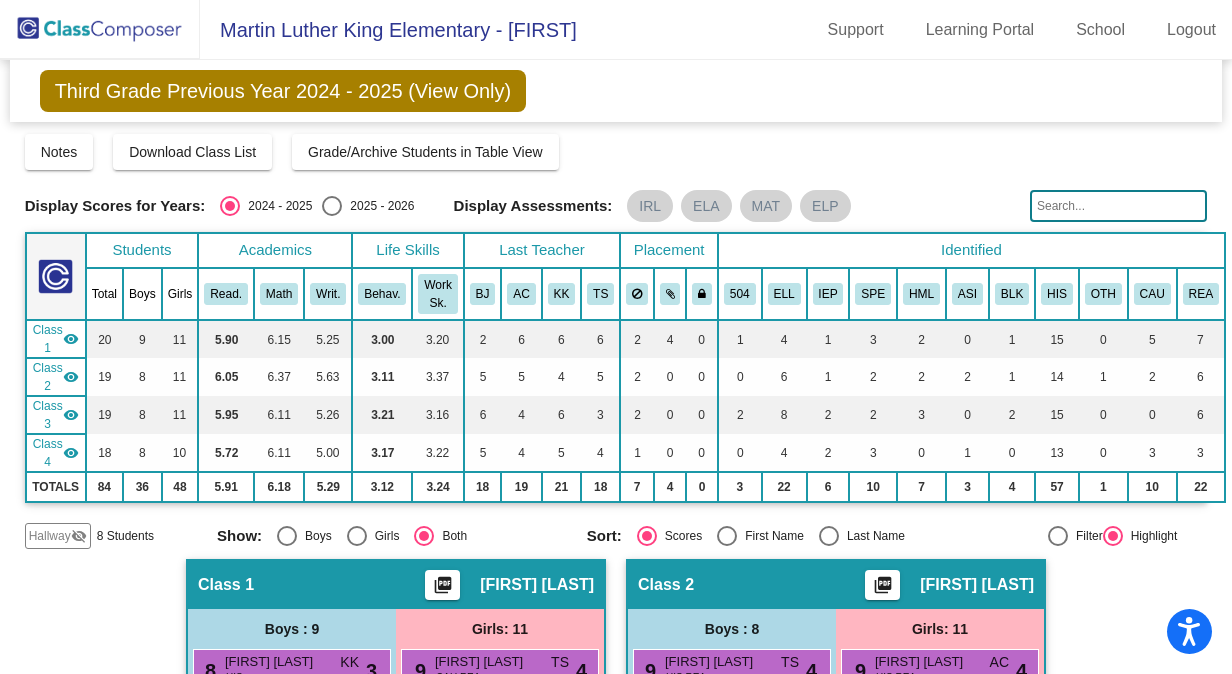 scroll, scrollTop: 0, scrollLeft: 0, axis: both 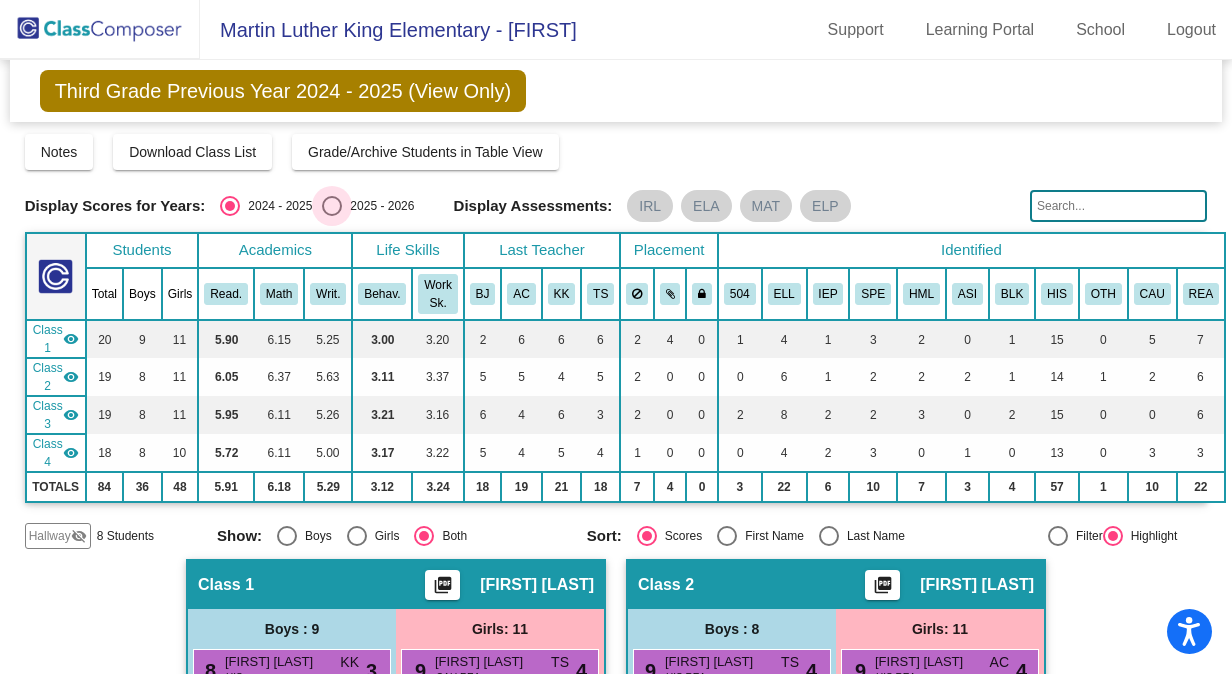 click on "2025 - 2026" at bounding box center [378, 206] 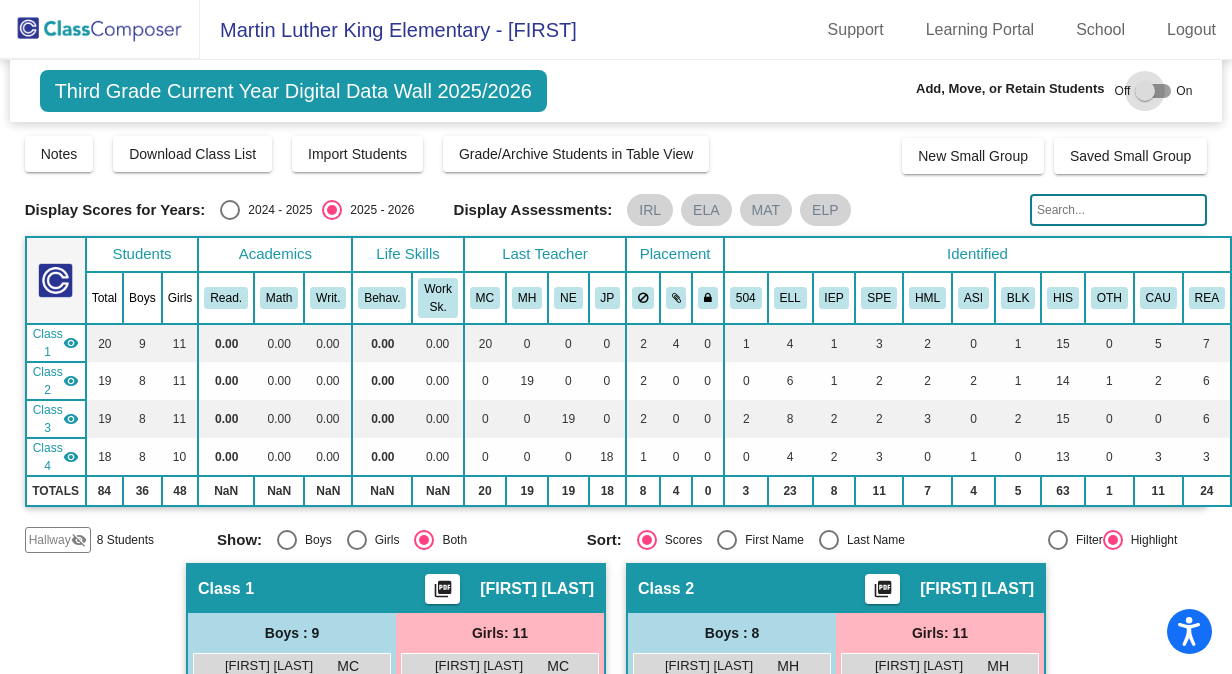 click at bounding box center [1145, 91] 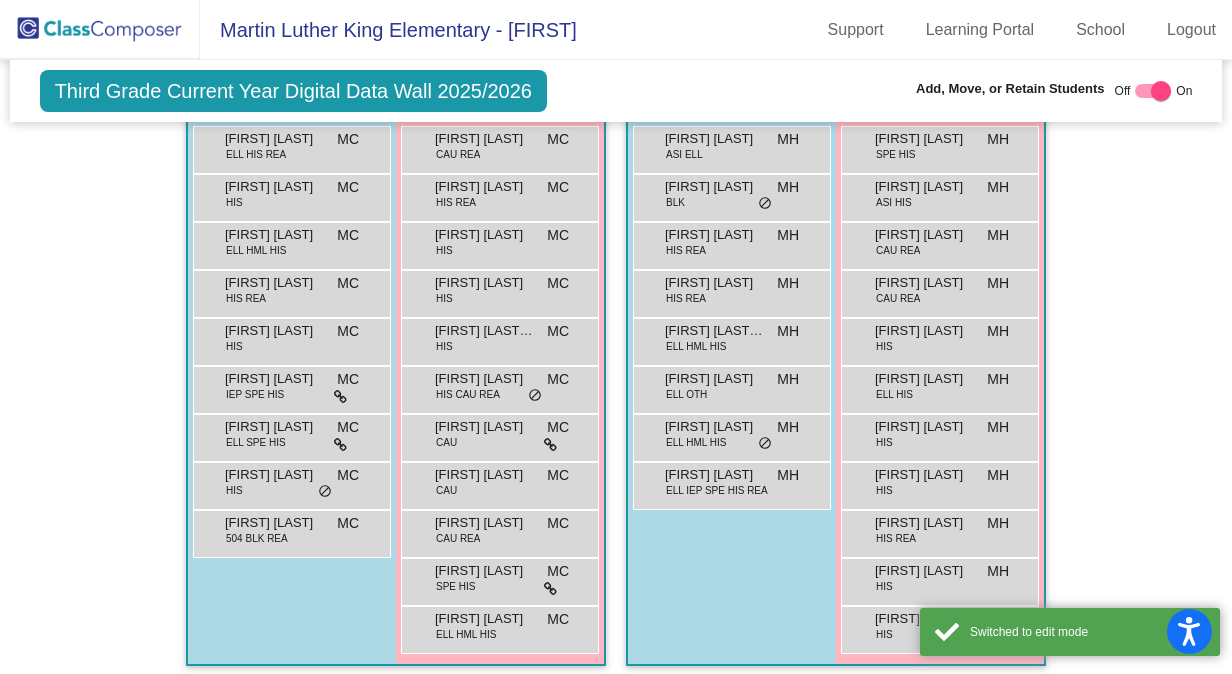 scroll, scrollTop: 611, scrollLeft: 0, axis: vertical 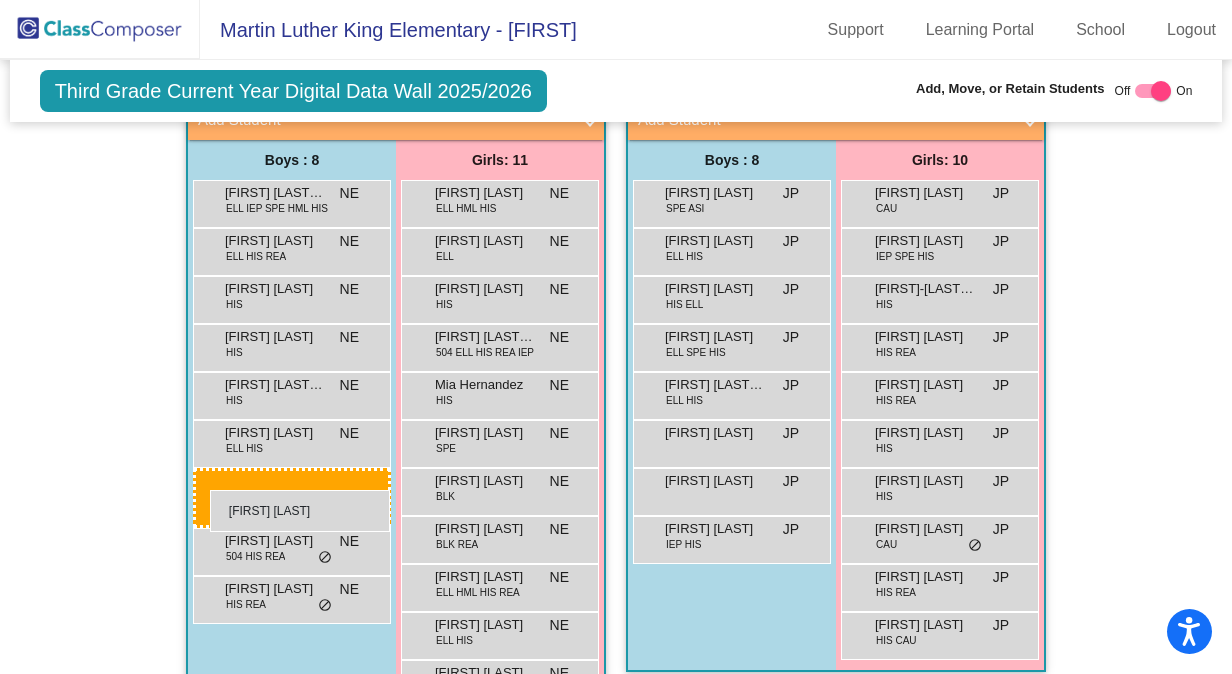 drag, startPoint x: 284, startPoint y: 430, endPoint x: 211, endPoint y: 496, distance: 98.4124 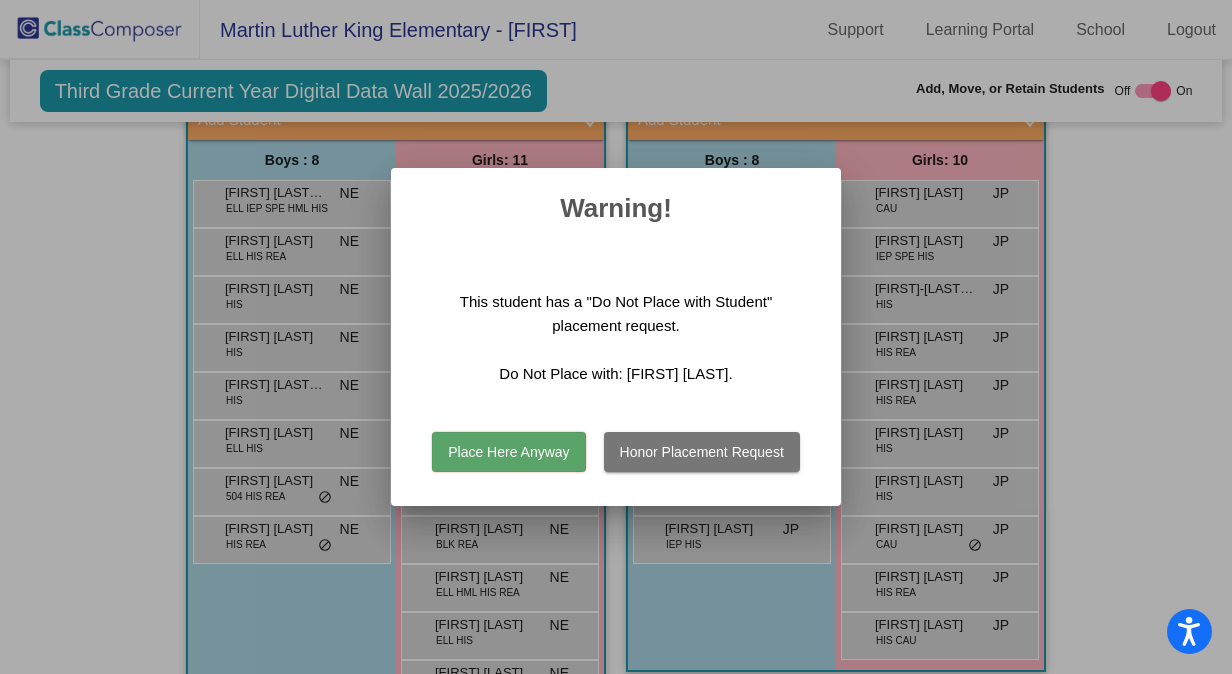 click on "Place Here Anyway" at bounding box center (508, 452) 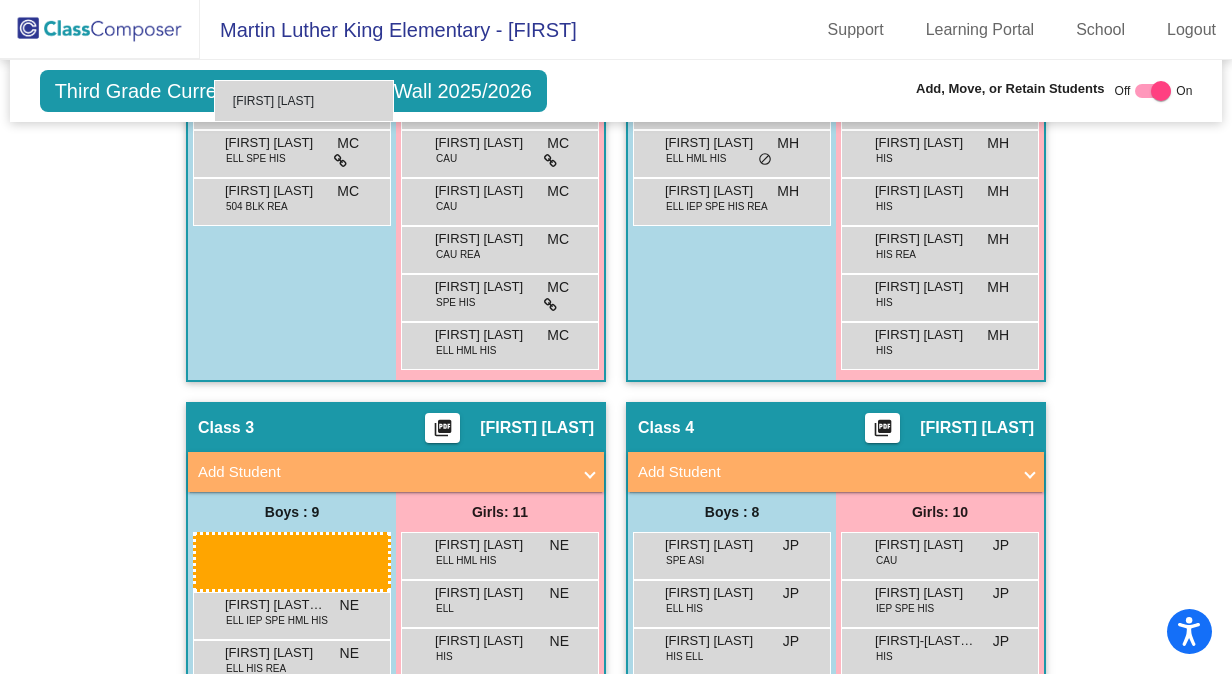 scroll, scrollTop: 839, scrollLeft: 0, axis: vertical 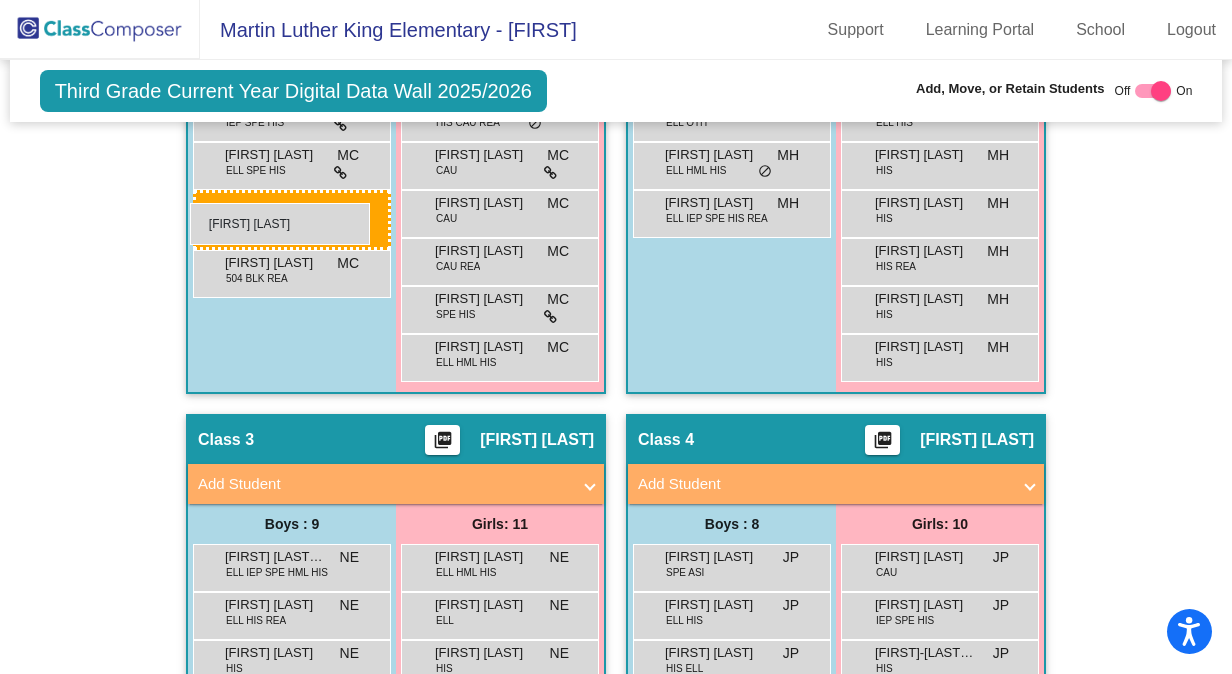 drag, startPoint x: 298, startPoint y: 482, endPoint x: 191, endPoint y: 204, distance: 297.88086 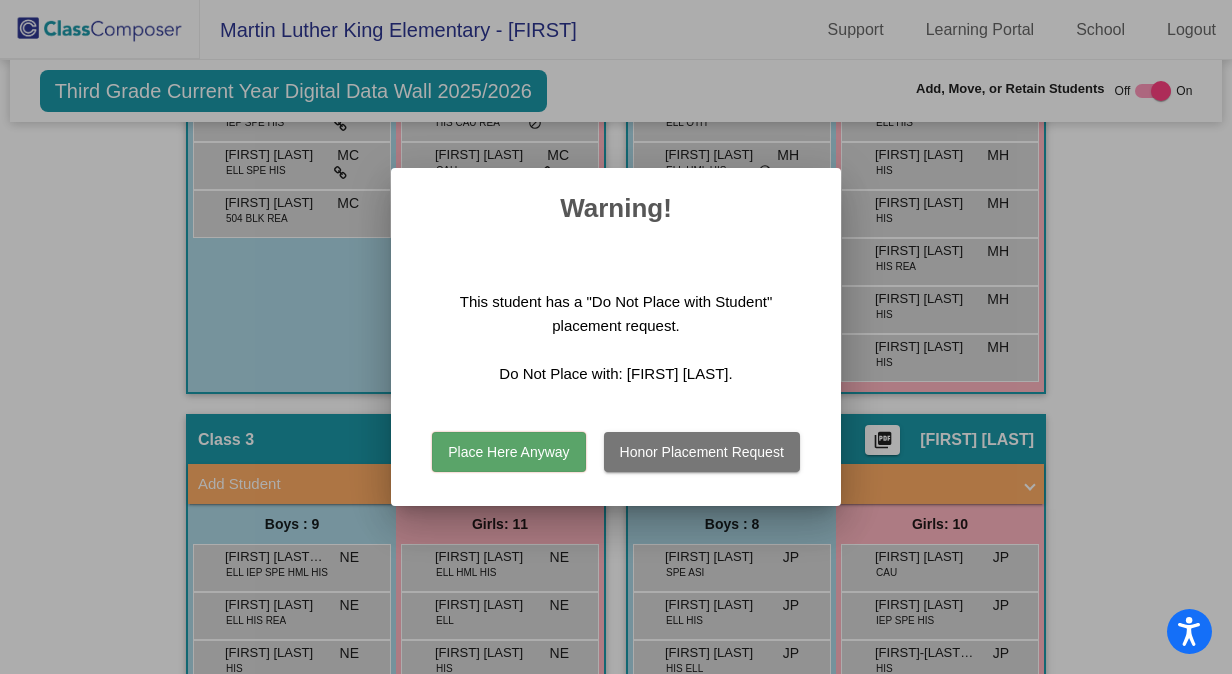 click on "Place Here Anyway" at bounding box center [508, 452] 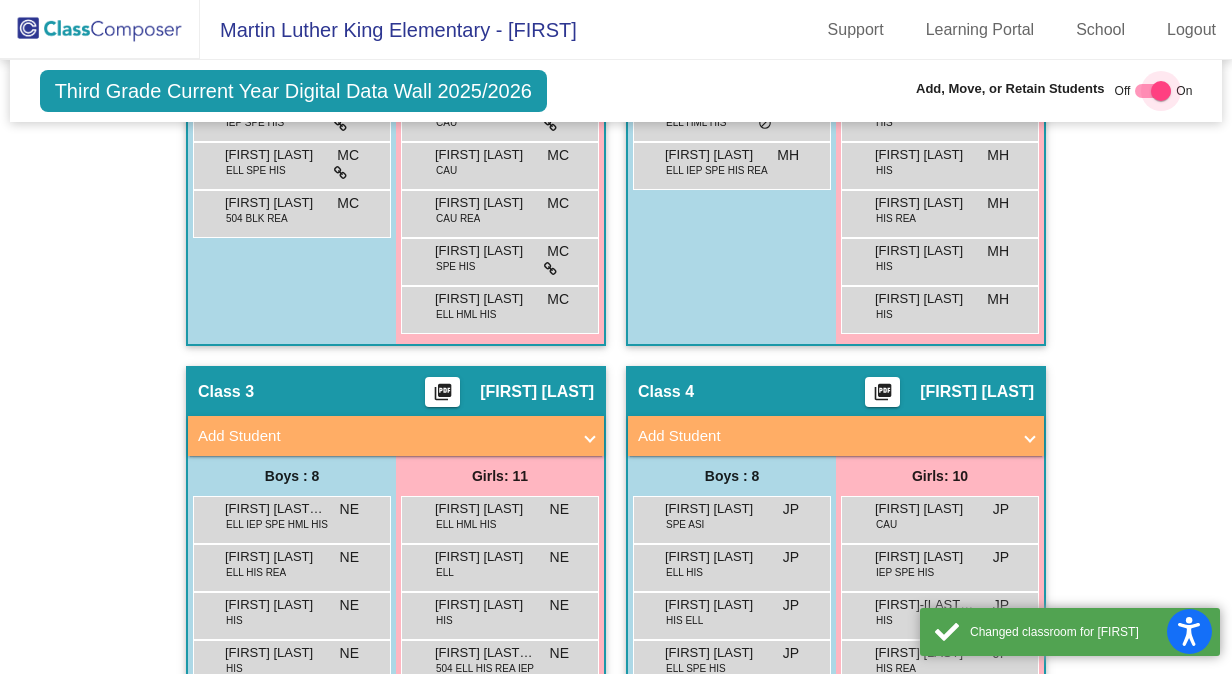 click at bounding box center [1161, 91] 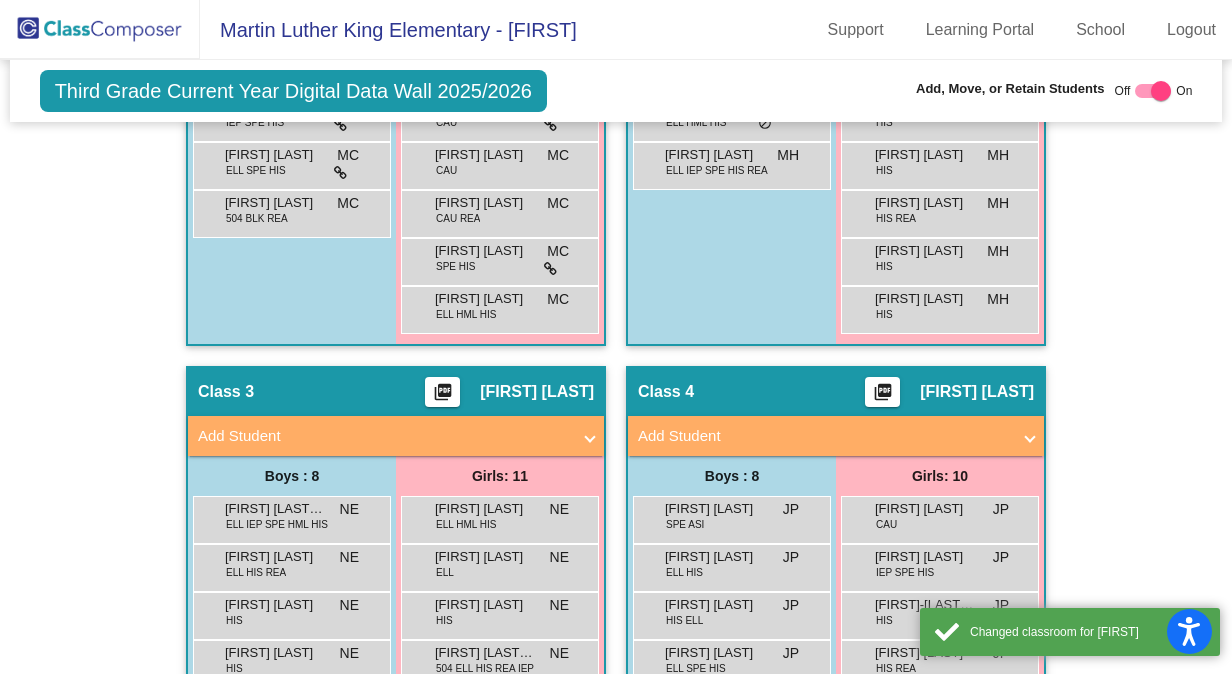 checkbox on "false" 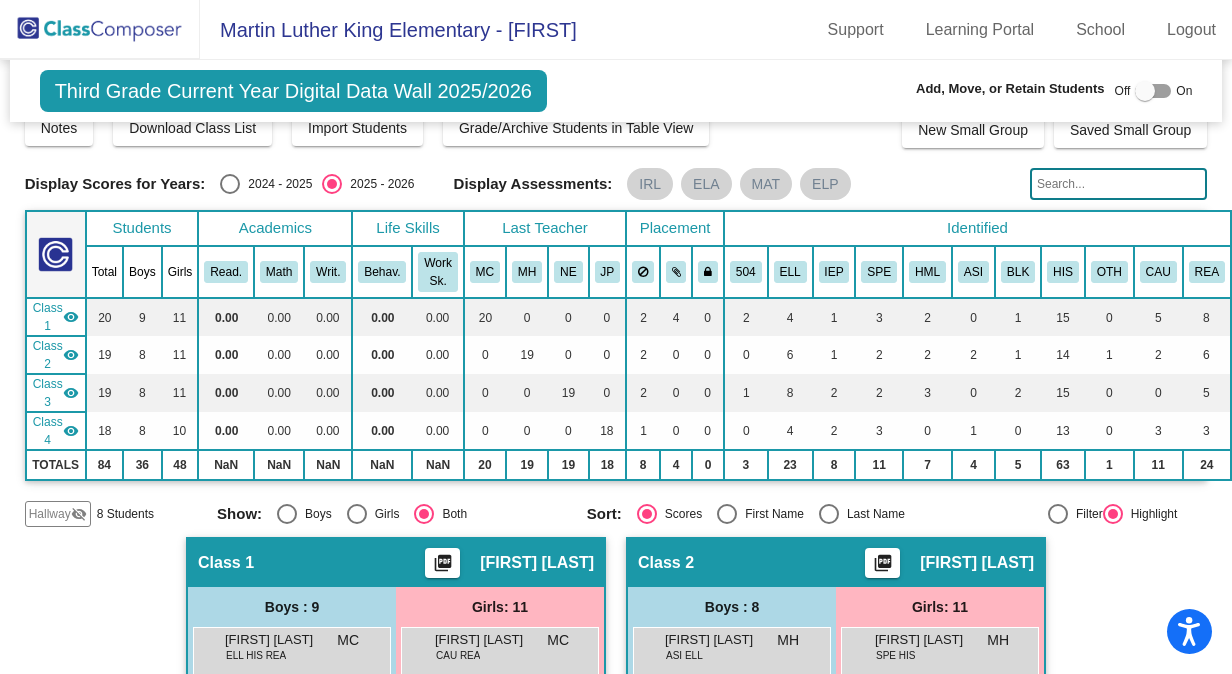 scroll, scrollTop: 25, scrollLeft: 0, axis: vertical 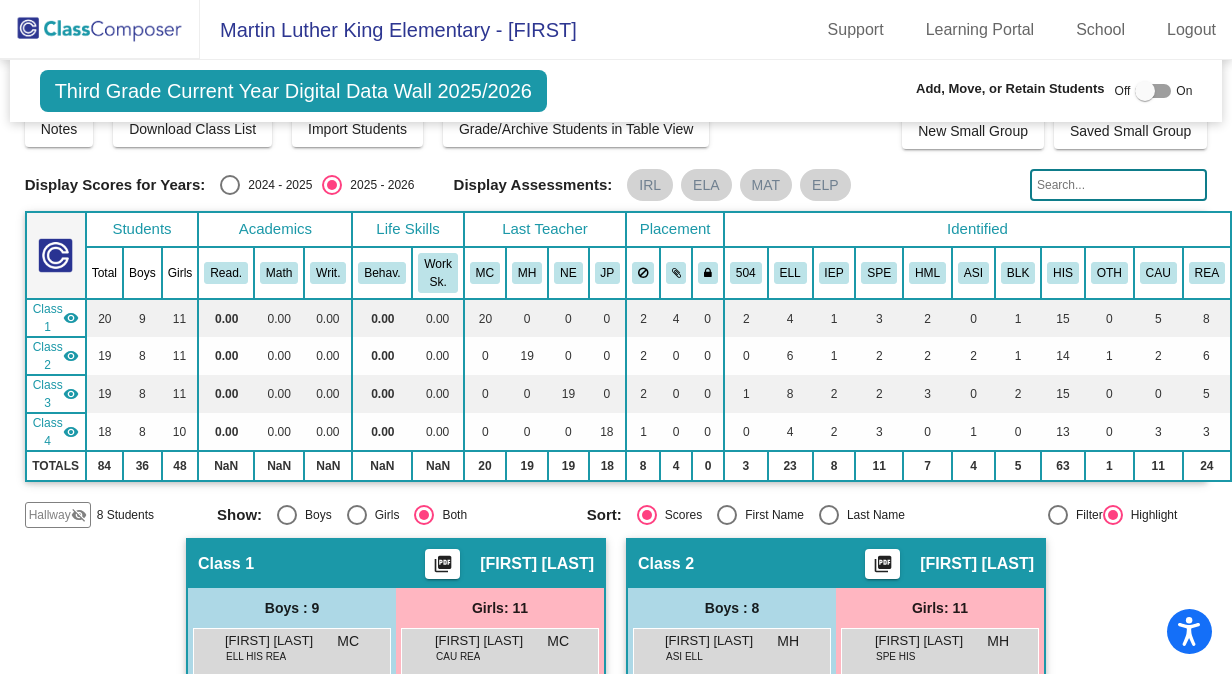 click on "2024 - 2025" at bounding box center (276, 185) 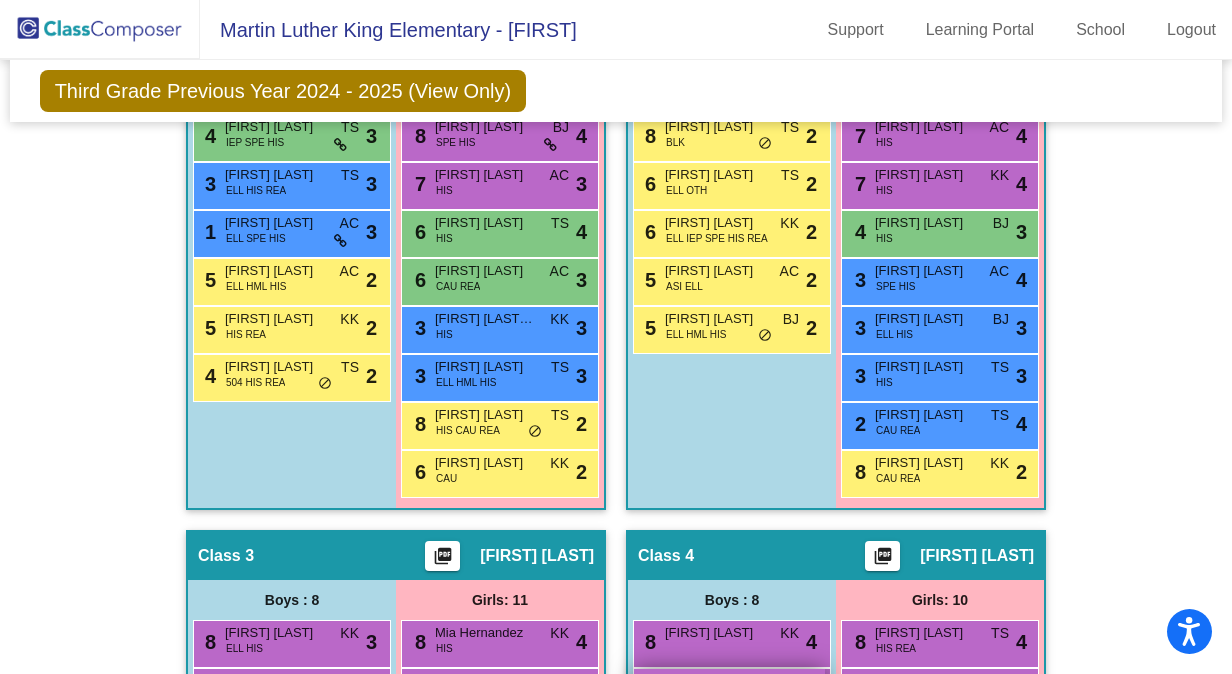 scroll, scrollTop: 681, scrollLeft: 0, axis: vertical 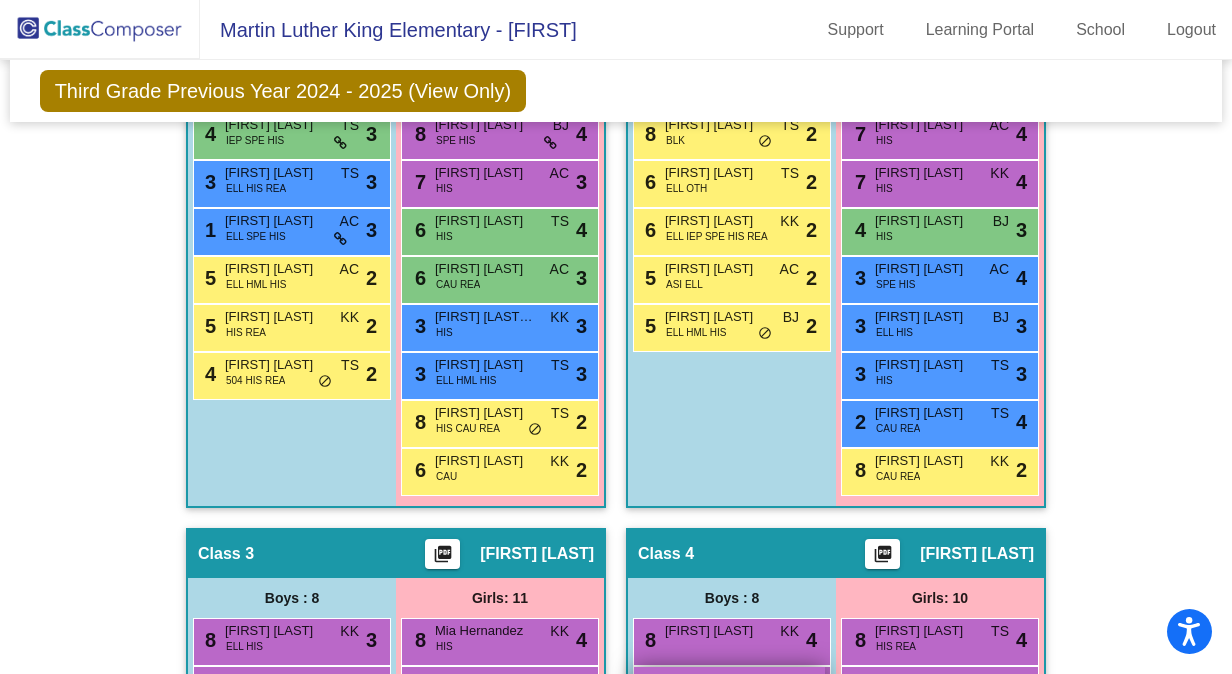 click on "Boys : 8  9 Leonardo Vigil HIS REA TS lock do_not_disturb_alt 4 8 Maximiliano Nunez Bermudez ELL HML HIS KK lock do_not_disturb_alt 3 6 Maiven Fernandez HIS REA AC lock do_not_disturb_alt 3 8 Larry Dennis BLK TS lock do_not_disturb_alt 2 6 Mohamed Alwajih ELL OTH TS lock do_not_disturb_alt 2 6 Xavier Tilley ELL IEP SPE HIS REA KK lock do_not_disturb_alt 2 5 Jeriah Reyes ASI ELL AC lock do_not_disturb_alt 2 5 Sebastian Cruz ELL HML HIS BJ lock do_not_disturb_alt 2" at bounding box center [0, 0] 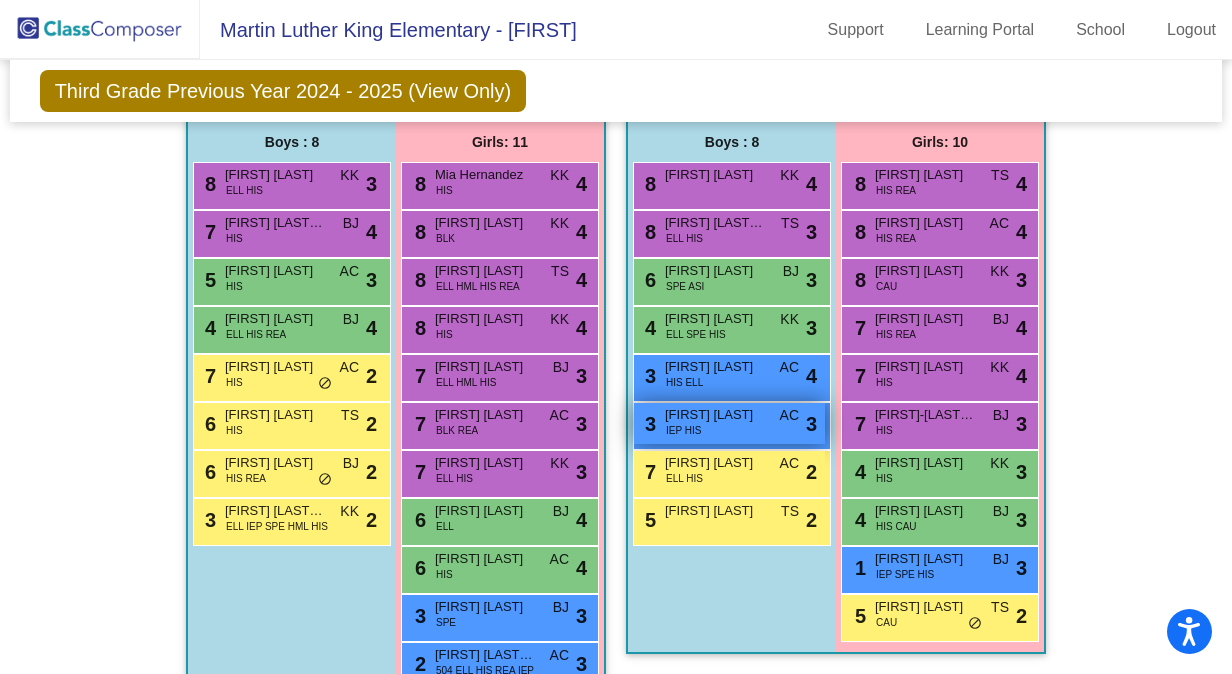 scroll, scrollTop: 1136, scrollLeft: 0, axis: vertical 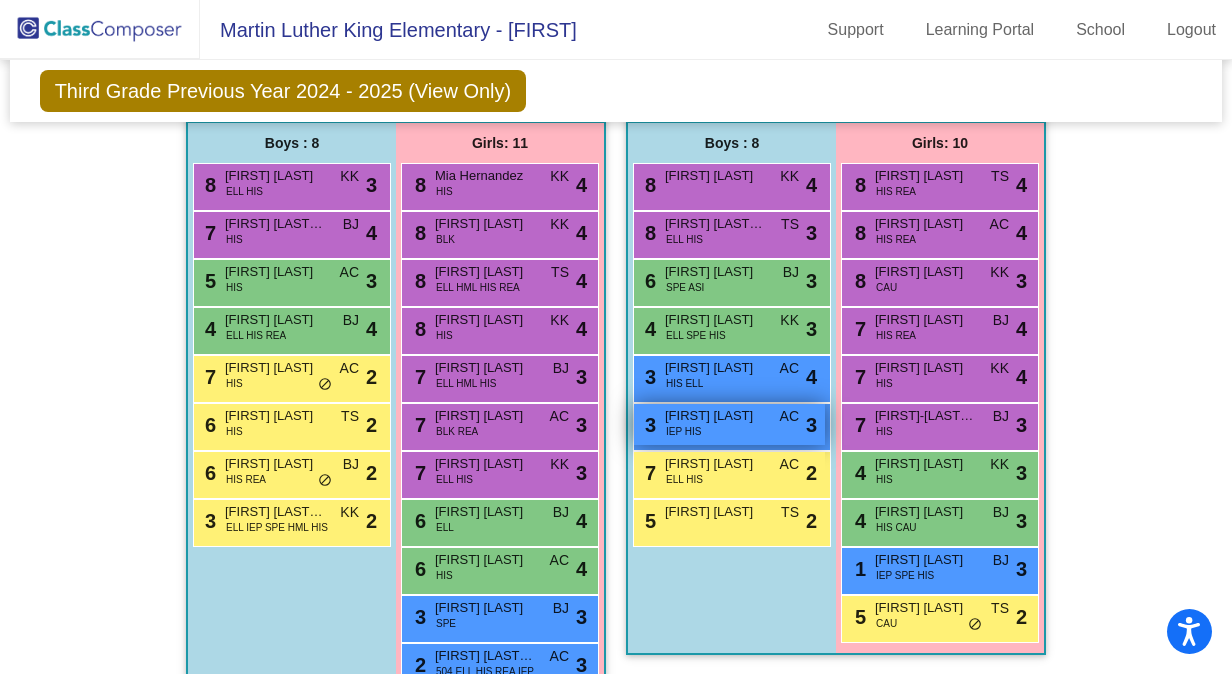 click on "7 Alejo Carrillo ELL HIS AC lock do_not_disturb_alt 2" at bounding box center (729, 472) 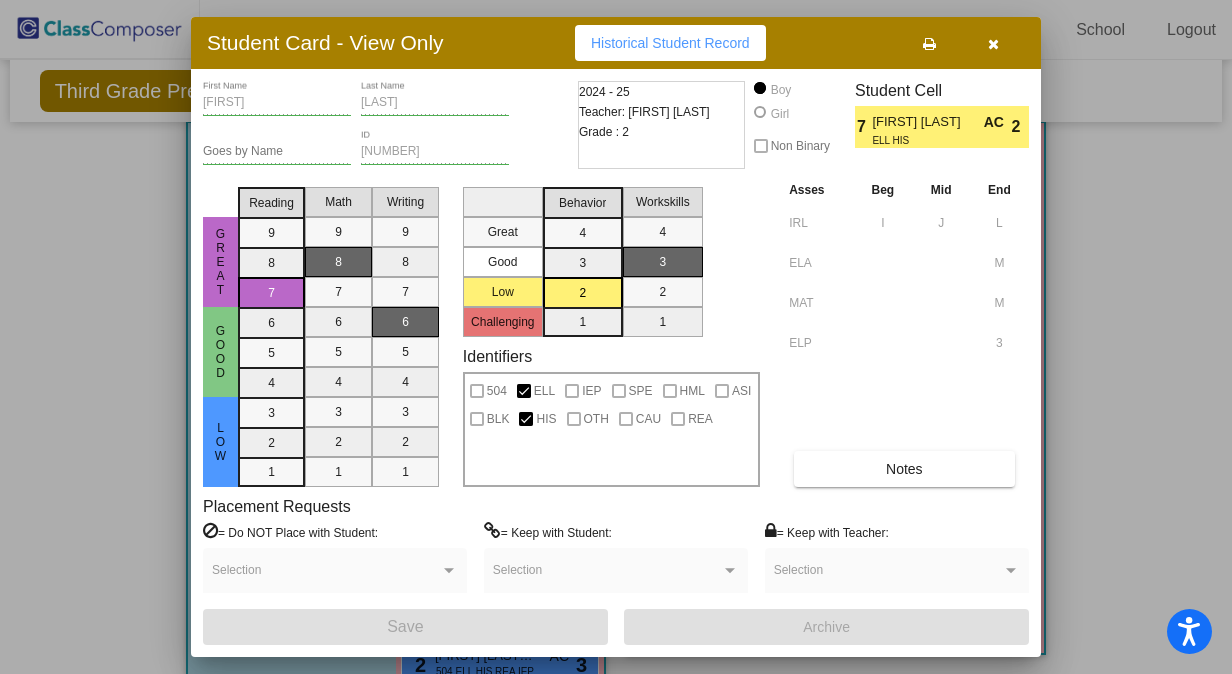 click at bounding box center [993, 44] 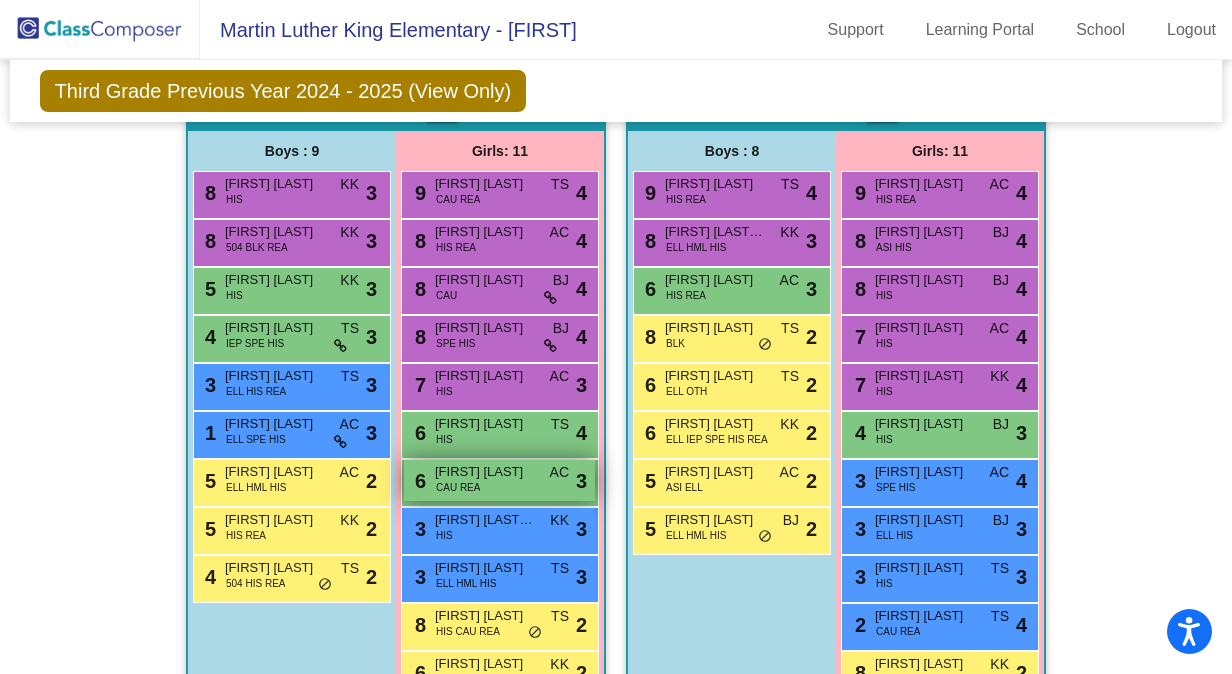 scroll, scrollTop: 477, scrollLeft: 0, axis: vertical 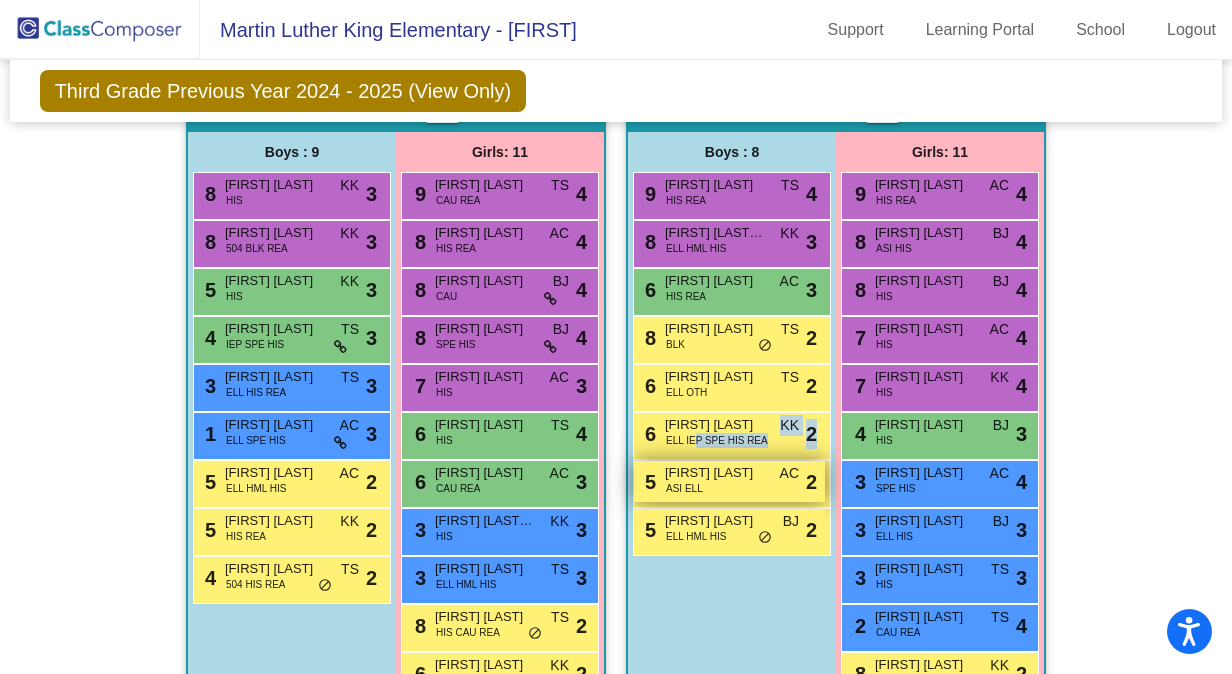 drag, startPoint x: 690, startPoint y: 435, endPoint x: 634, endPoint y: 462, distance: 62.169125 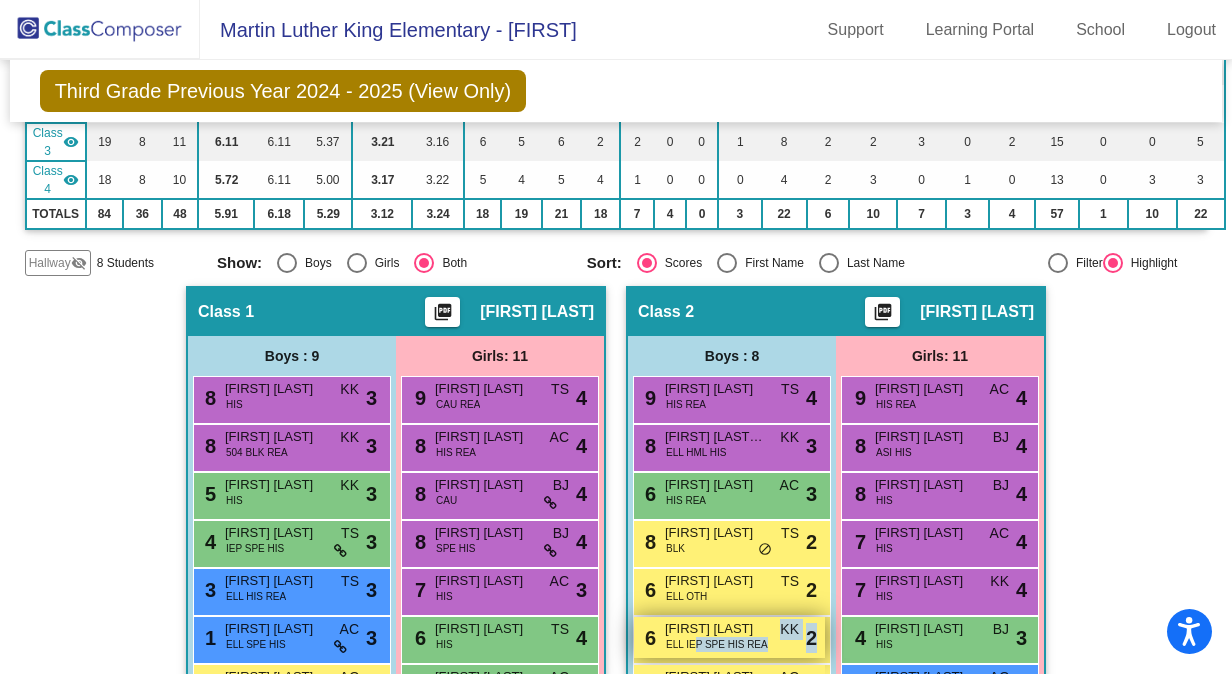 scroll, scrollTop: 0, scrollLeft: 0, axis: both 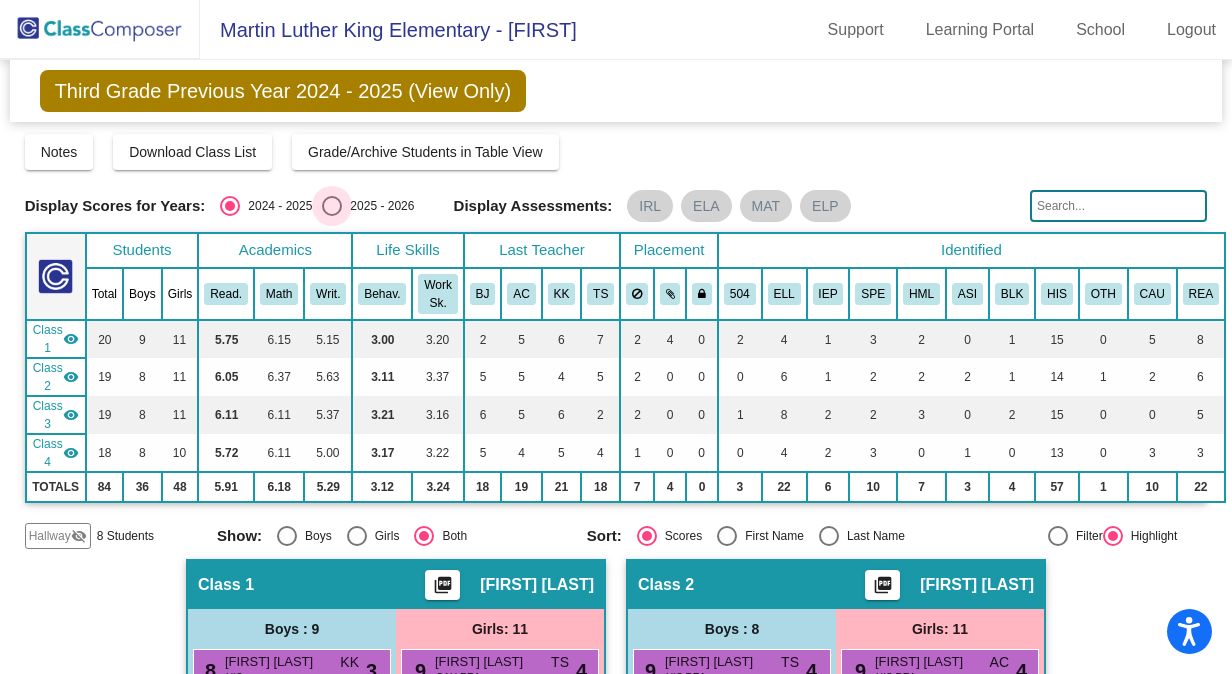 click at bounding box center [332, 206] 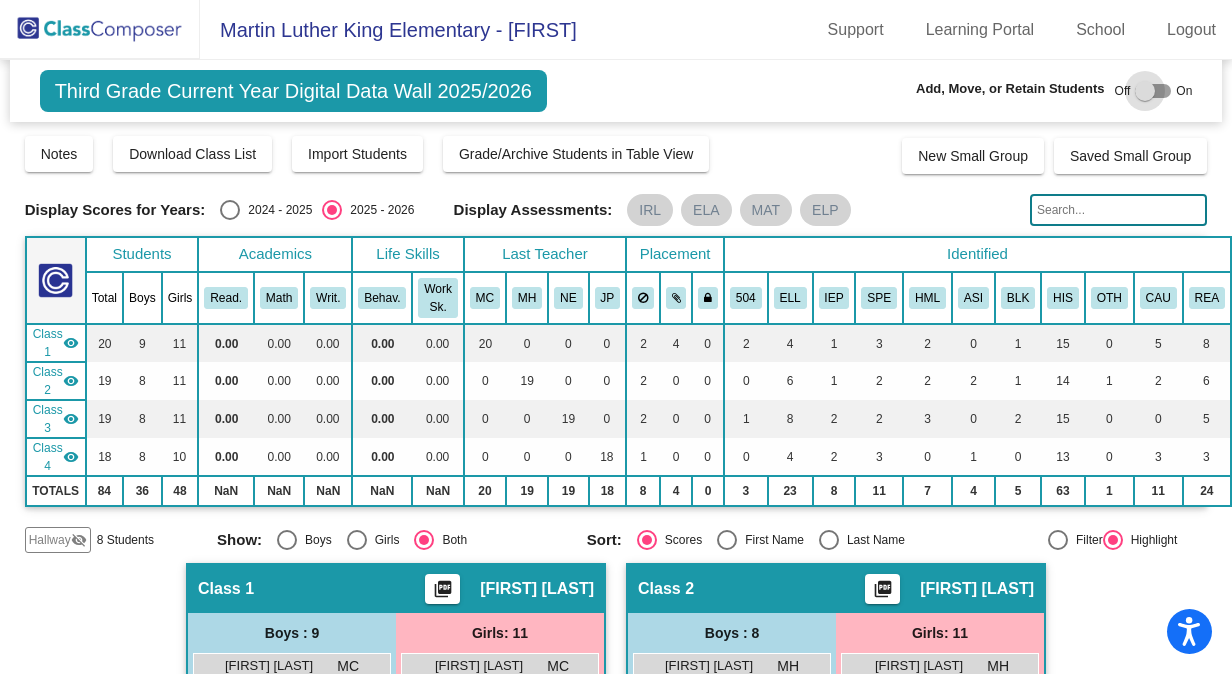 click at bounding box center [1145, 91] 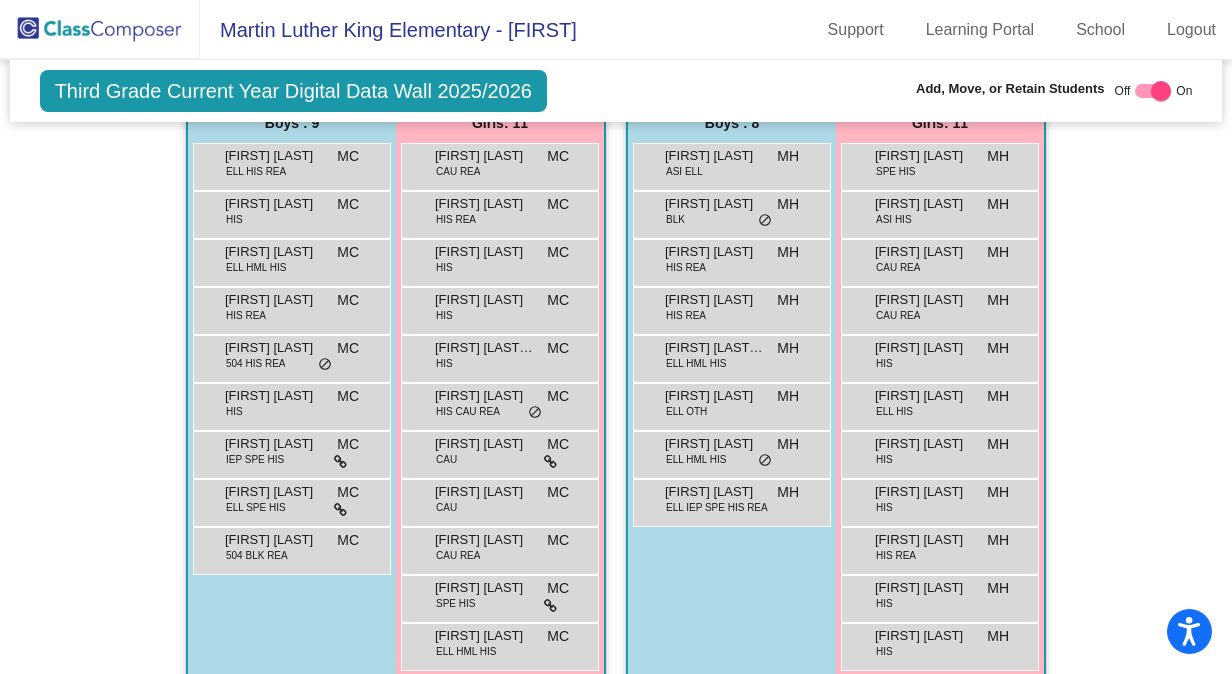 scroll, scrollTop: 549, scrollLeft: 0, axis: vertical 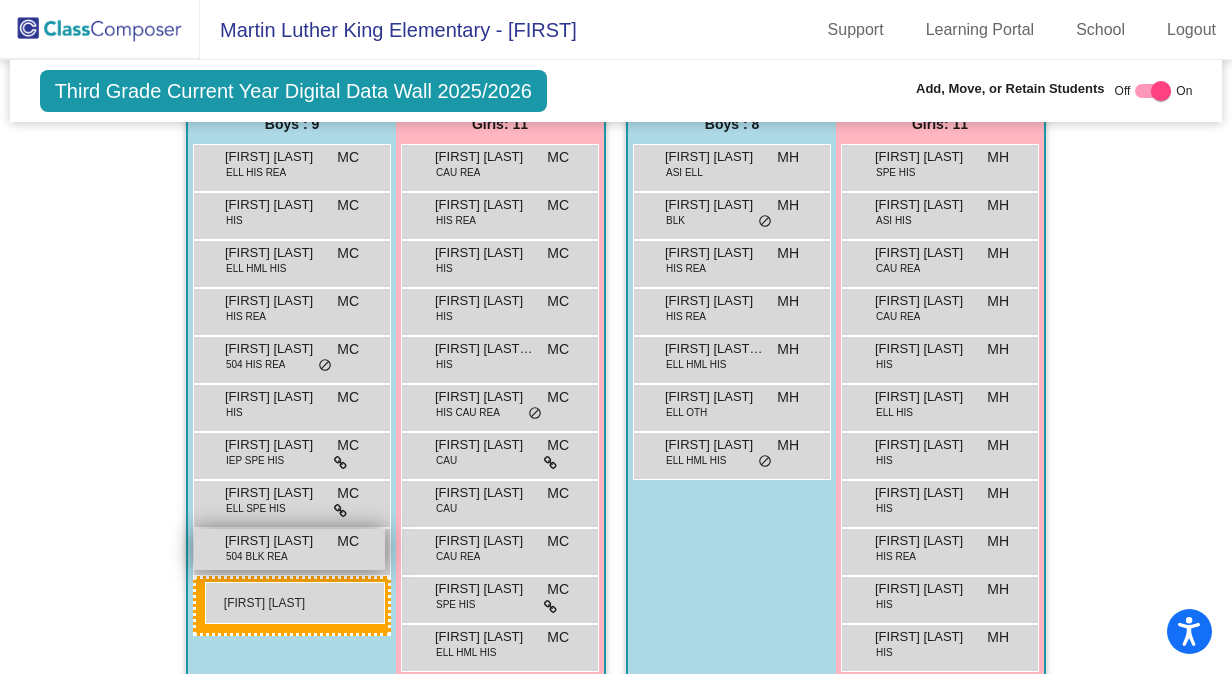 drag, startPoint x: 725, startPoint y: 503, endPoint x: 204, endPoint y: 584, distance: 527.259 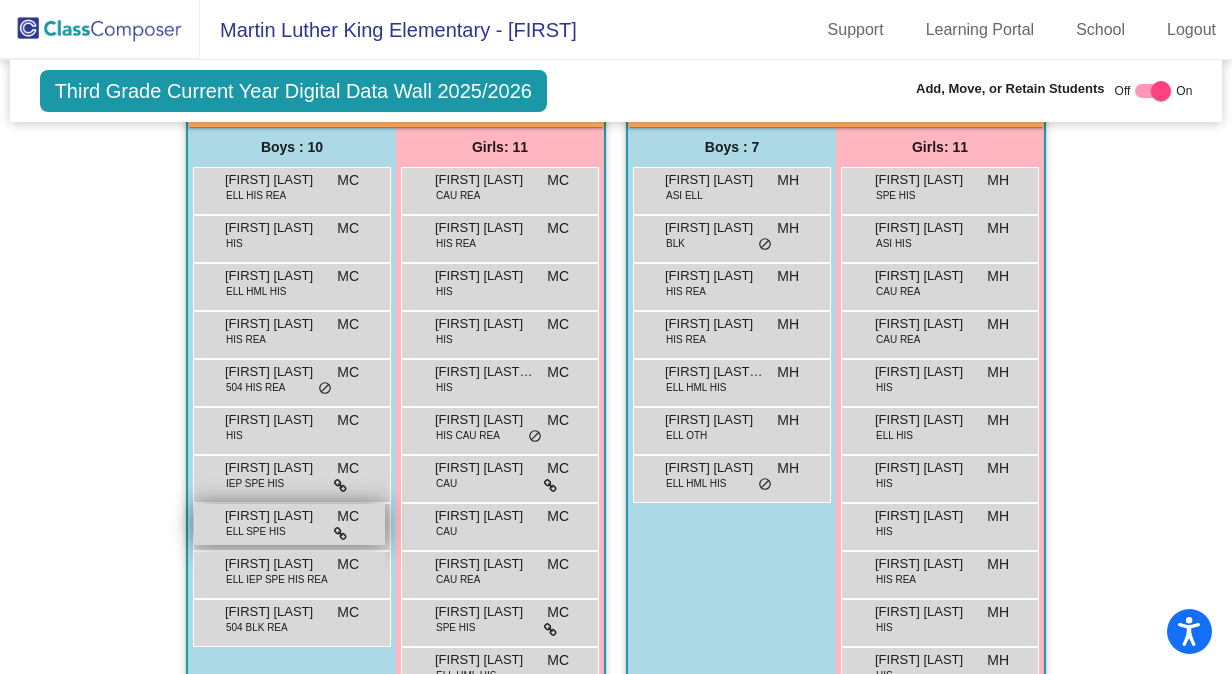 scroll, scrollTop: 525, scrollLeft: 0, axis: vertical 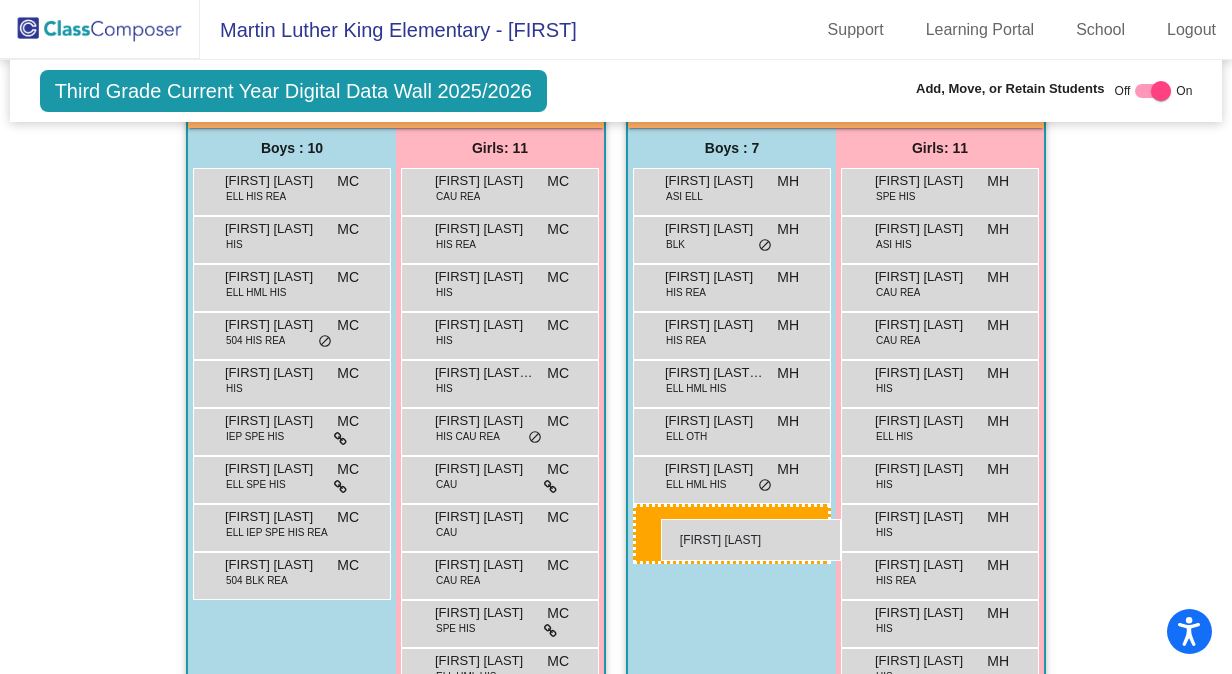 drag, startPoint x: 283, startPoint y: 320, endPoint x: 661, endPoint y: 519, distance: 427.18262 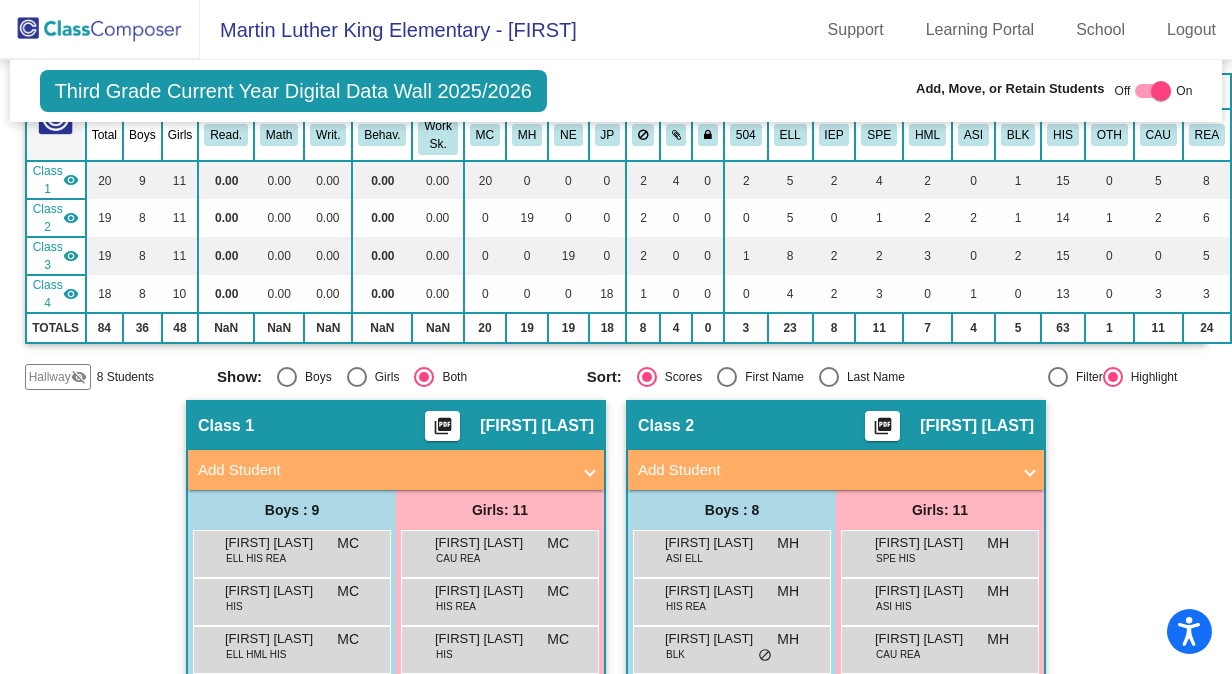 scroll, scrollTop: 0, scrollLeft: 0, axis: both 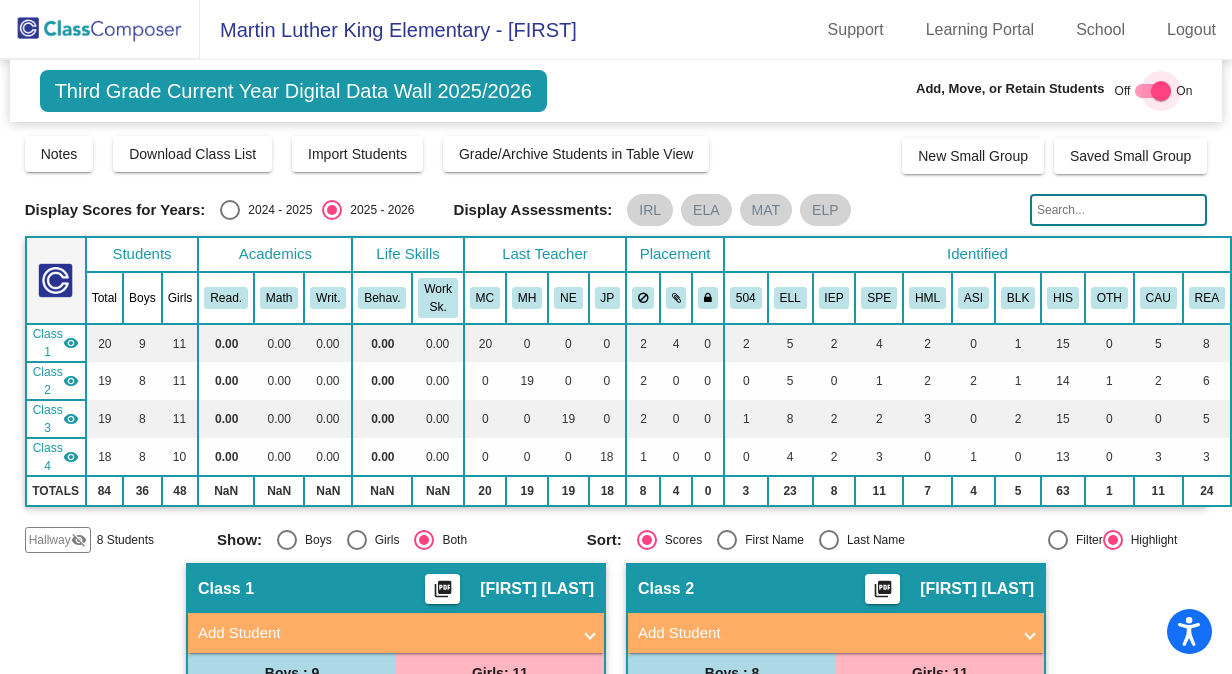 click at bounding box center (1161, 91) 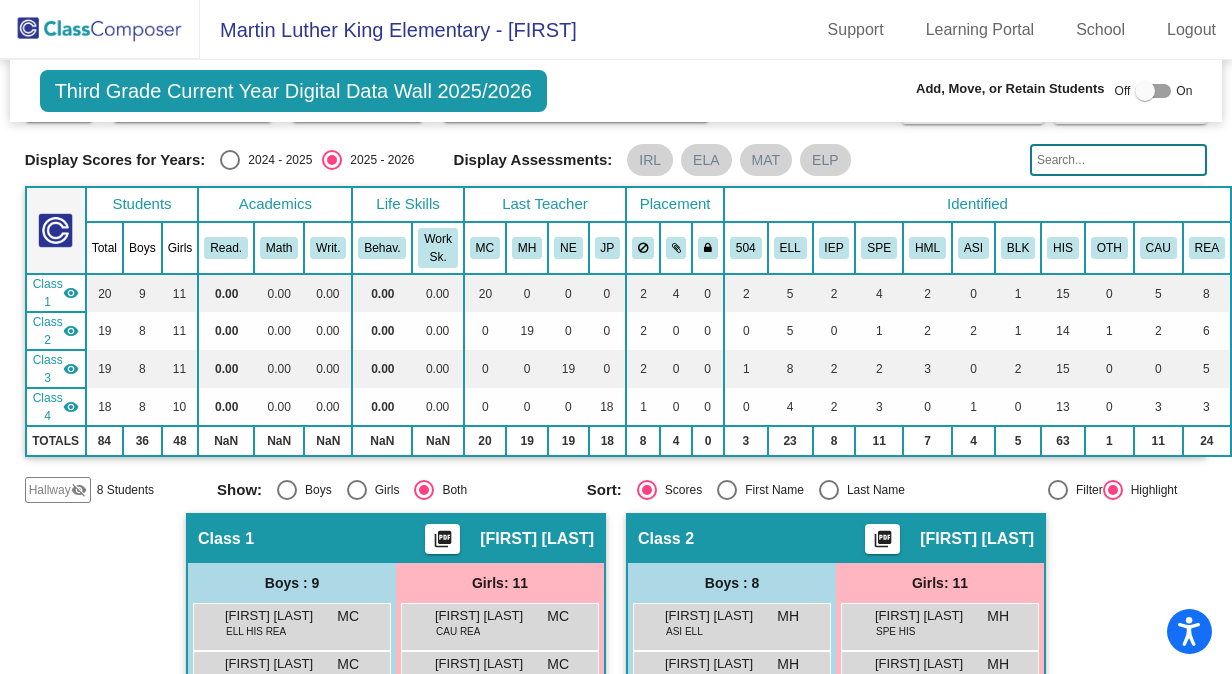 scroll, scrollTop: 20, scrollLeft: 0, axis: vertical 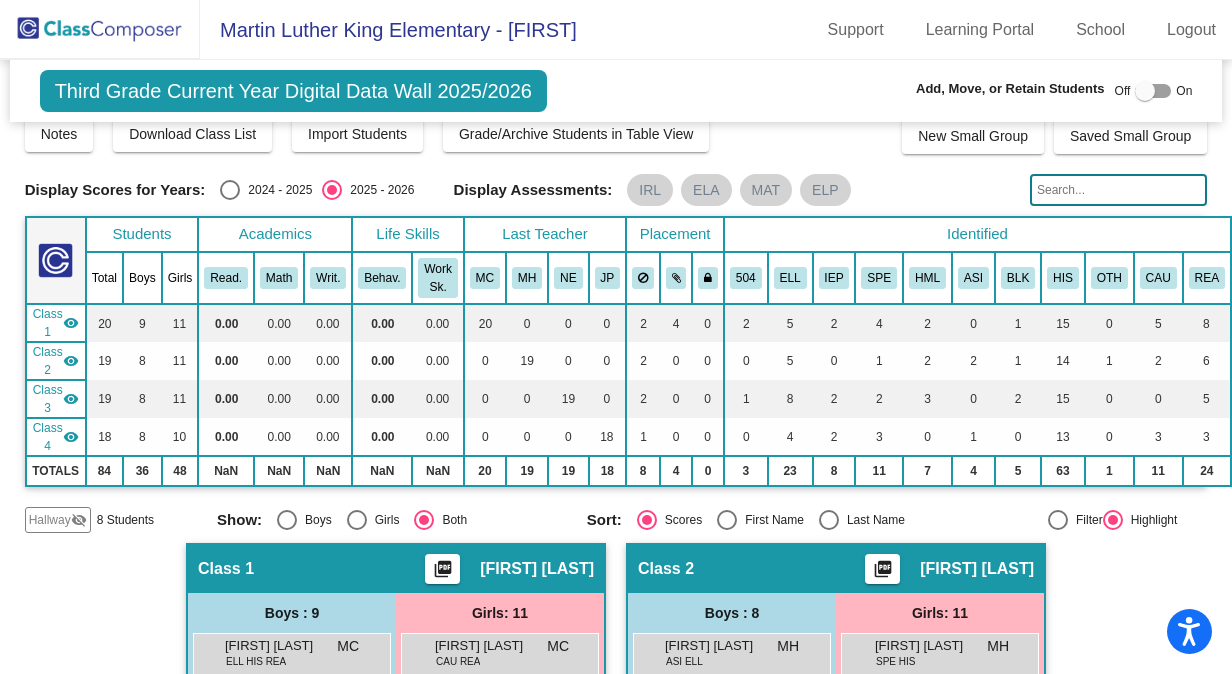 click on "Display Scores for Years:   2024 - 2025   2025 - 2026  Grade/Archive Students in Table View   Download   New Small Group   Saved Small Group   Notes   Download Class List   Import Students   Grade/Archive Students in Table View   New Small Group   Saved Small Group  Display Scores for Years:   2024 - 2025   2025 - 2026 Display Assessments: IRL ELA MAT ELP Students Academics Life Skills  Last Teacher  Placement  Identified  Total Boys Girls  Read.   Math   Writ.   Behav.   Work Sk.   MC   MH   NE   JP   504   ELL   IEP   SPE   HML   ASI   BLK   HIS   OTH   CAU   REA  Hallway  visibility_off  8 3 5                 0   0   0   0   1   0   0   0   1   2   1   0   1   1   6   0   1   2  Class 1  visibility  20 9 11  0.00   0.00   0.00   0.00   0.00   20   0   0   0   2   4   0   2   5   2   4   2   0   1   15   0   5   8  Class 2  visibility  19 8 11  0.00   0.00   0.00   0.00   0.00   0   19   0   0   2   0   0   0   5   0   1   2   2   1   14   1   2   6  Class 3  visibility  19 8 11  0.00   0.00   0.00  8" 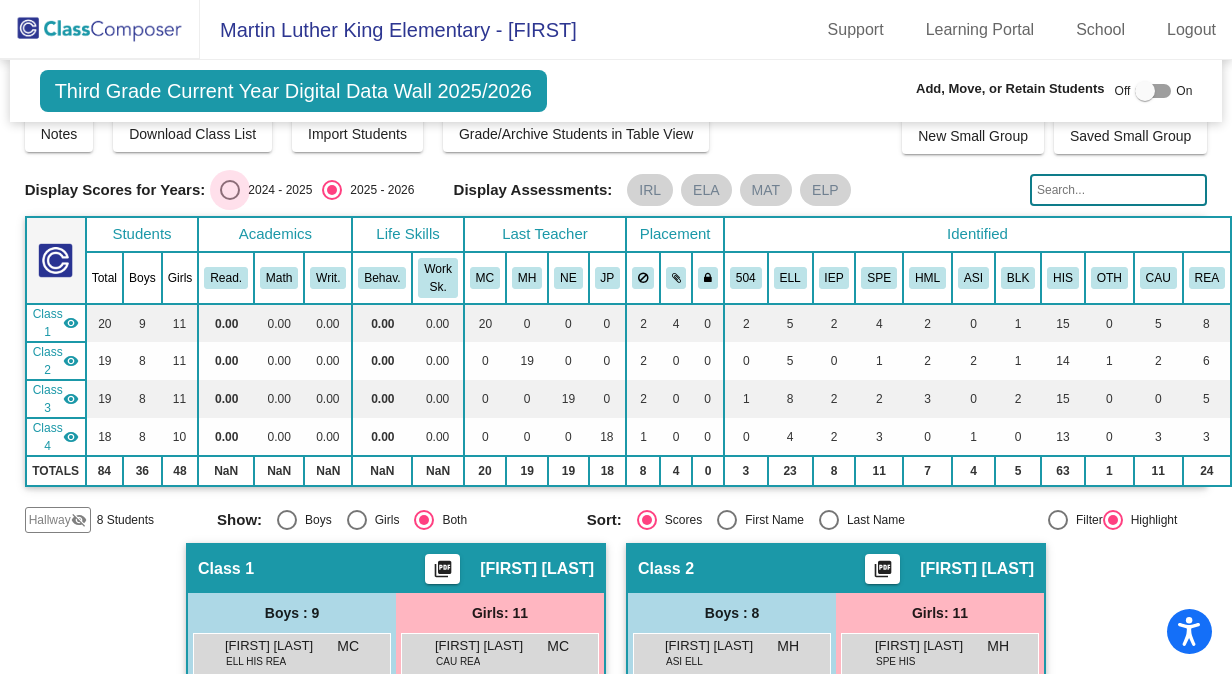click at bounding box center (230, 190) 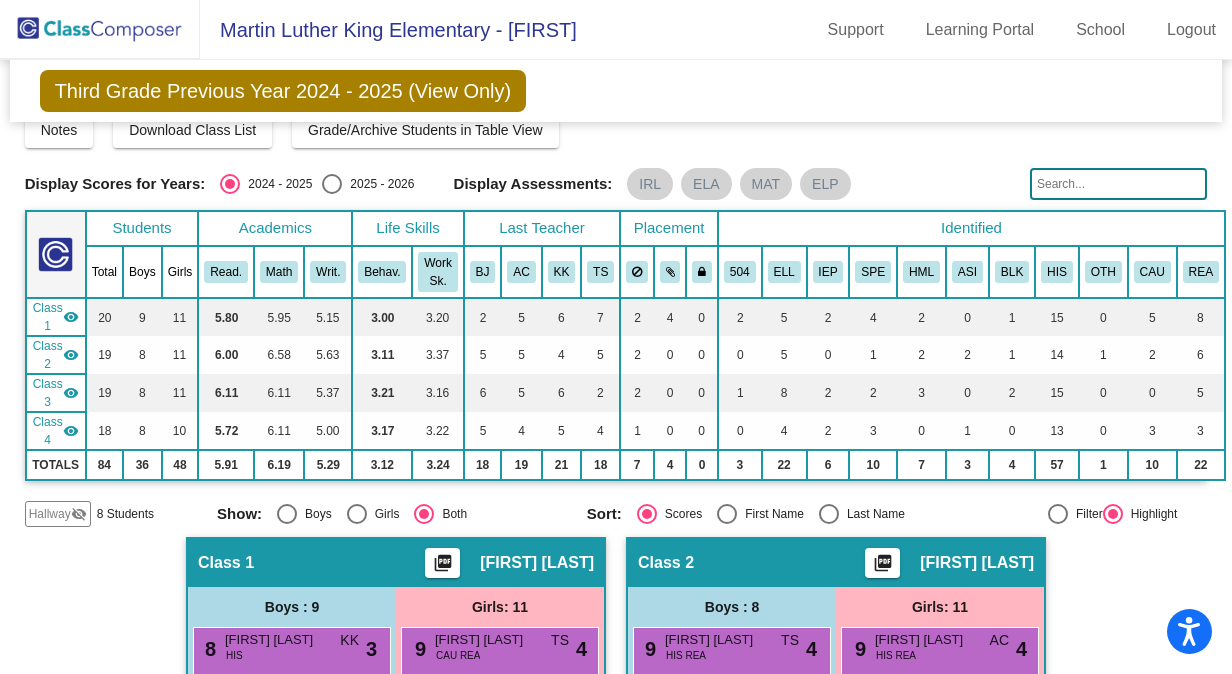scroll, scrollTop: 0, scrollLeft: 0, axis: both 